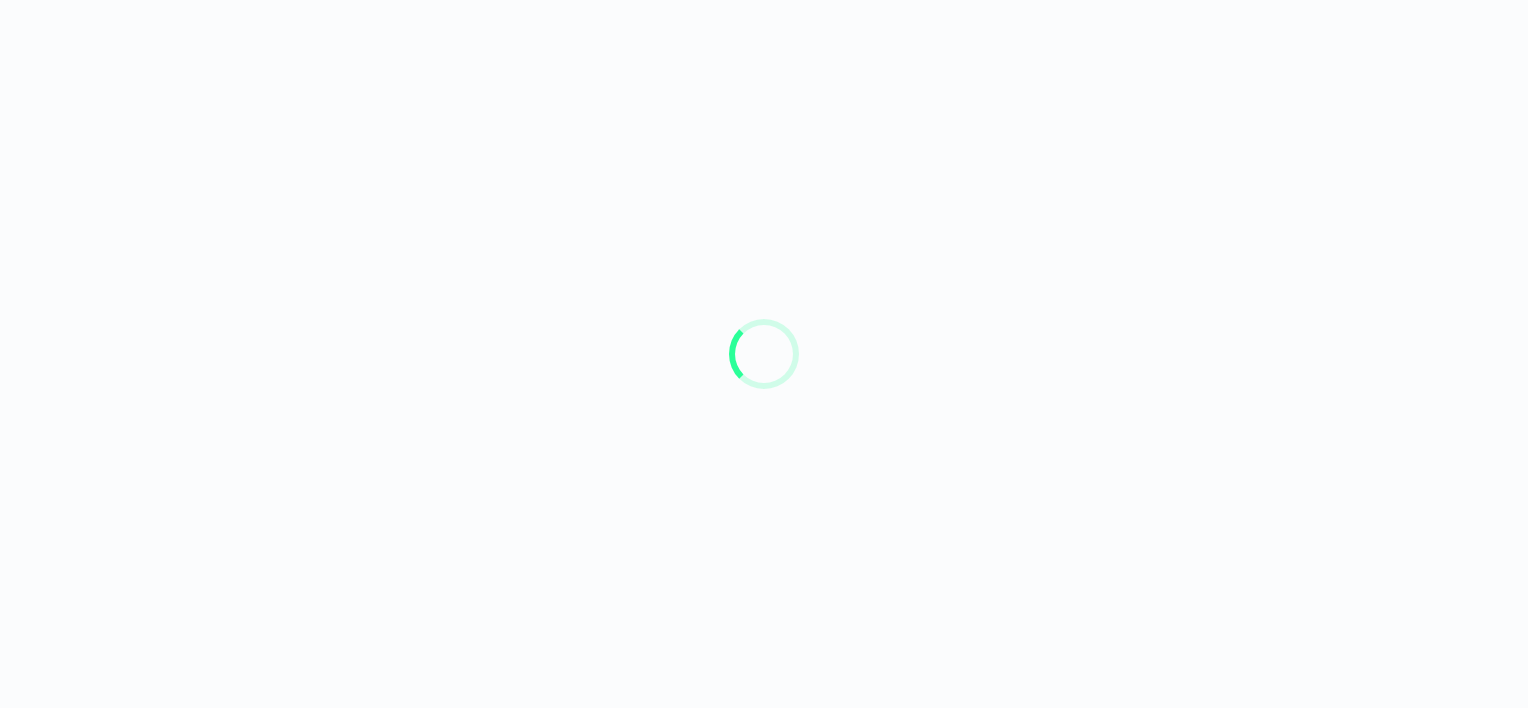 scroll, scrollTop: 0, scrollLeft: 0, axis: both 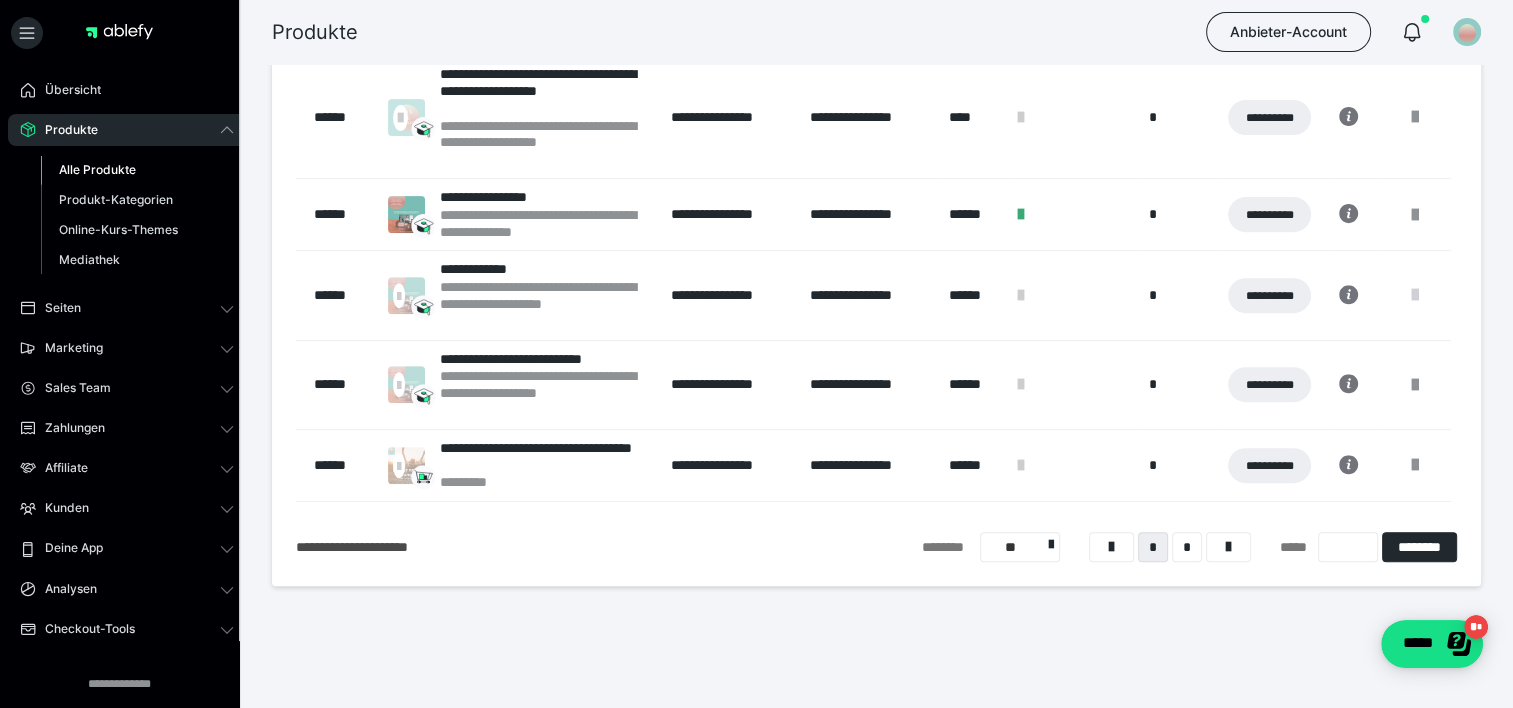 click at bounding box center [1415, 295] 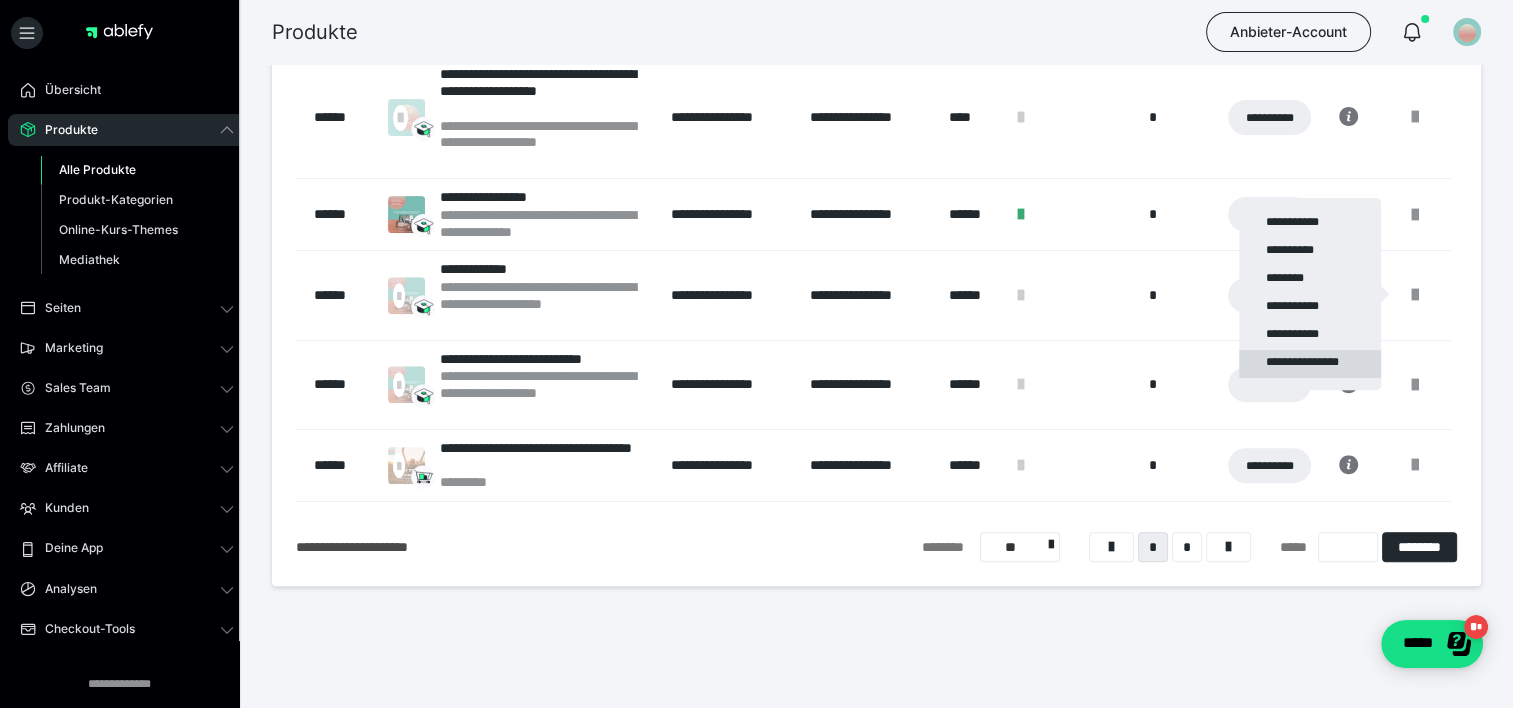 click on "**********" at bounding box center [1310, 364] 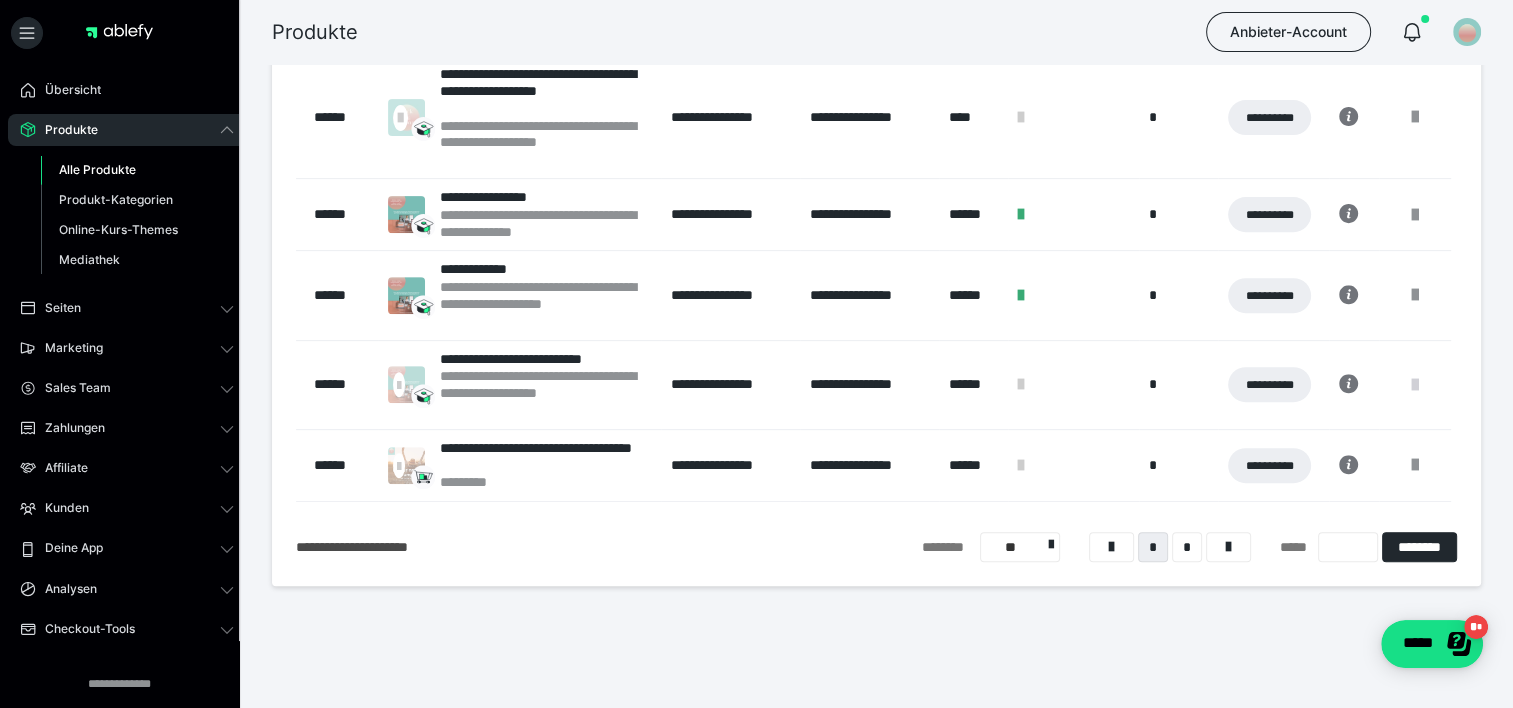 click at bounding box center (1415, 385) 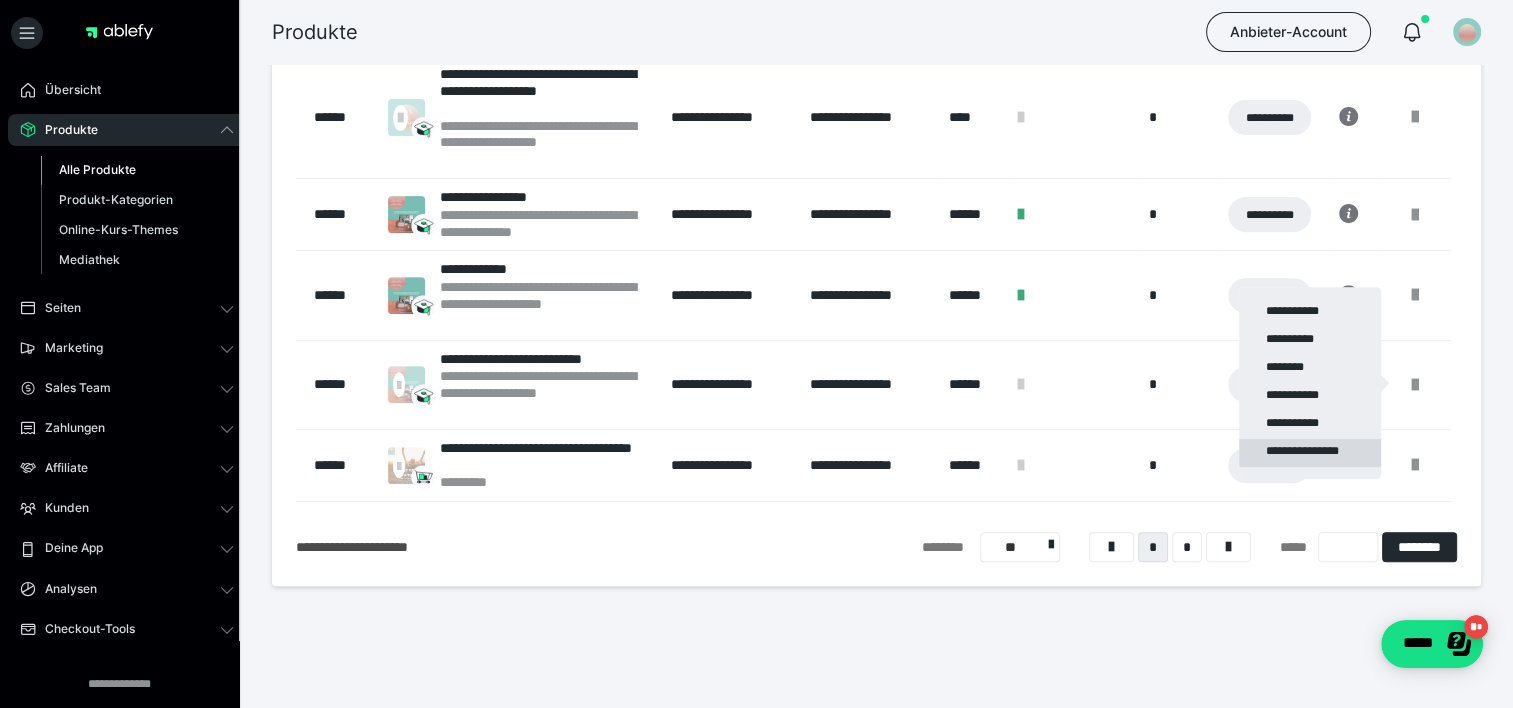 click on "**********" at bounding box center (1310, 453) 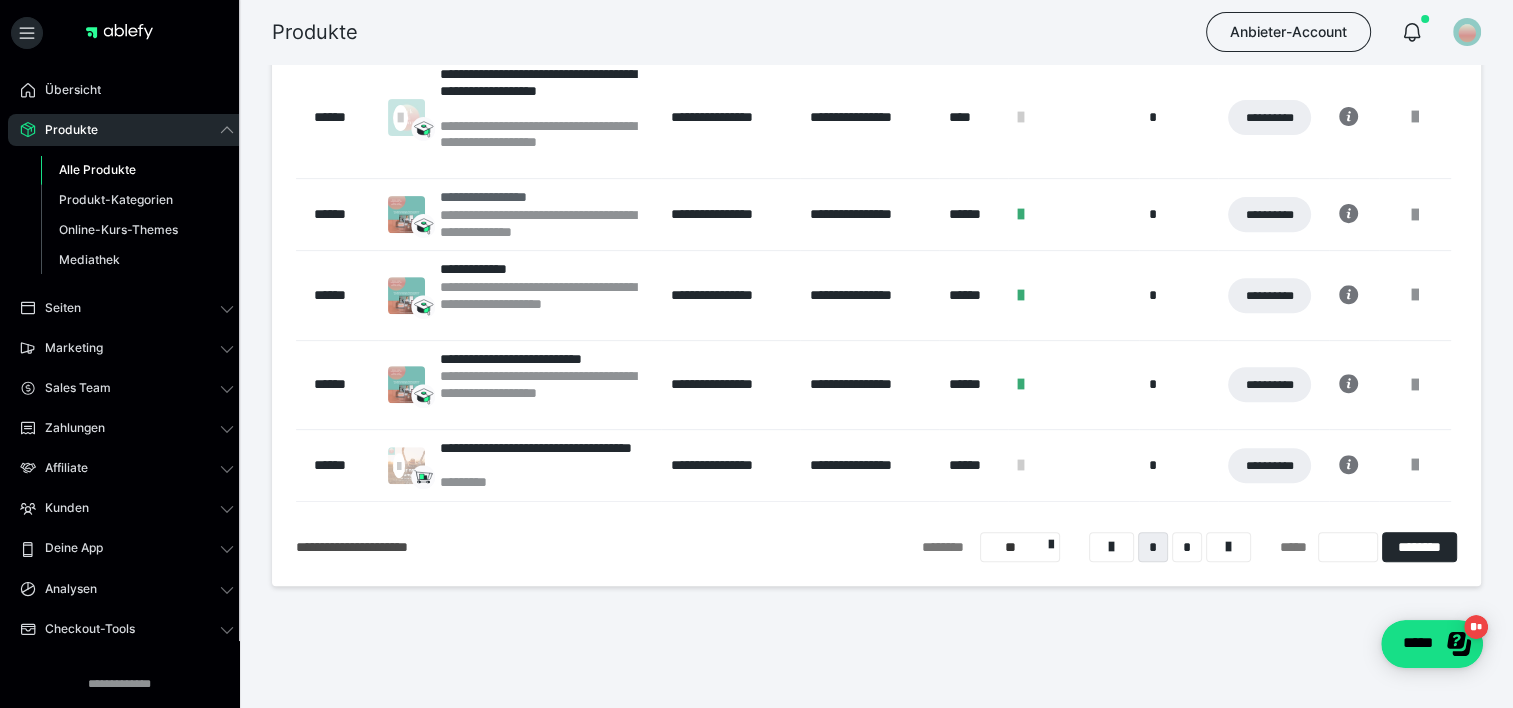 click on "**********" at bounding box center (545, 197) 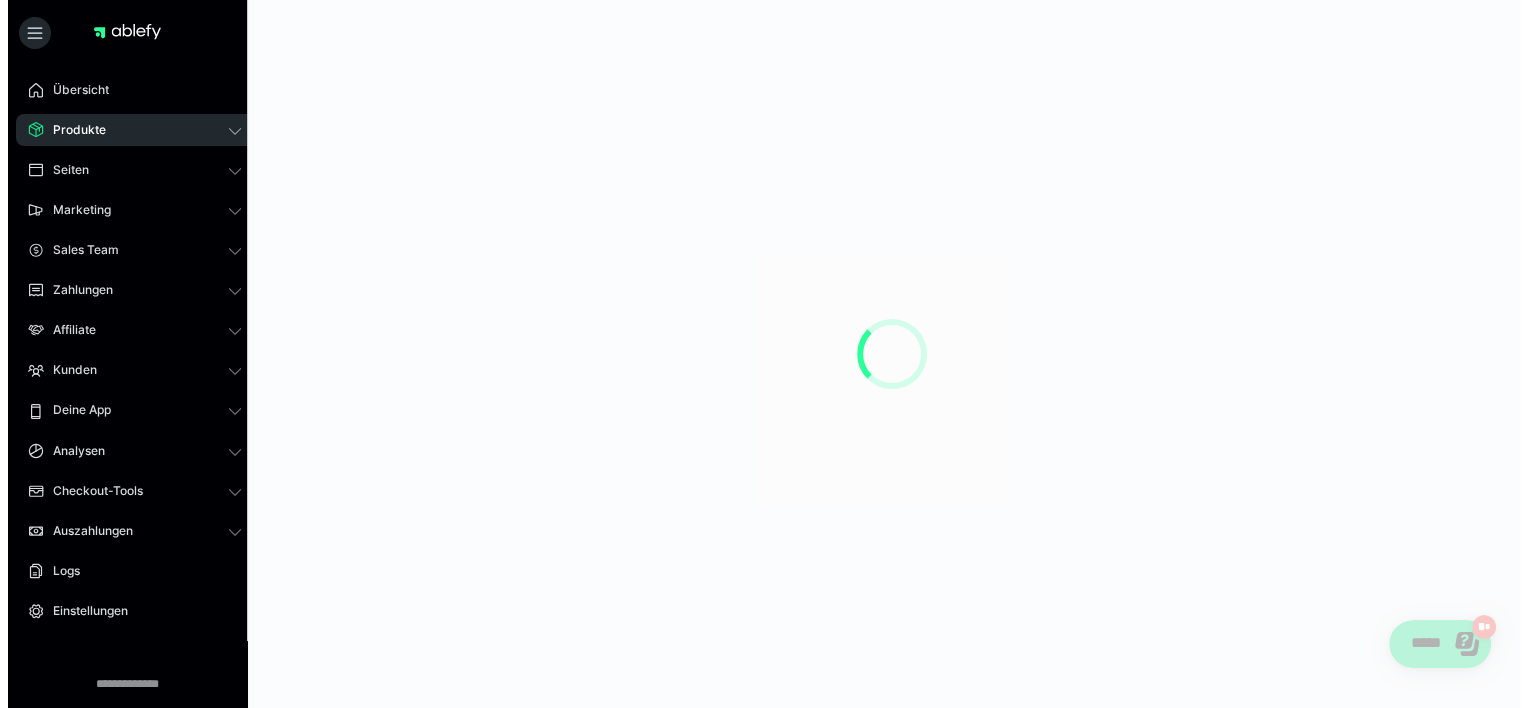 scroll, scrollTop: 0, scrollLeft: 0, axis: both 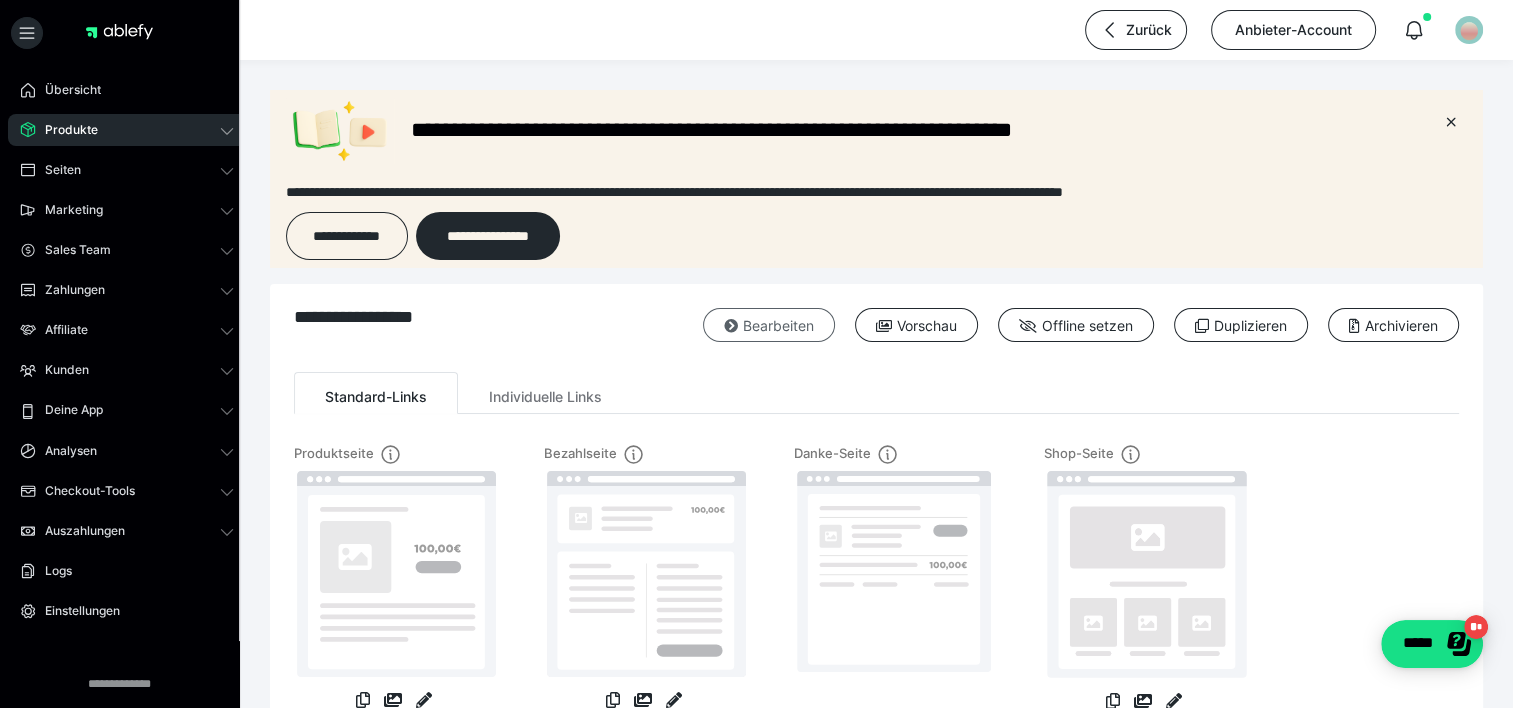click on "Bearbeiten" at bounding box center [769, 325] 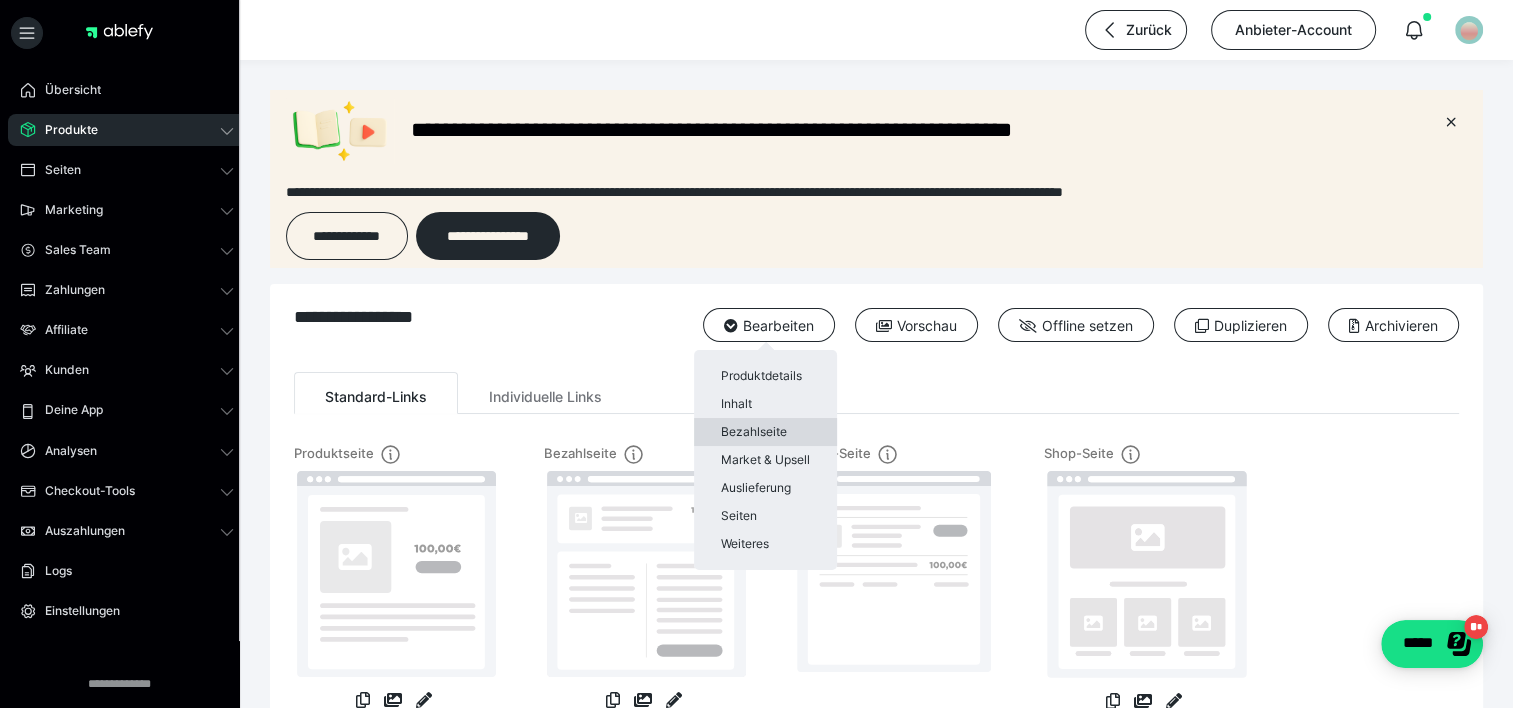 click on "Bezahlseite" at bounding box center (765, 432) 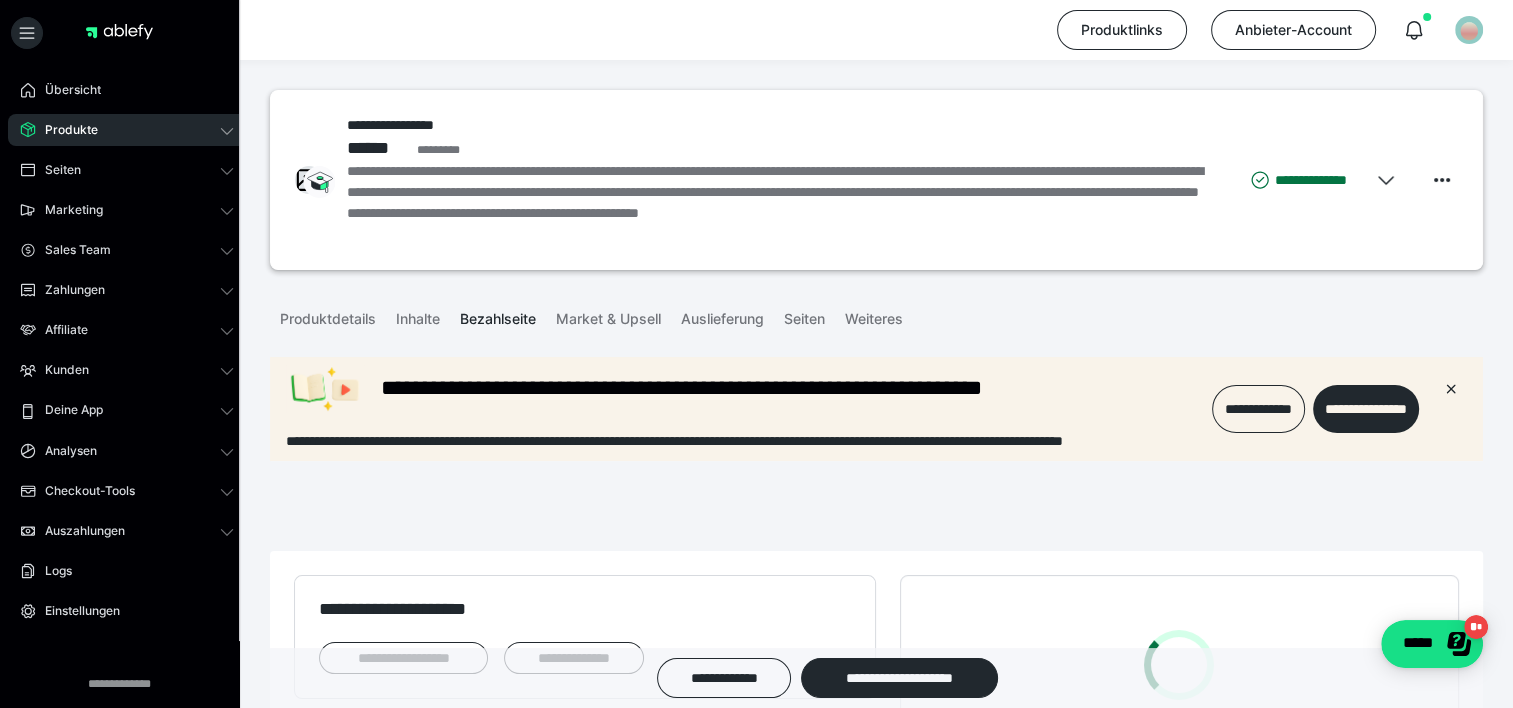 scroll, scrollTop: 0, scrollLeft: 0, axis: both 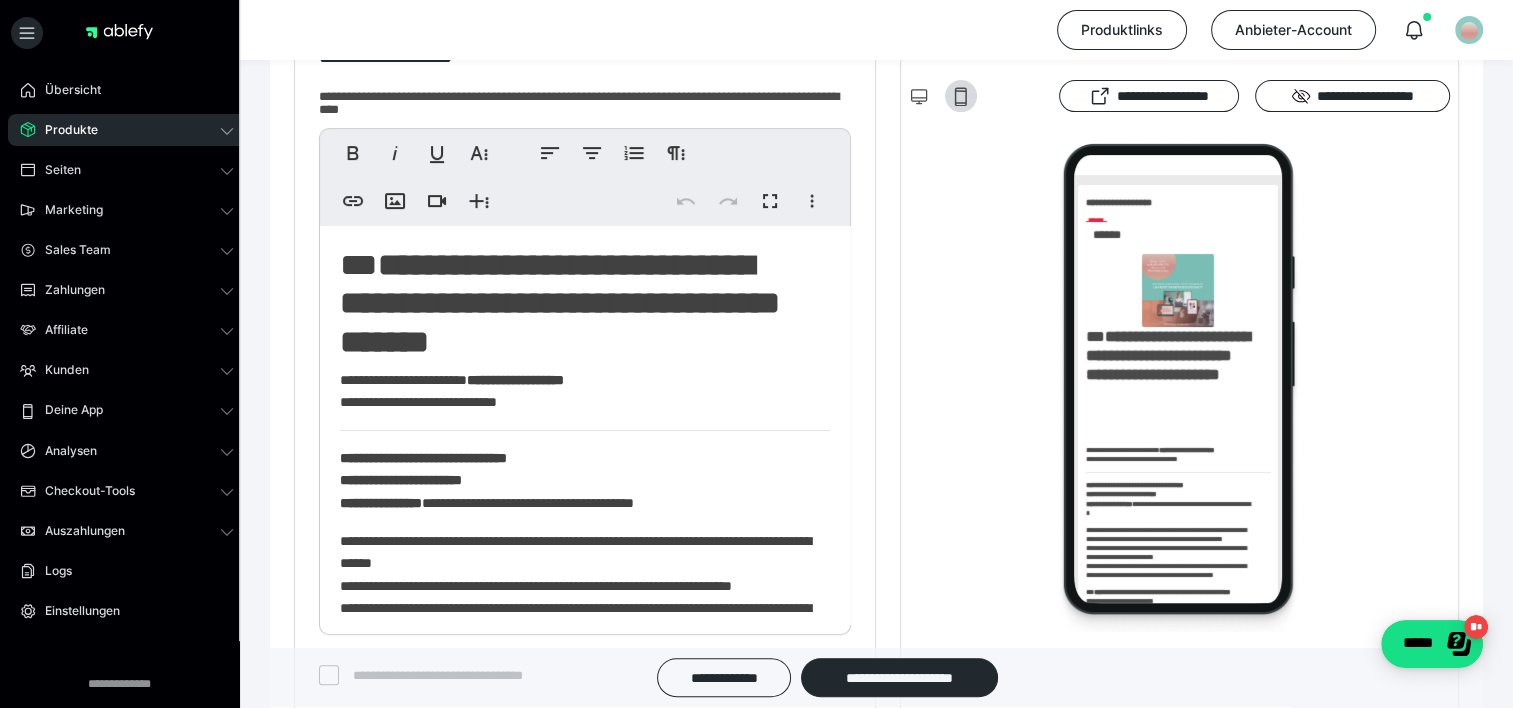 click on "**********" at bounding box center (515, 380) 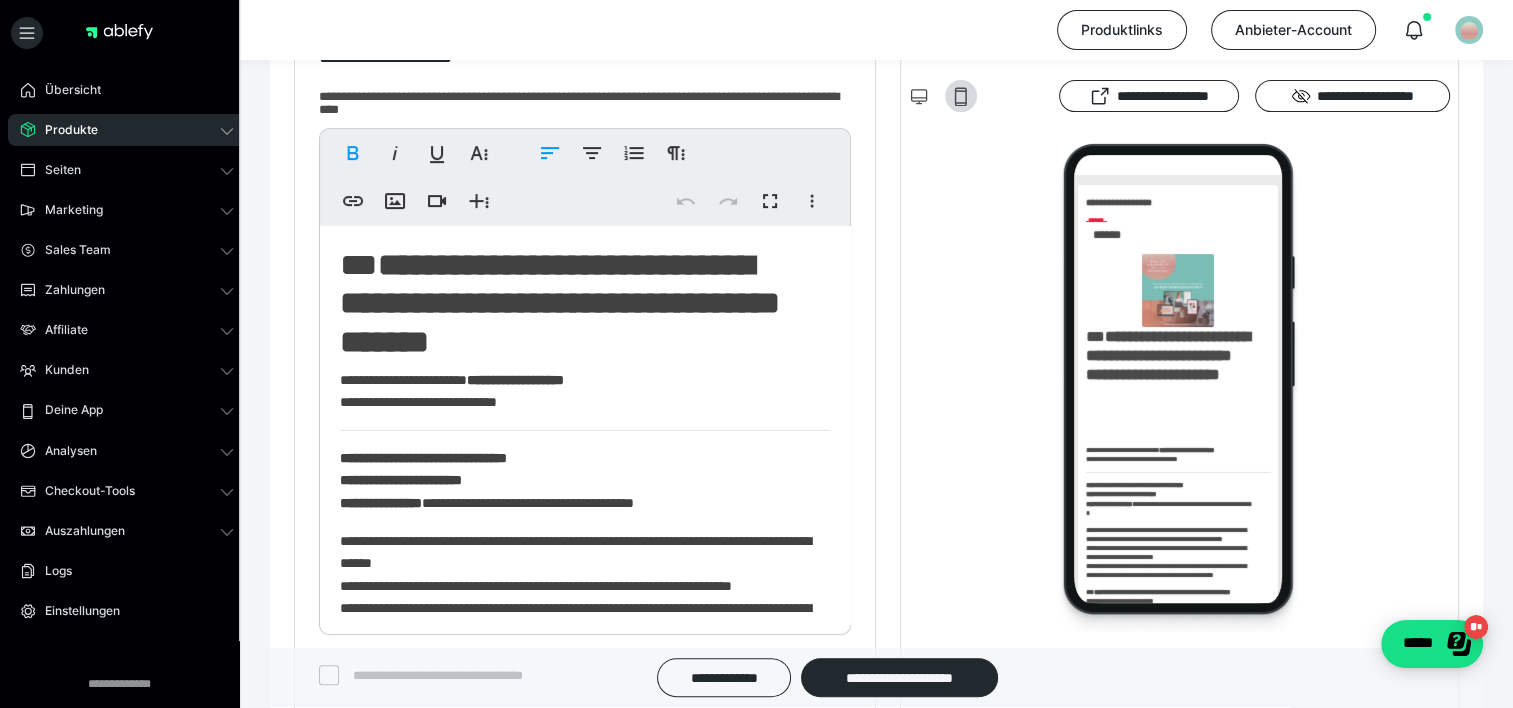 type 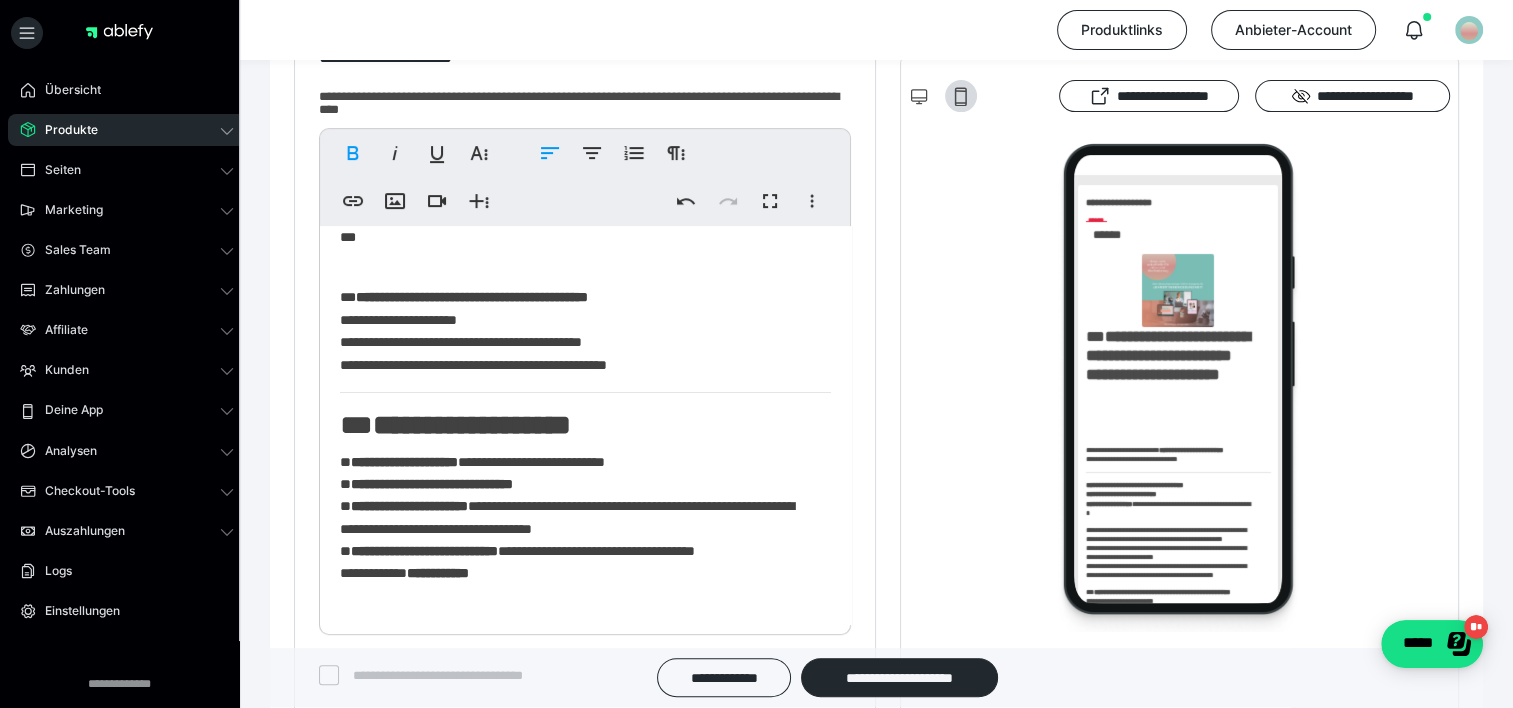 scroll, scrollTop: 400, scrollLeft: 0, axis: vertical 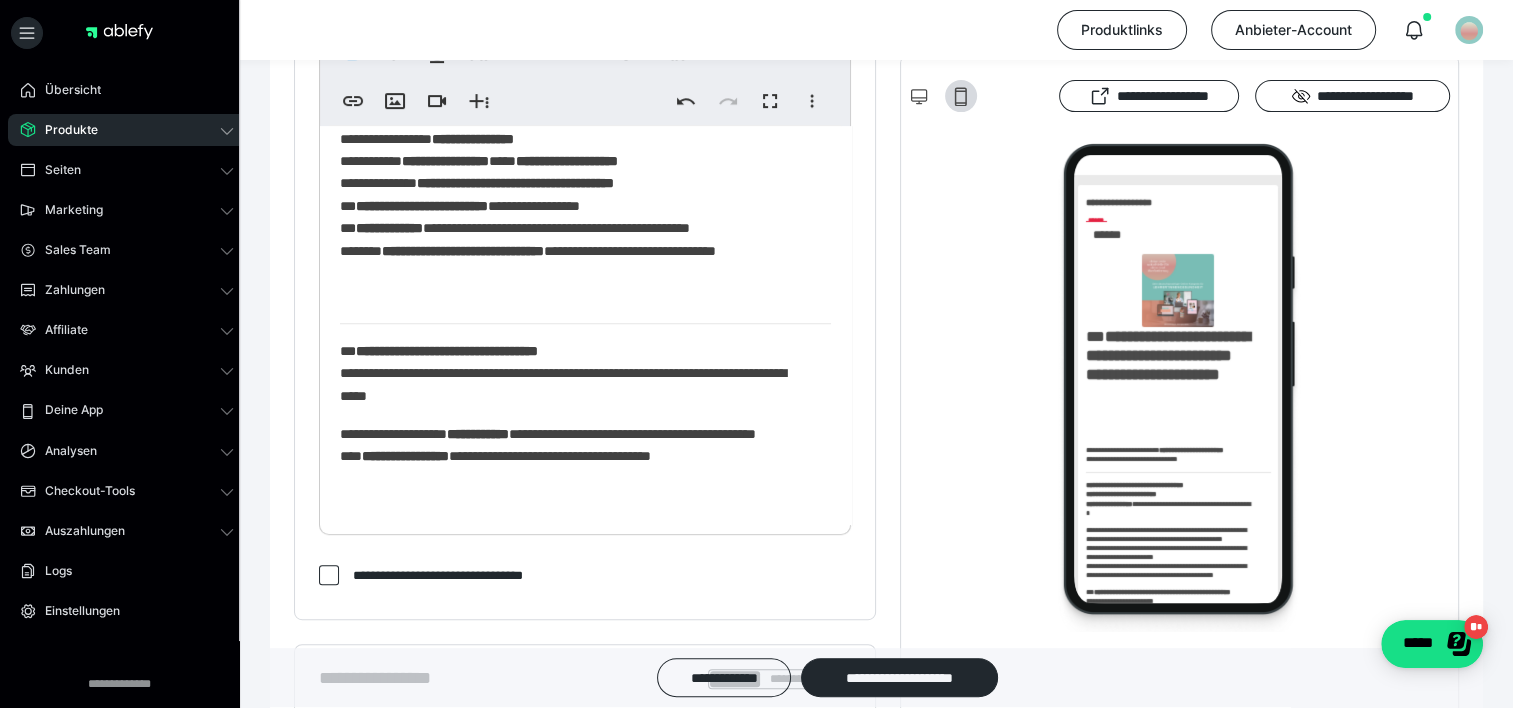 click on "**********" at bounding box center (578, 456) 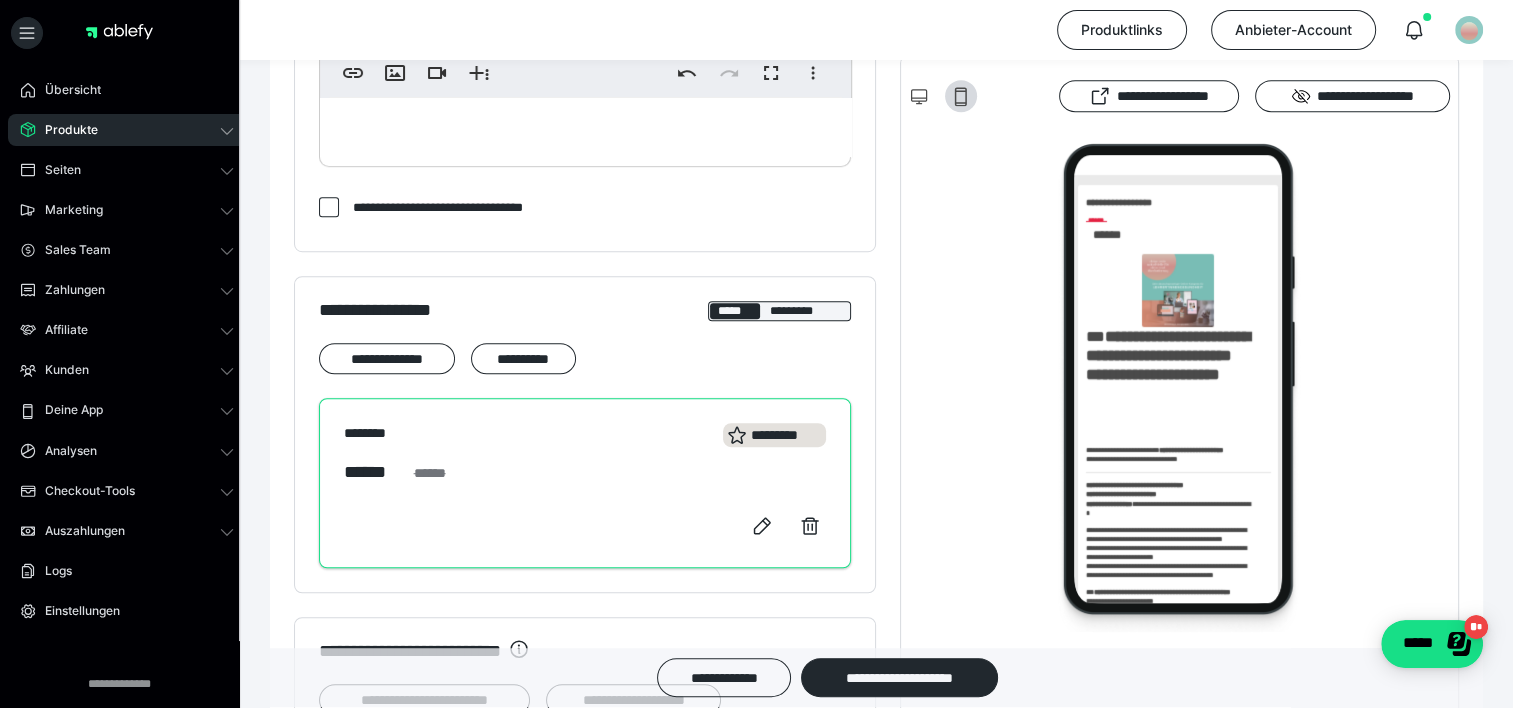 scroll, scrollTop: 1200, scrollLeft: 0, axis: vertical 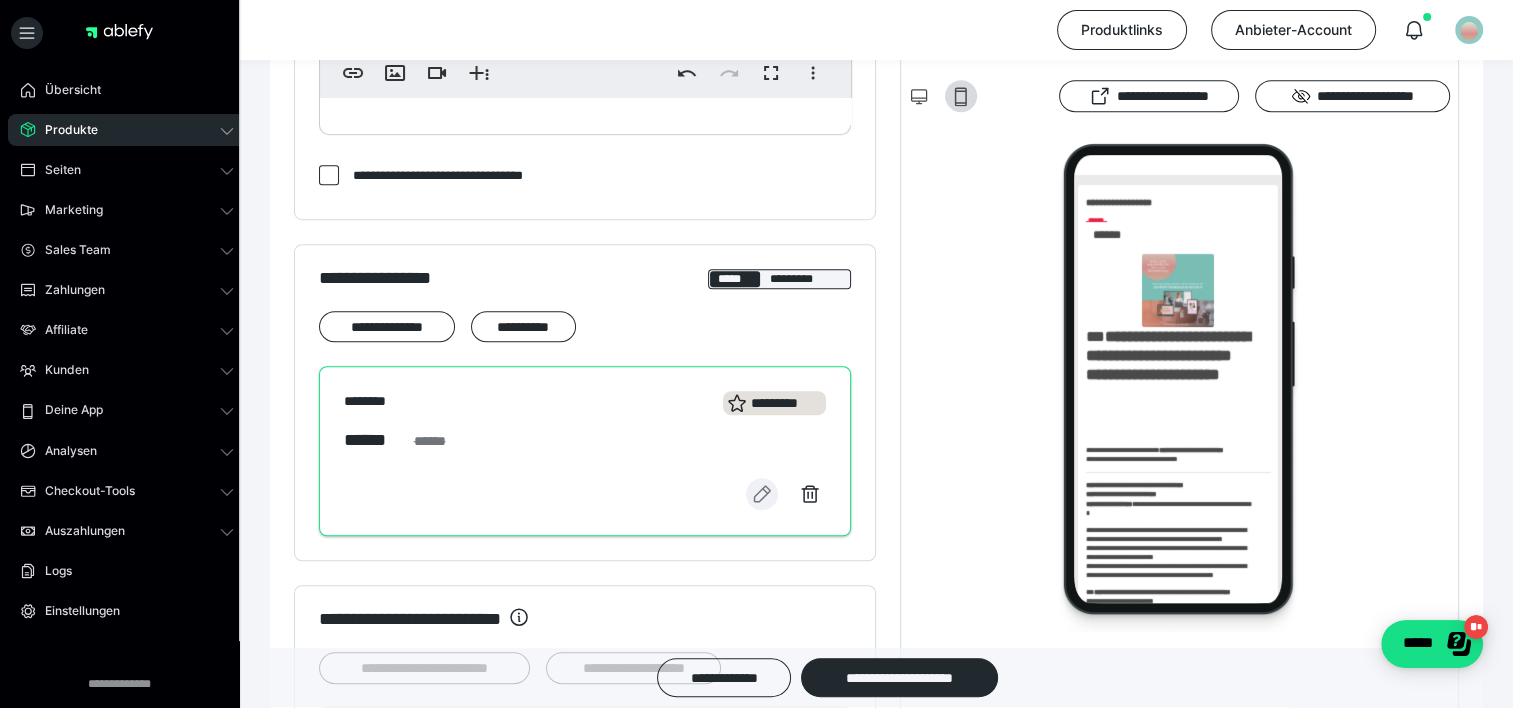 click 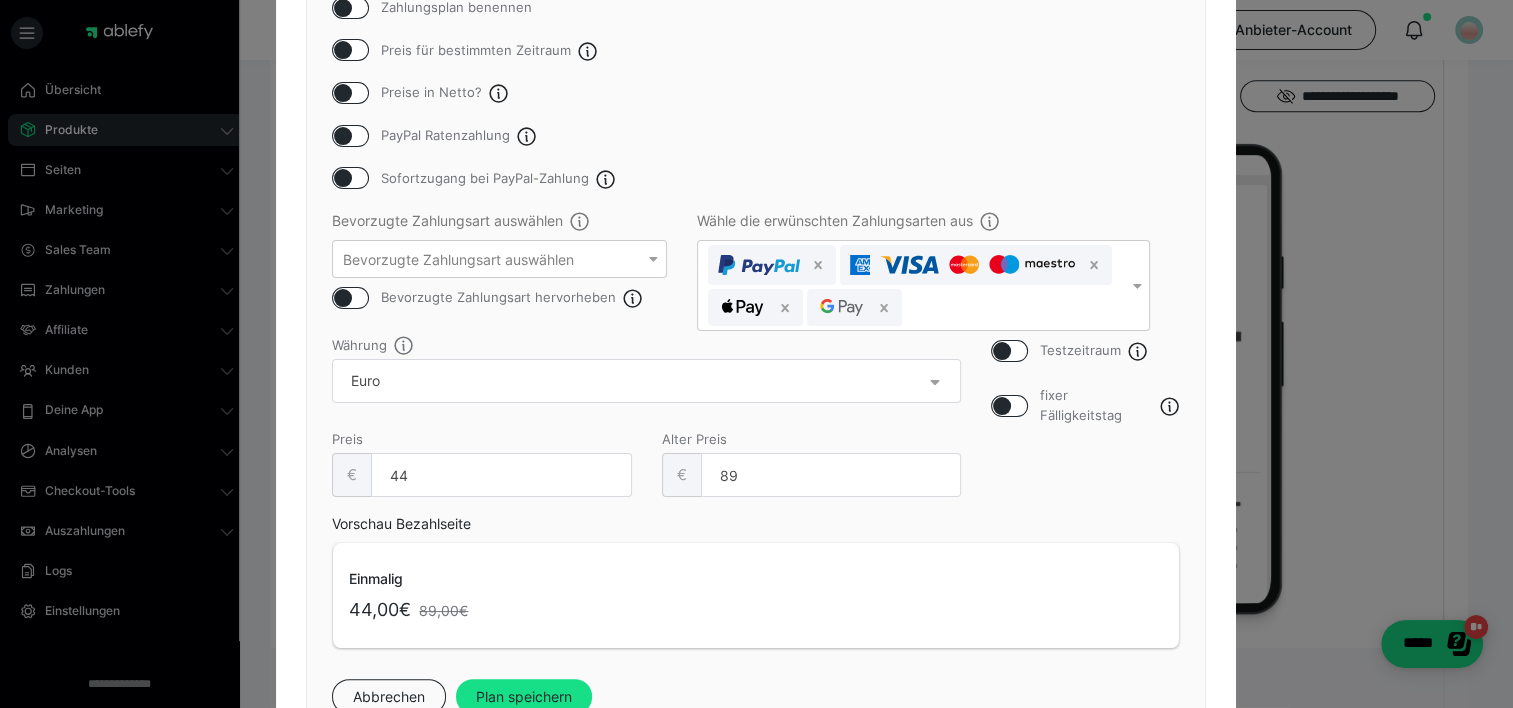 scroll, scrollTop: 300, scrollLeft: 0, axis: vertical 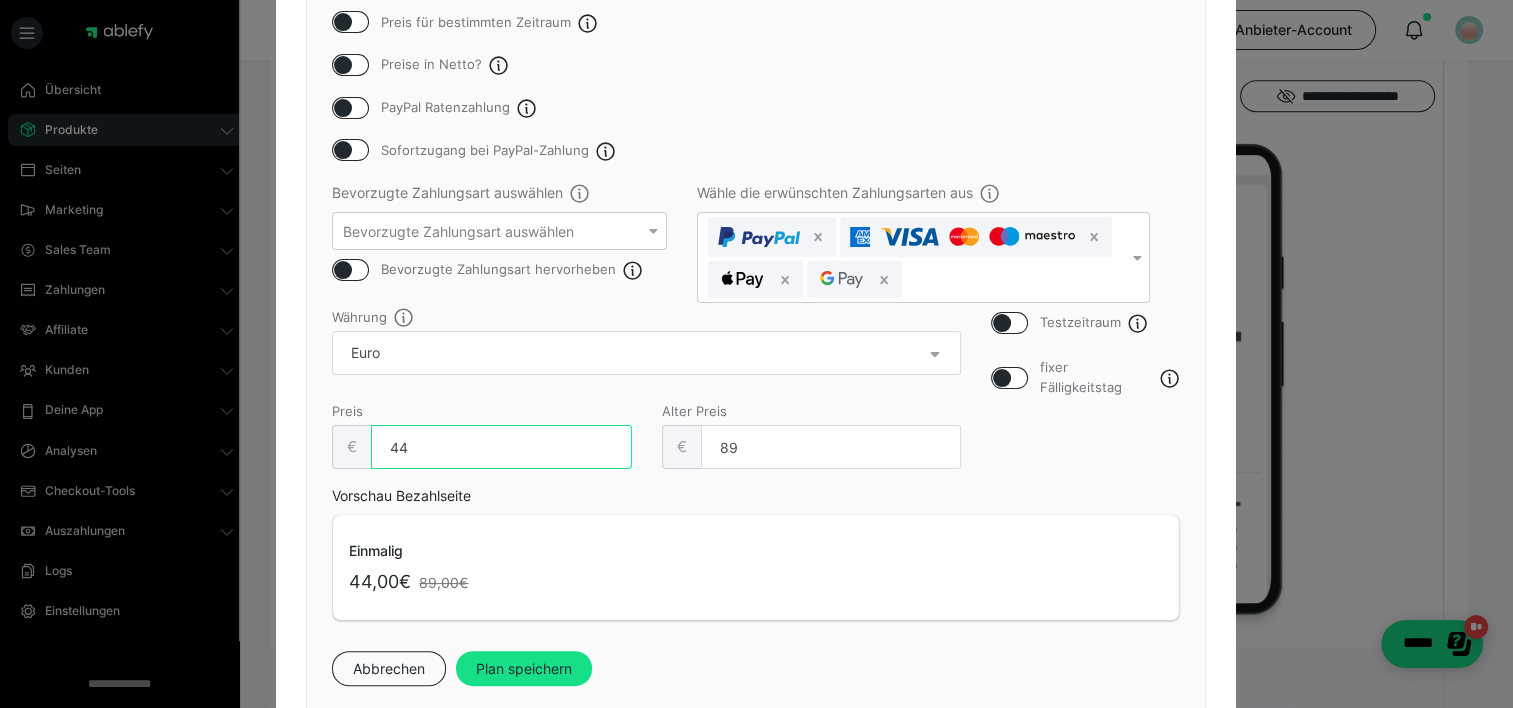 drag, startPoint x: 436, startPoint y: 452, endPoint x: 378, endPoint y: 453, distance: 58.00862 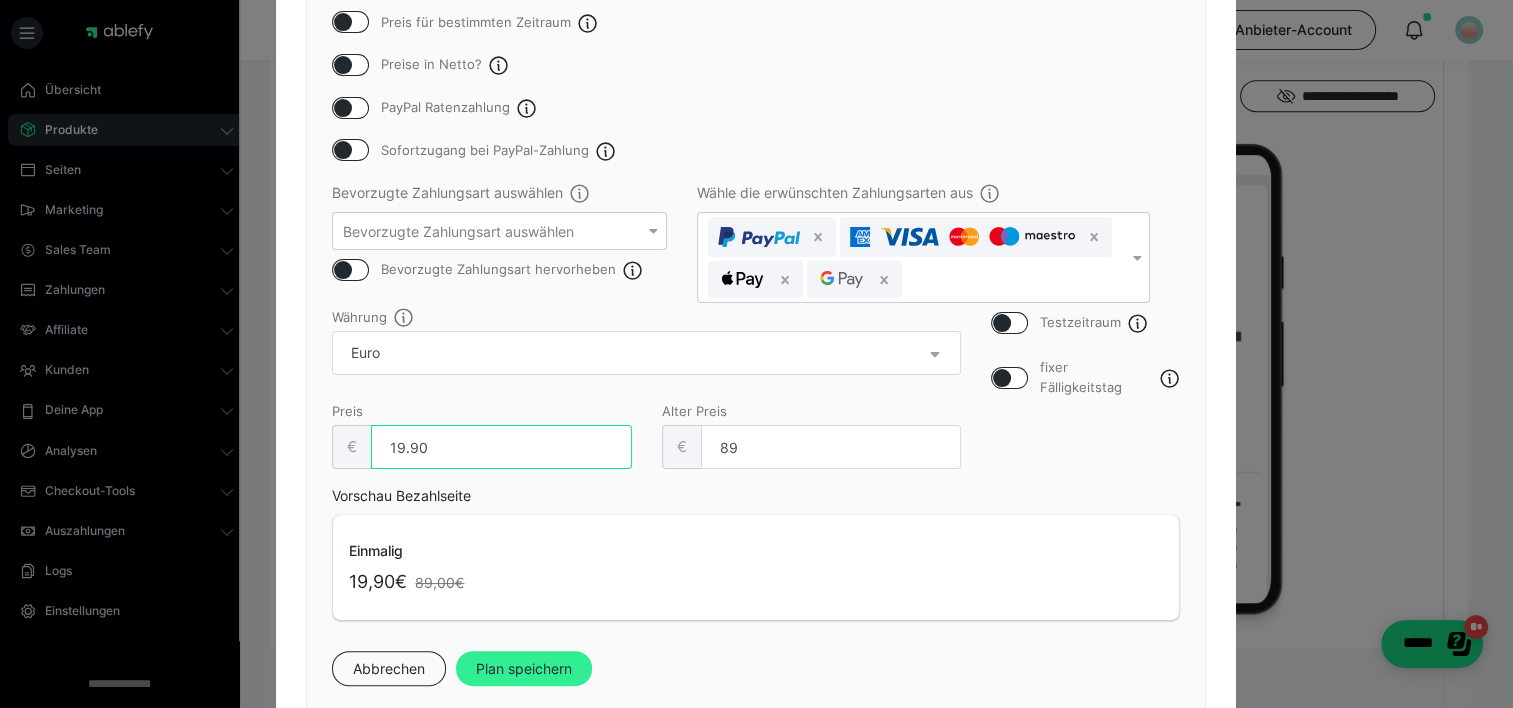 type on "19.90" 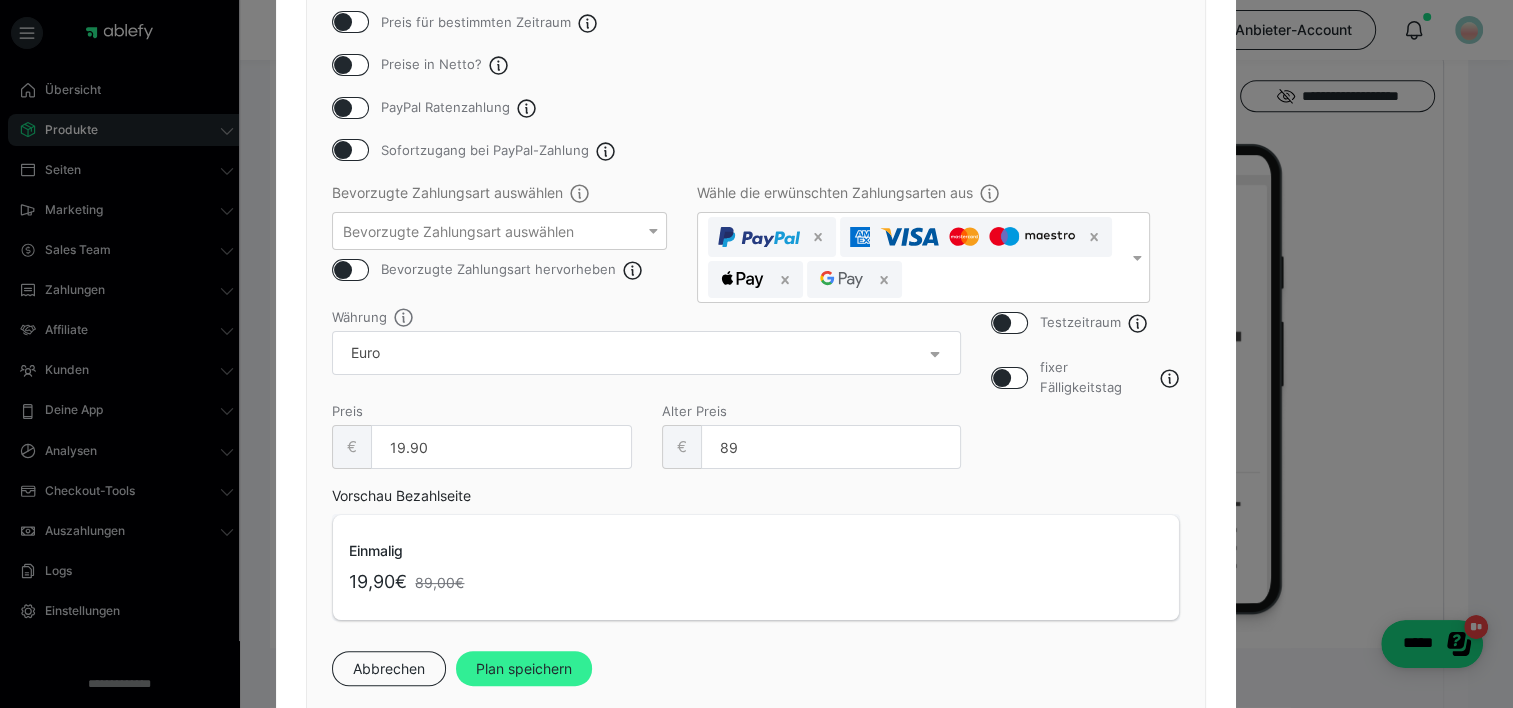 click on "Plan speichern" at bounding box center [524, 669] 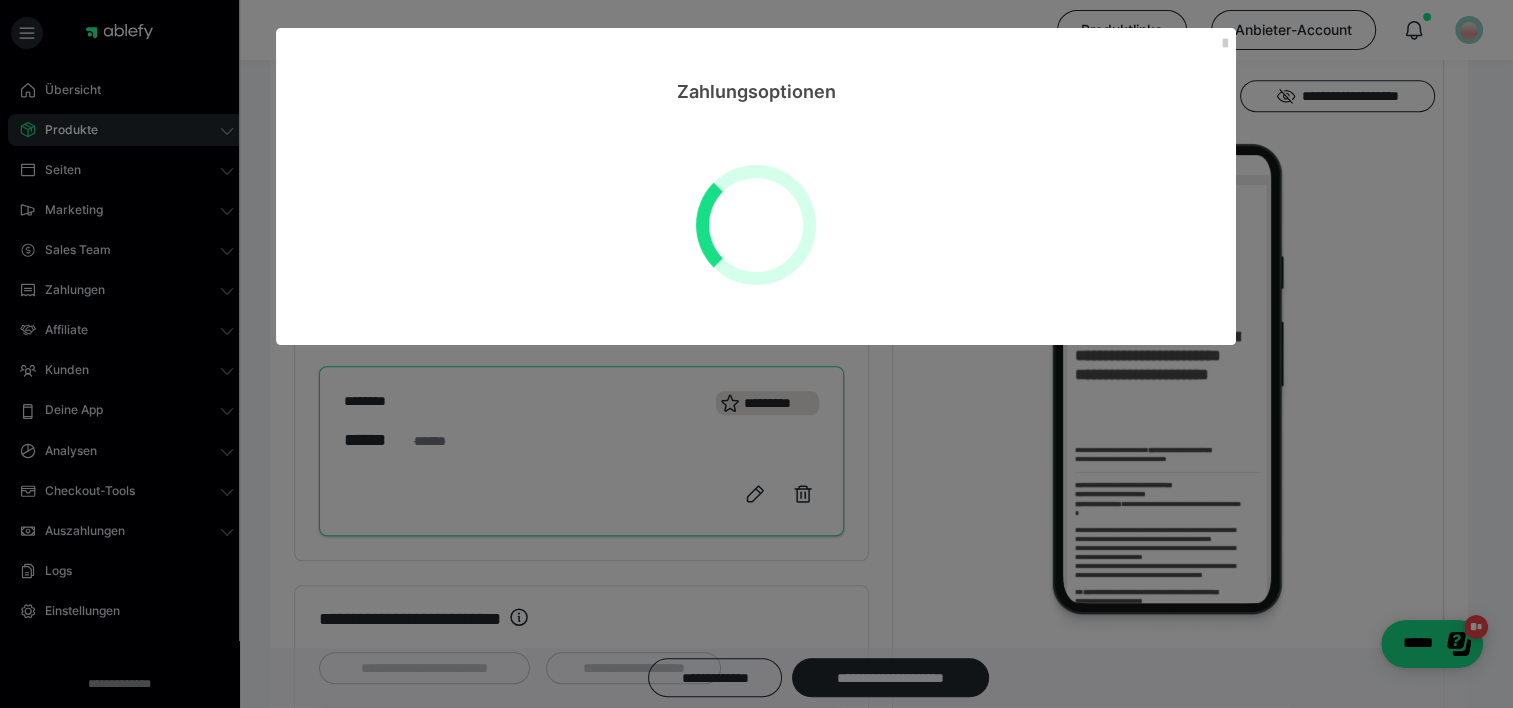 scroll, scrollTop: 0, scrollLeft: 0, axis: both 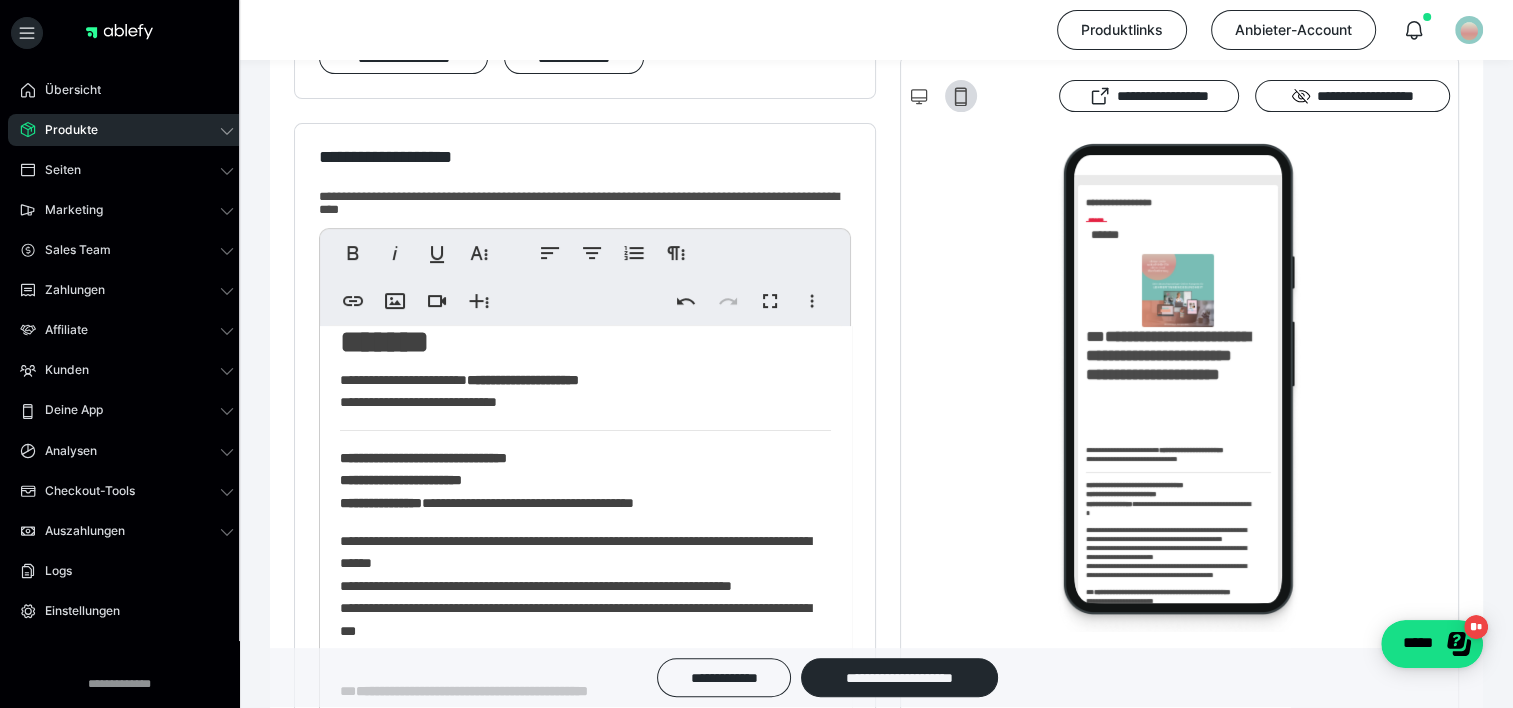 click on "**********" at bounding box center [578, 391] 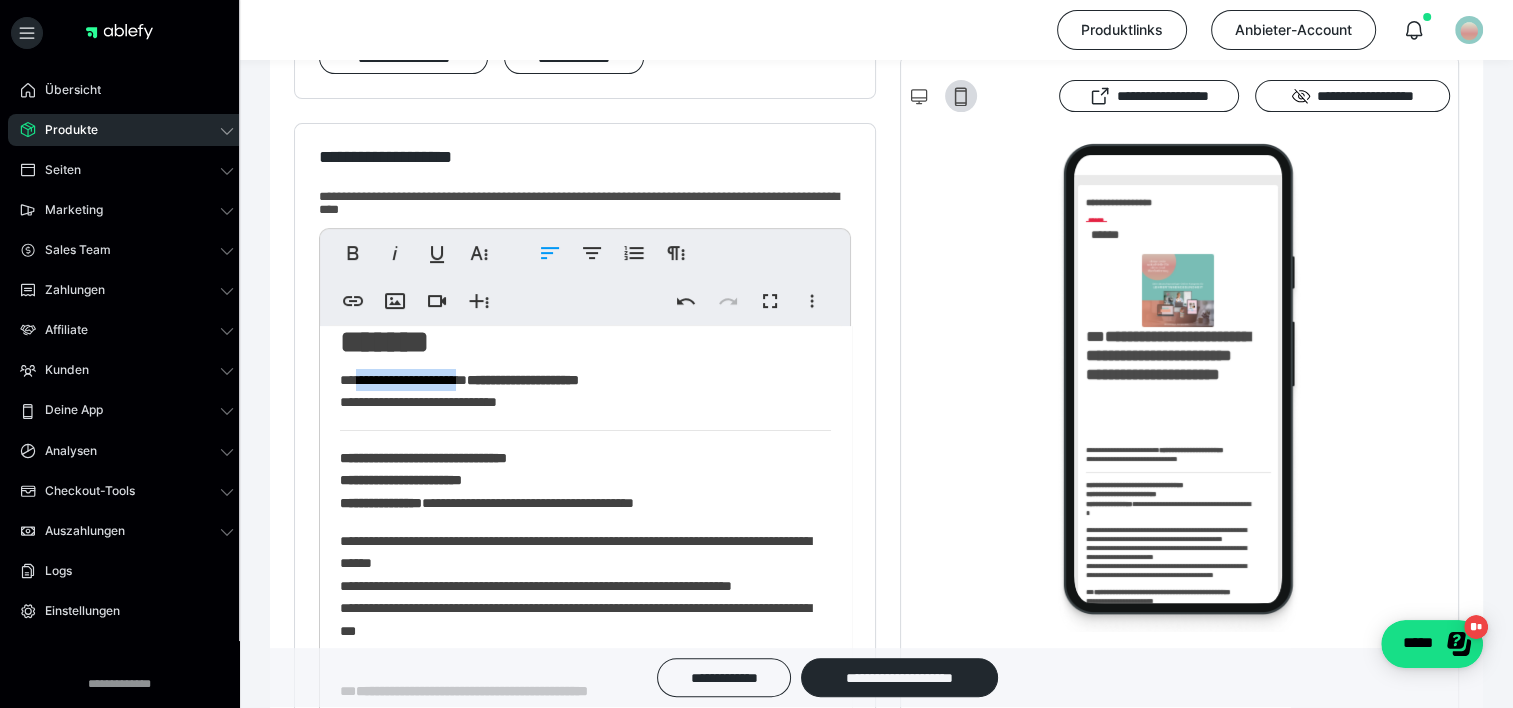 drag, startPoint x: 478, startPoint y: 378, endPoint x: 362, endPoint y: 387, distance: 116.34862 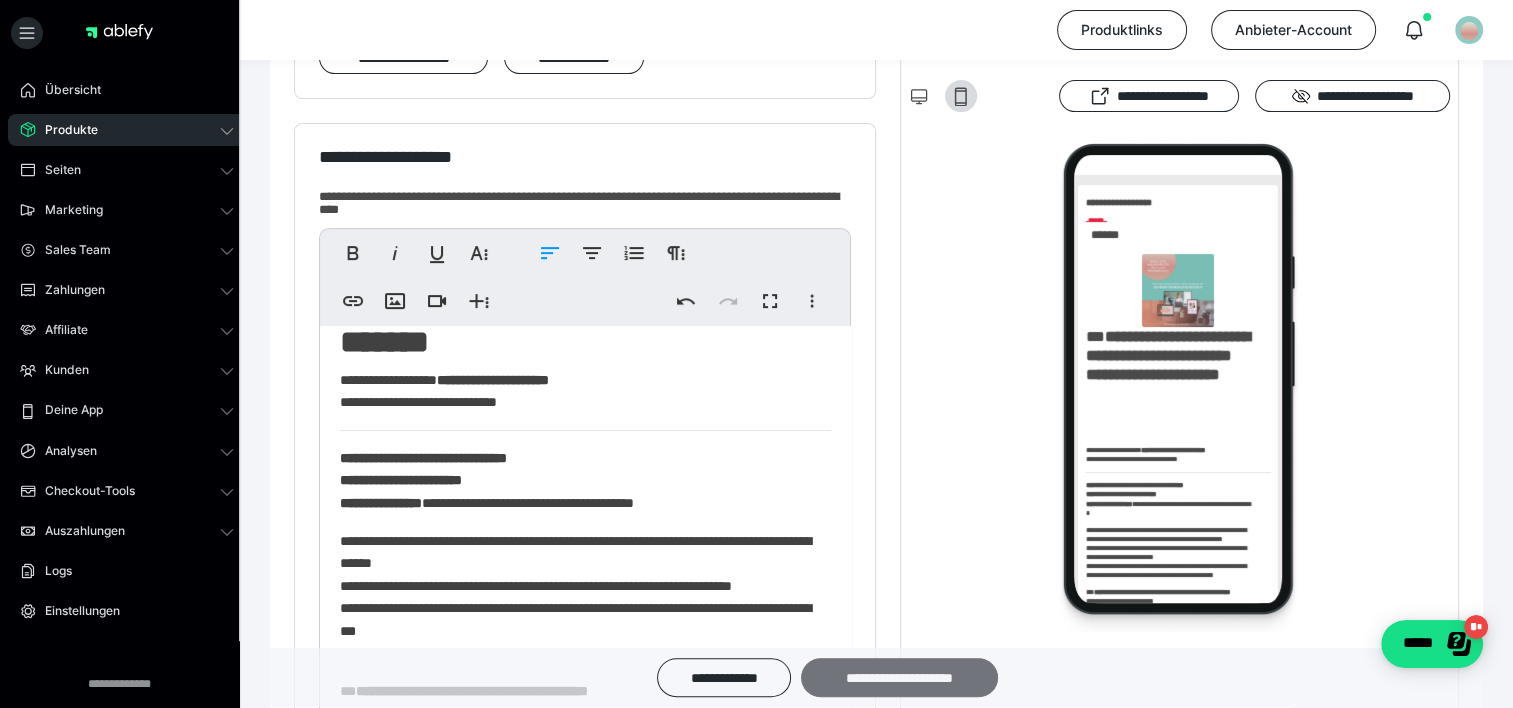 click on "**********" at bounding box center [899, 678] 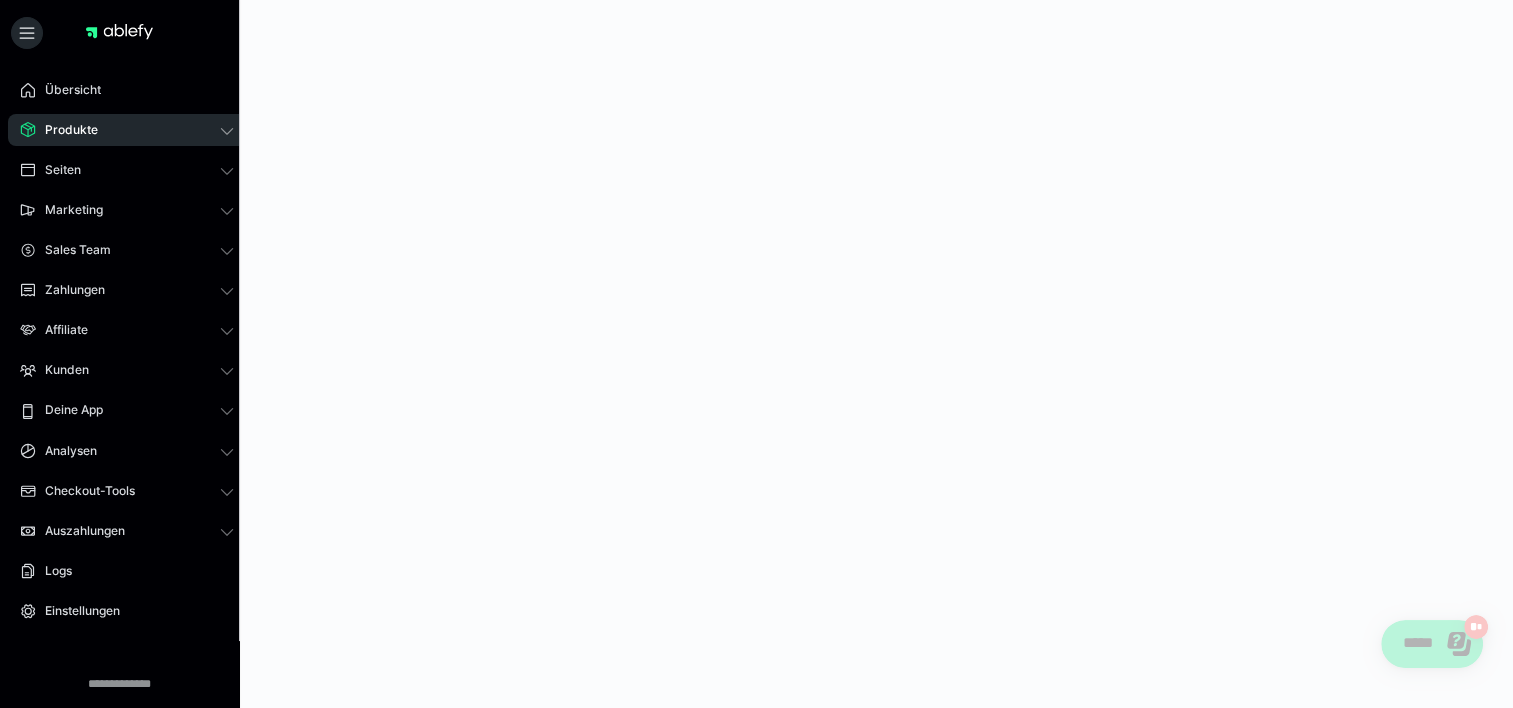 scroll, scrollTop: 0, scrollLeft: 0, axis: both 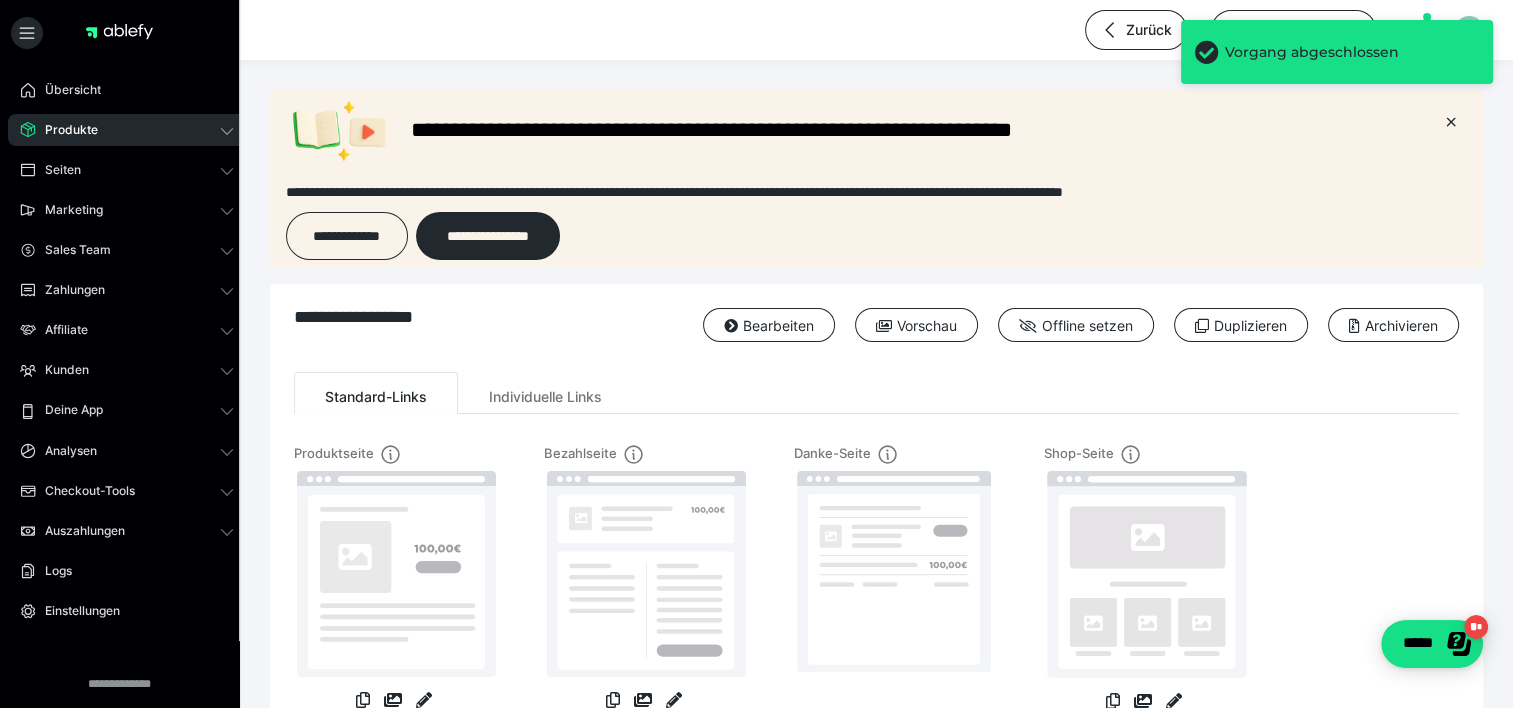 click on "Produkte" at bounding box center (64, 130) 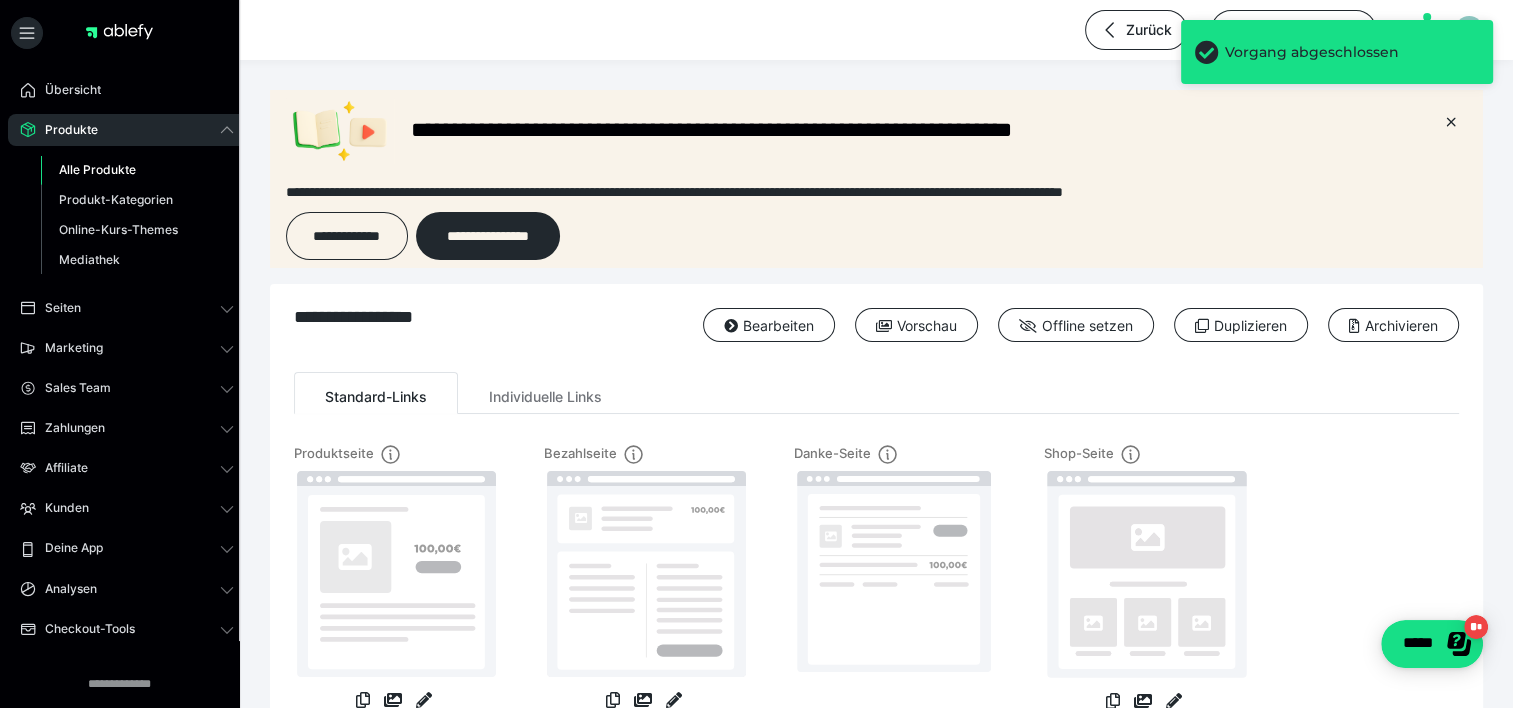 click on "Alle Produkte" at bounding box center (97, 169) 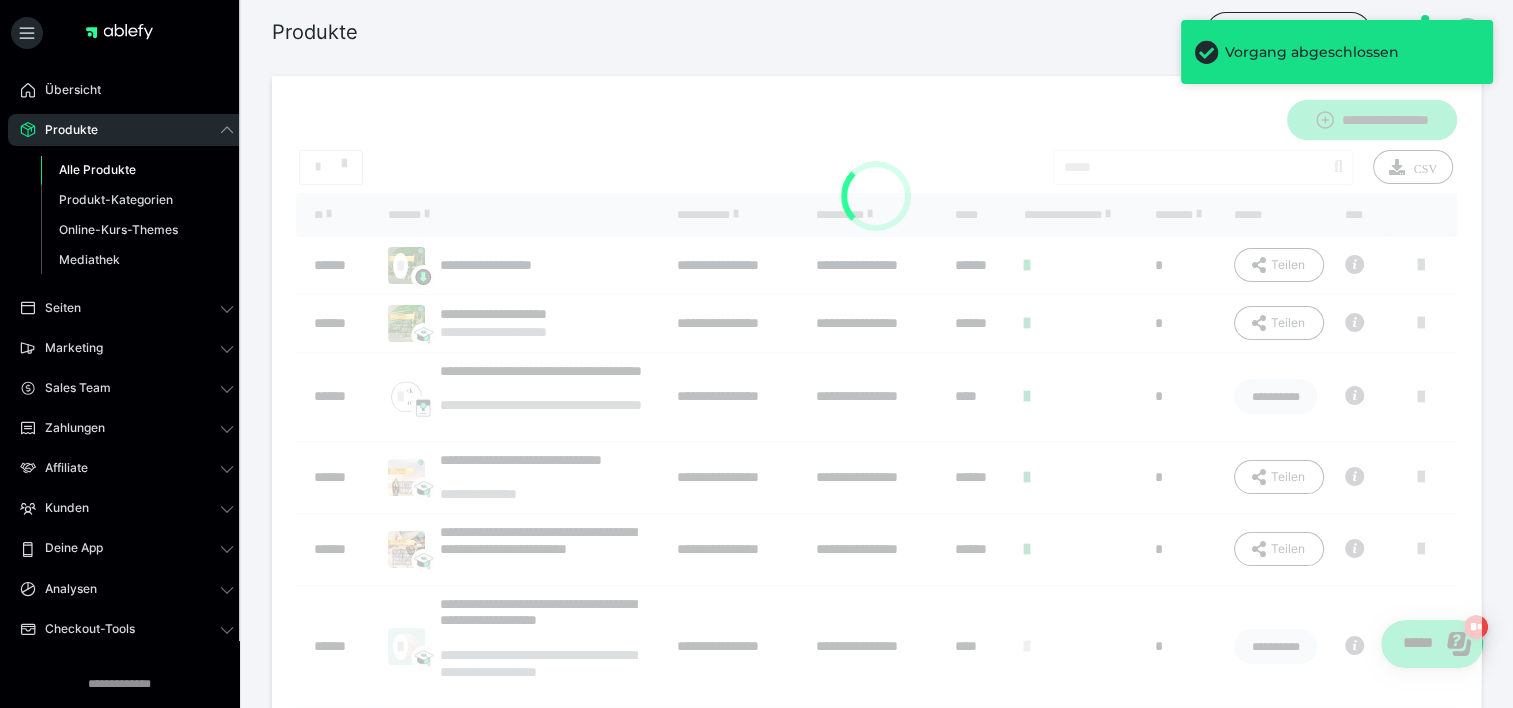 scroll, scrollTop: 0, scrollLeft: 0, axis: both 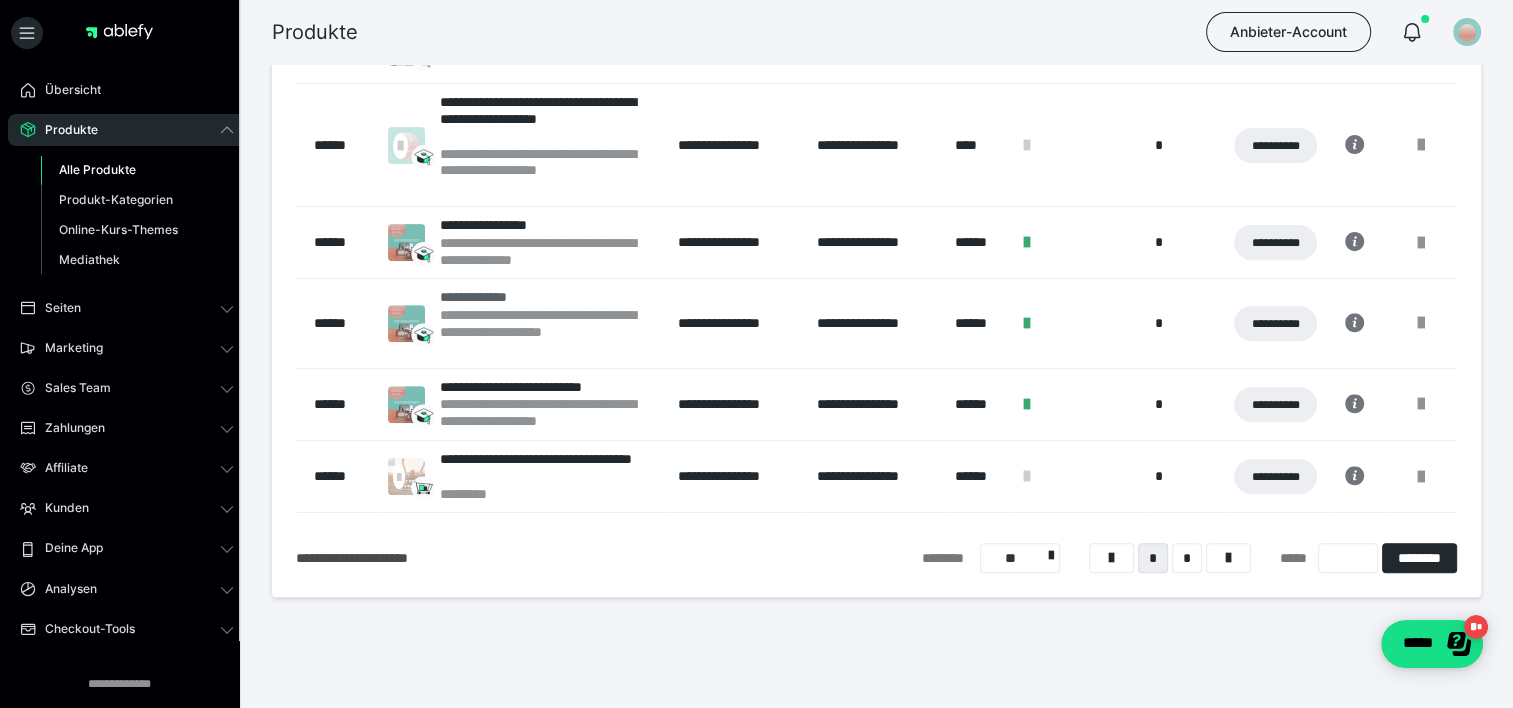click on "**********" at bounding box center (549, 297) 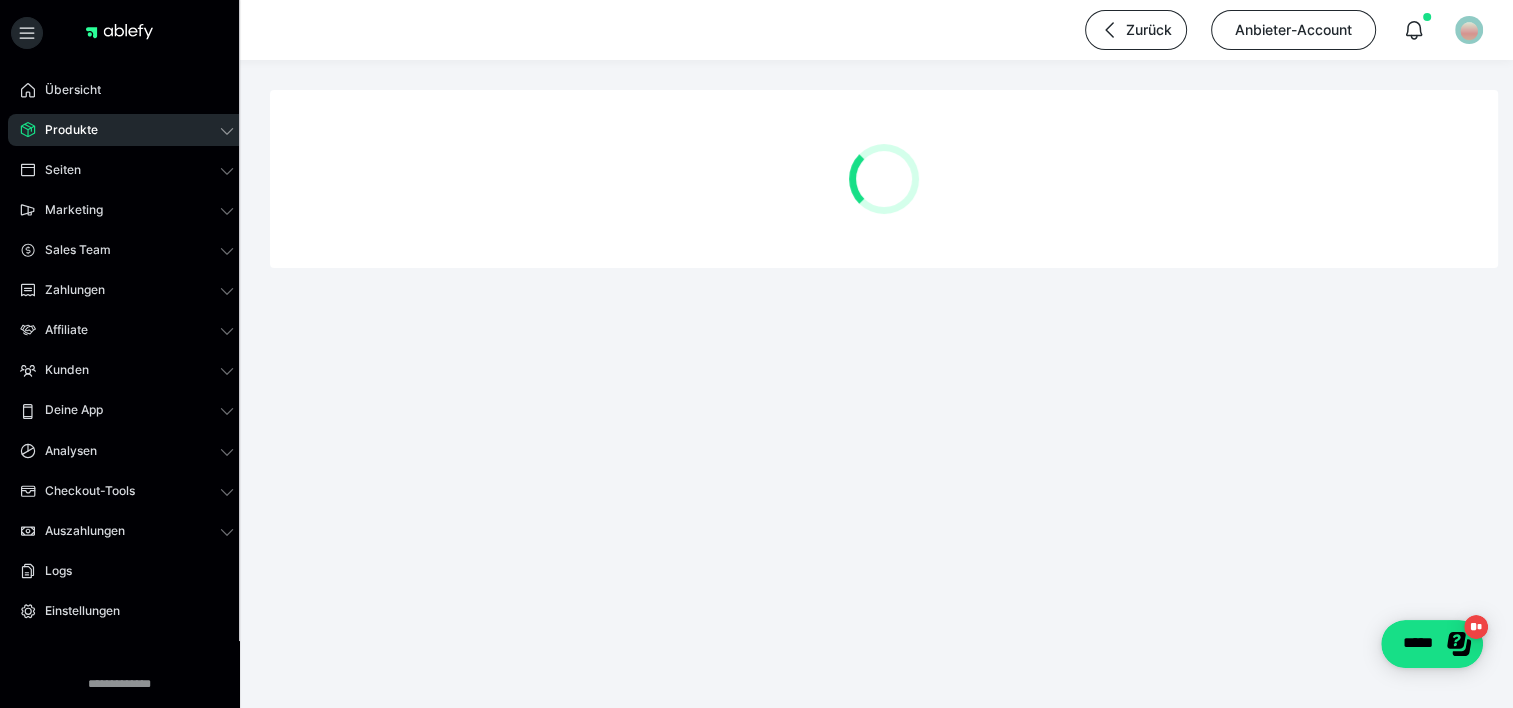 scroll, scrollTop: 0, scrollLeft: 0, axis: both 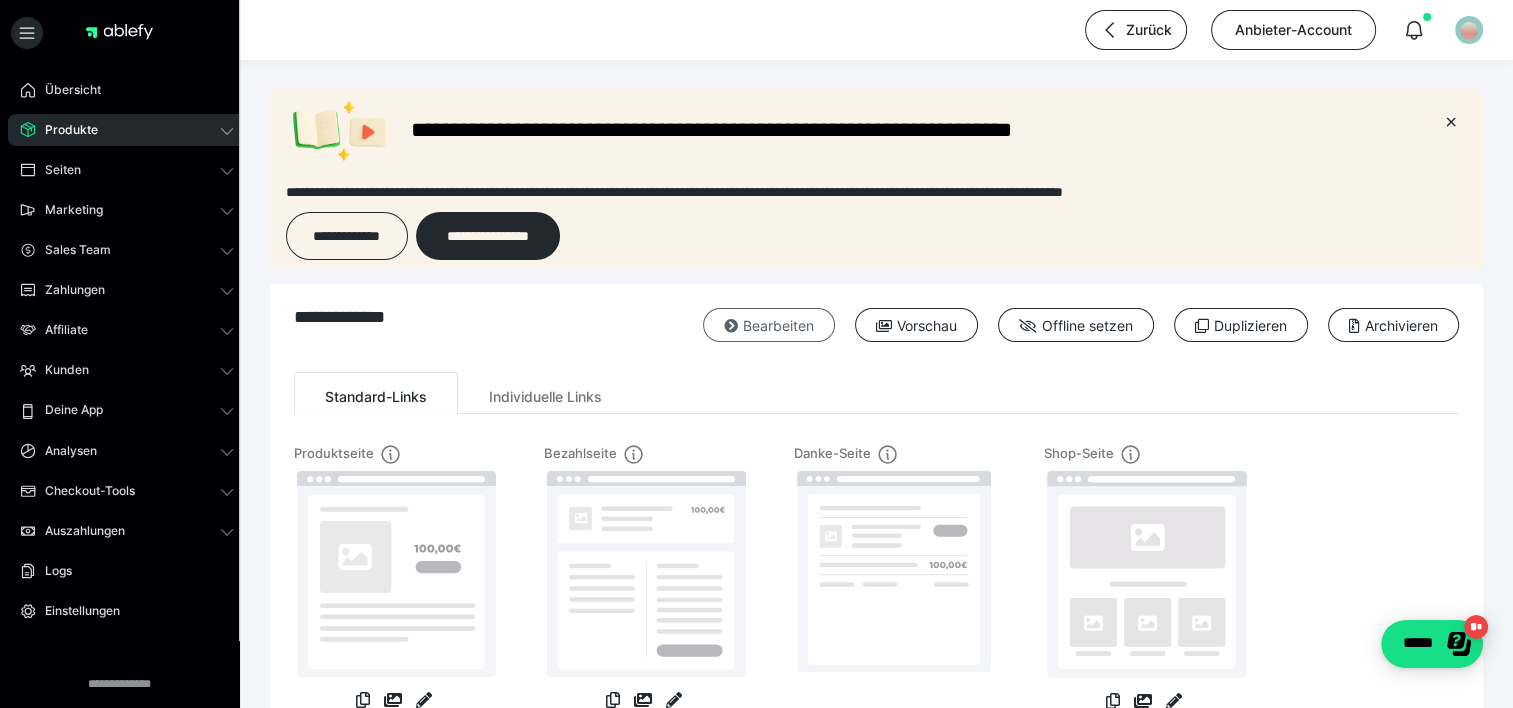 click at bounding box center (731, 326) 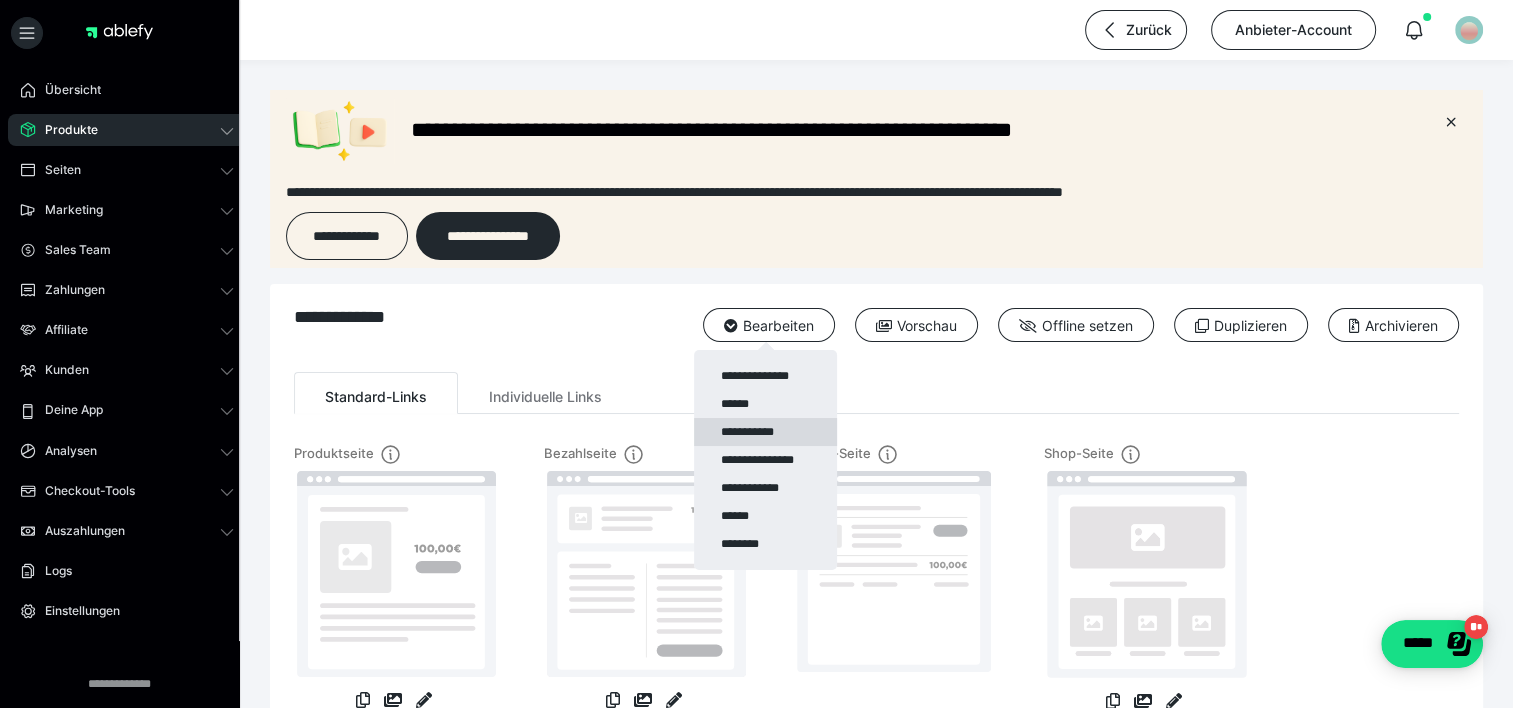 click on "**********" at bounding box center [765, 432] 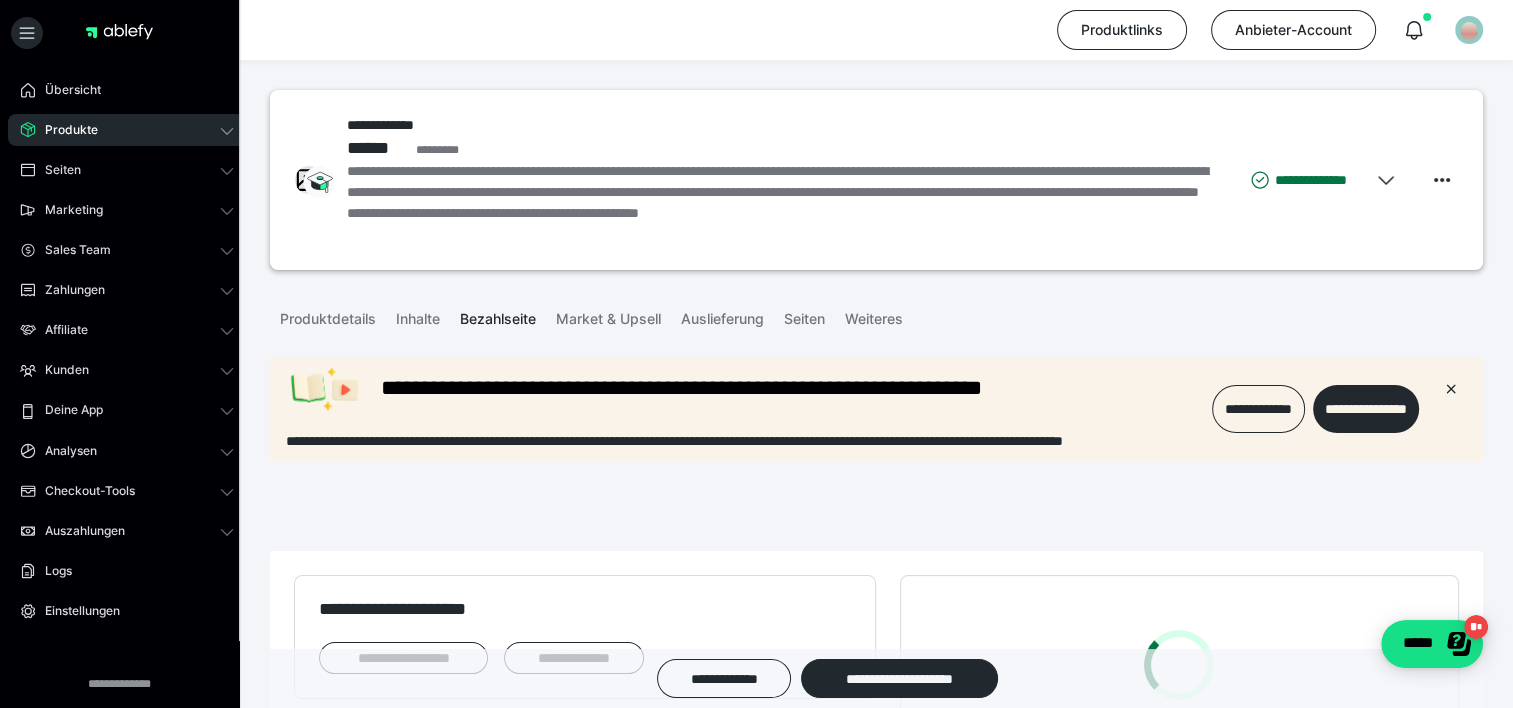 scroll, scrollTop: 0, scrollLeft: 0, axis: both 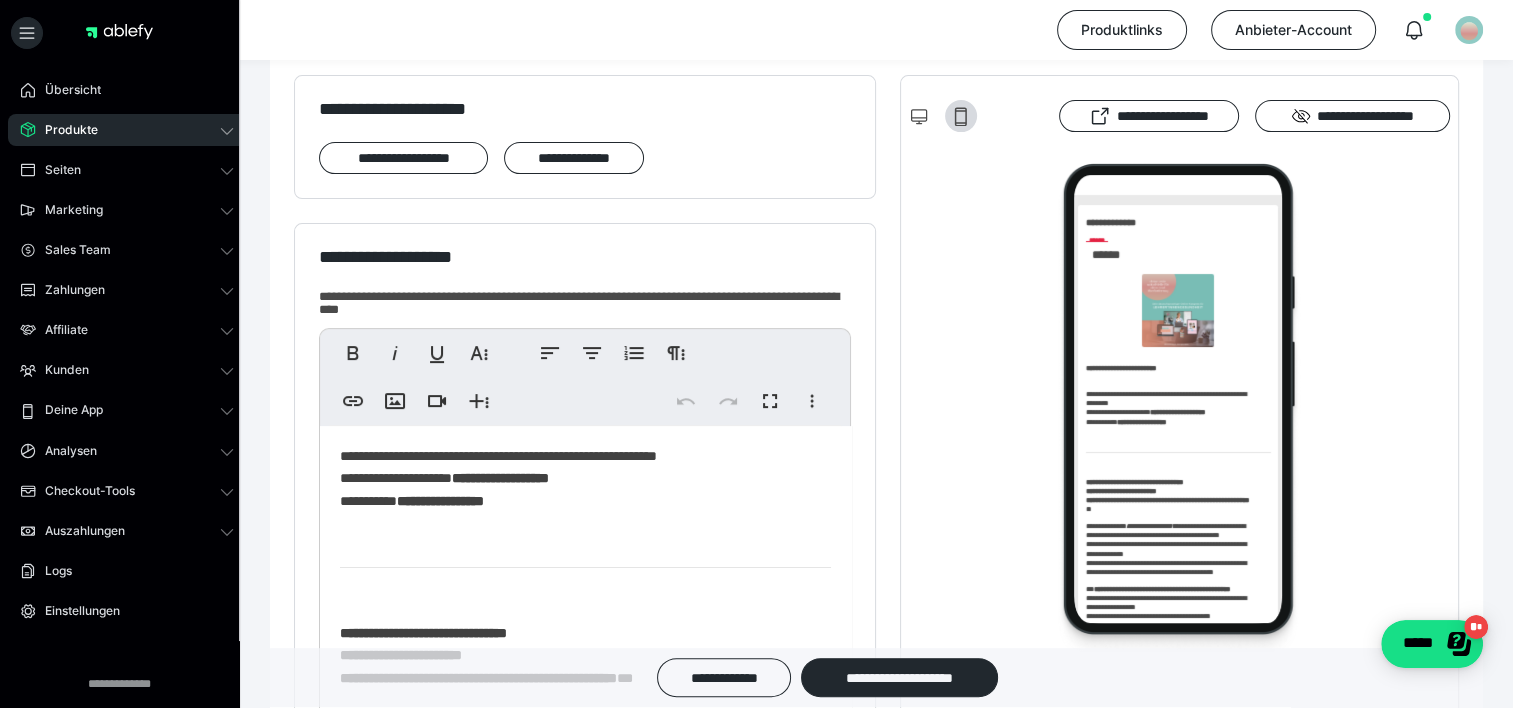 click on "**********" at bounding box center (396, 478) 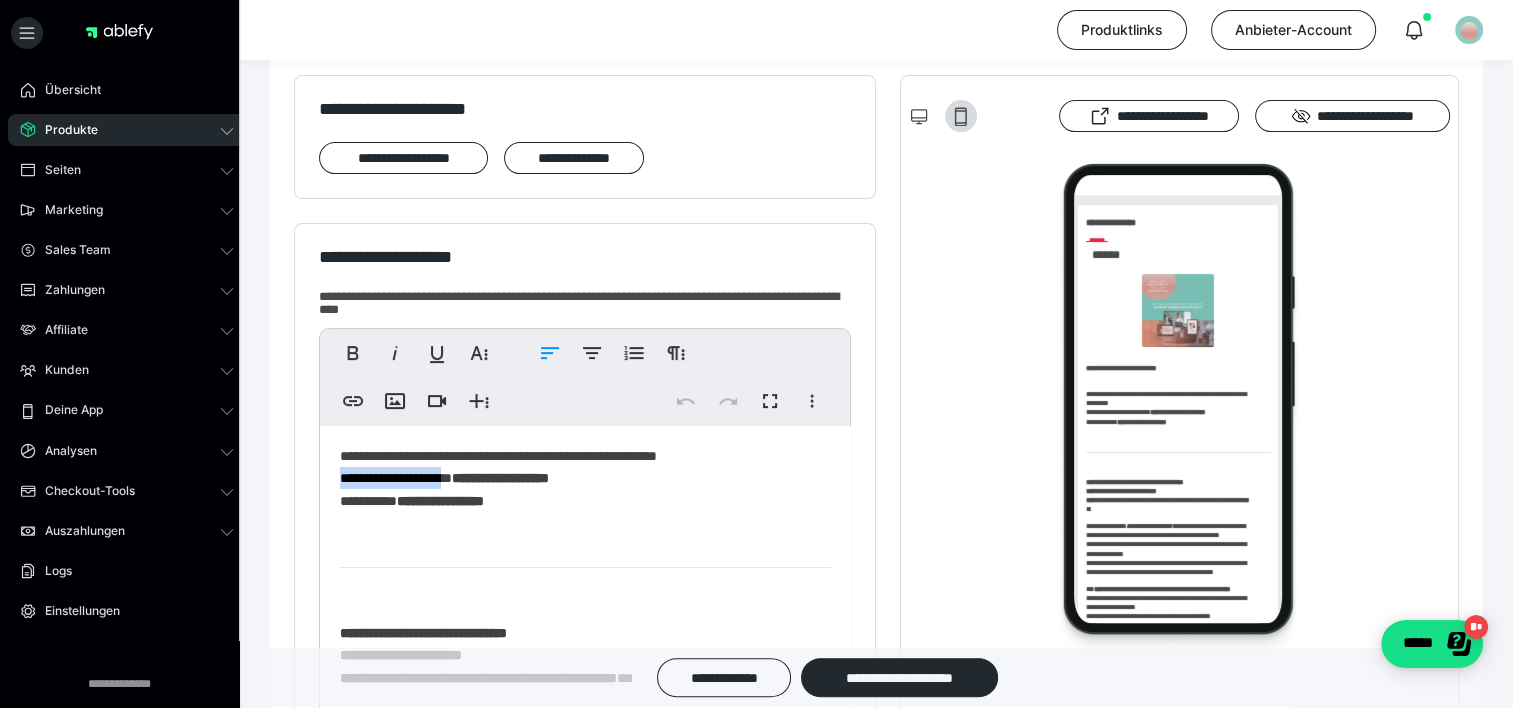 drag, startPoint x: 454, startPoint y: 479, endPoint x: 337, endPoint y: 480, distance: 117.00427 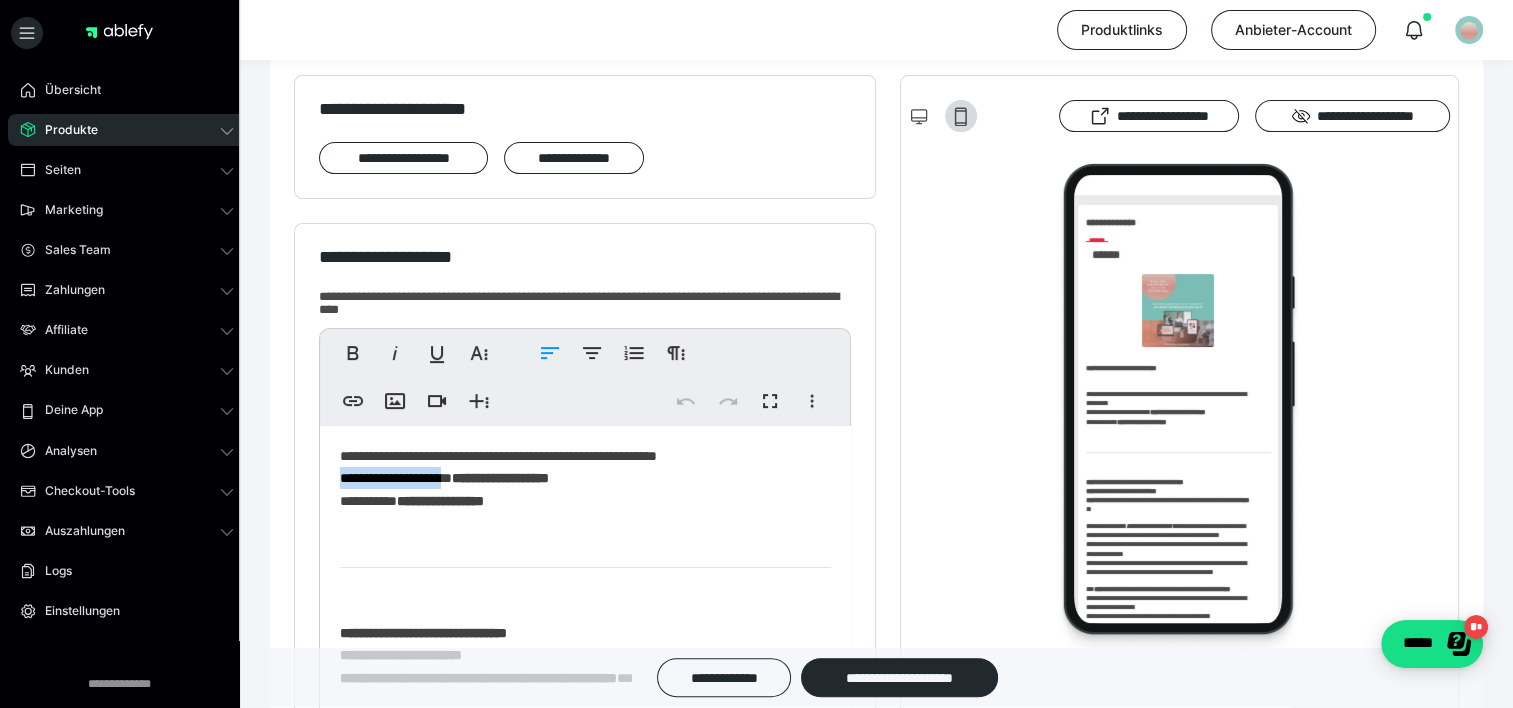 type 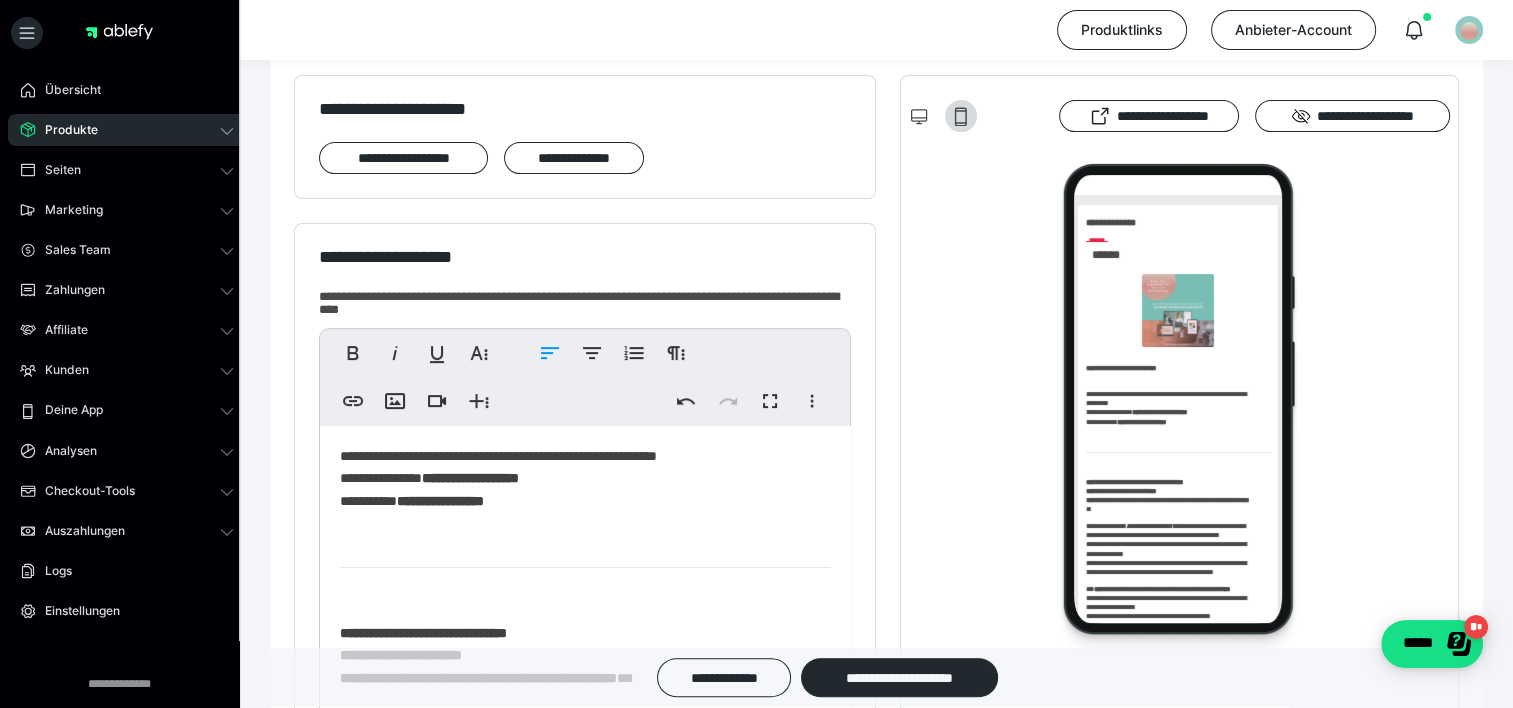 click on "**********" at bounding box center (470, 478) 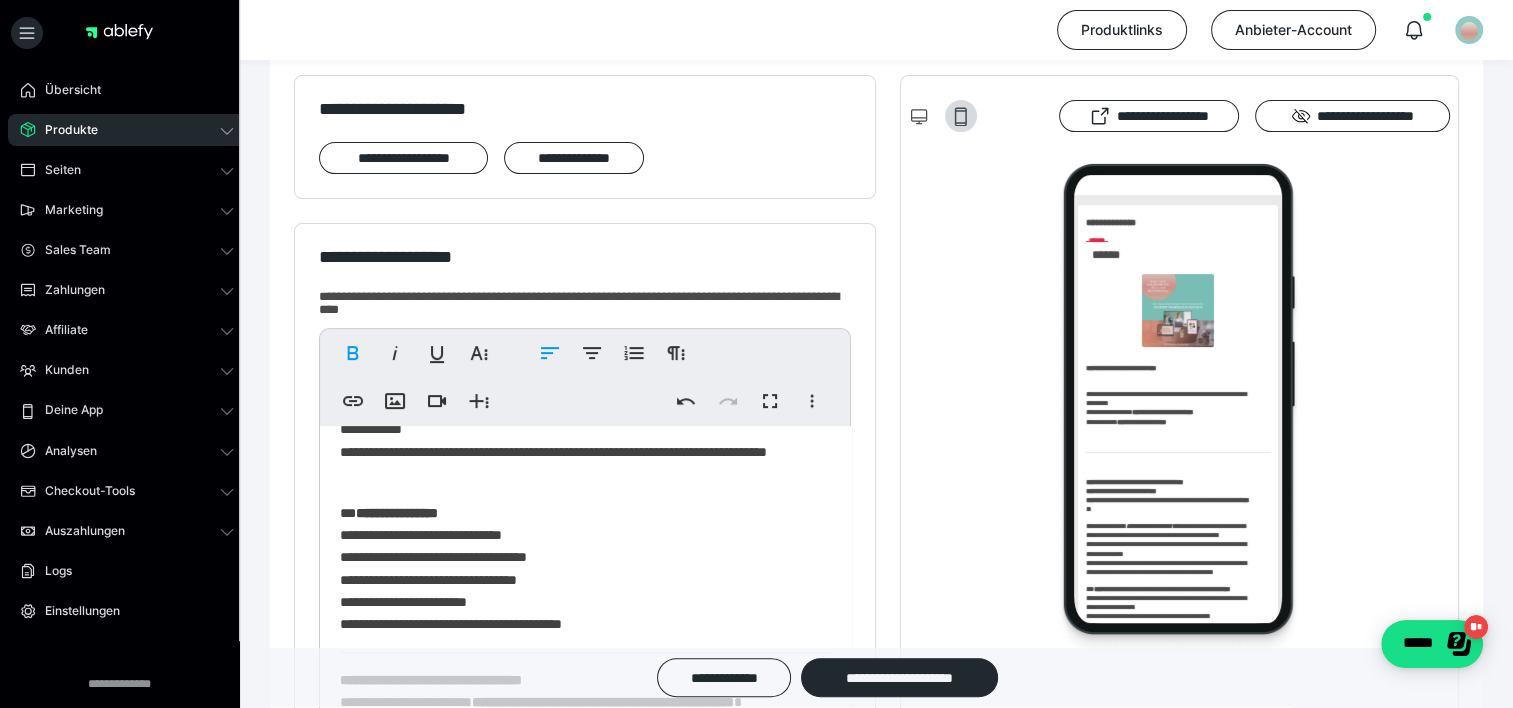 scroll, scrollTop: 740, scrollLeft: 0, axis: vertical 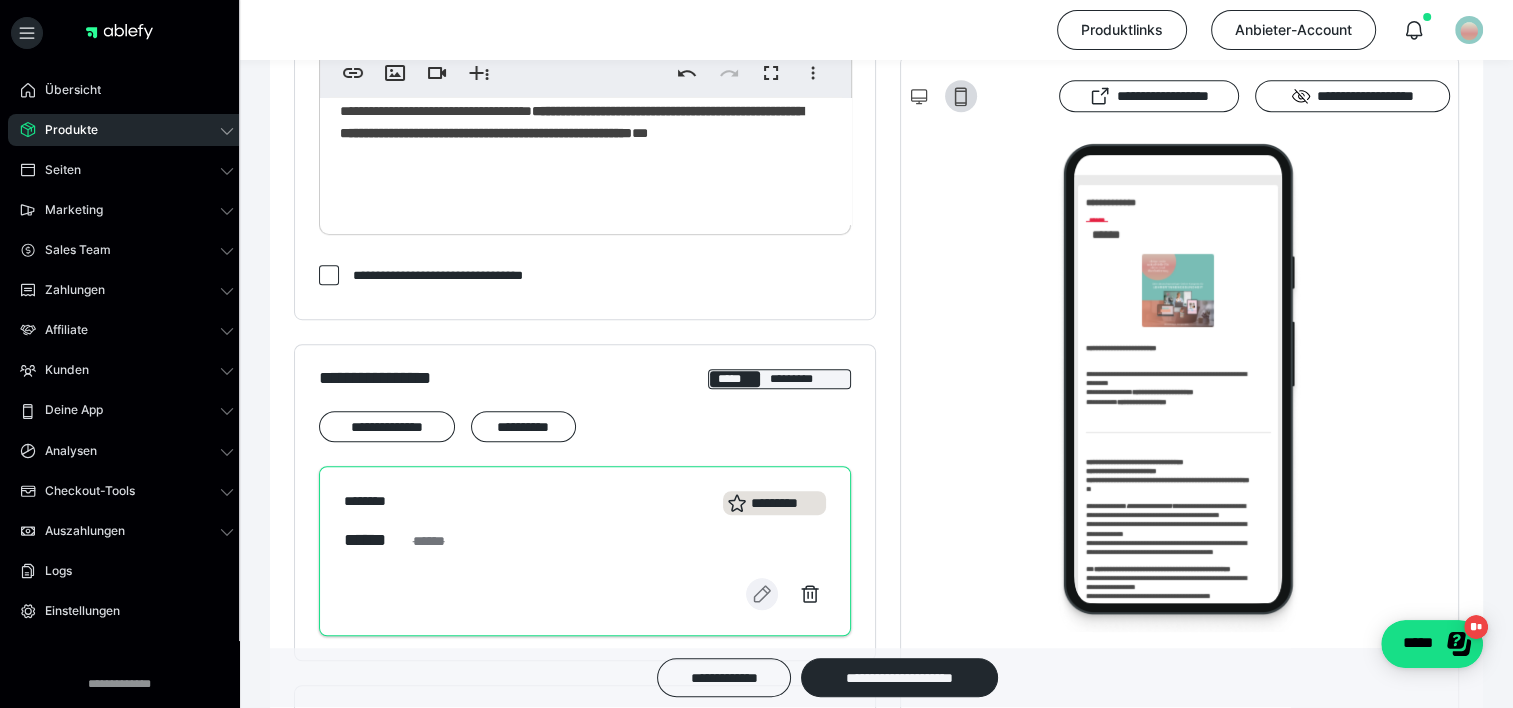click 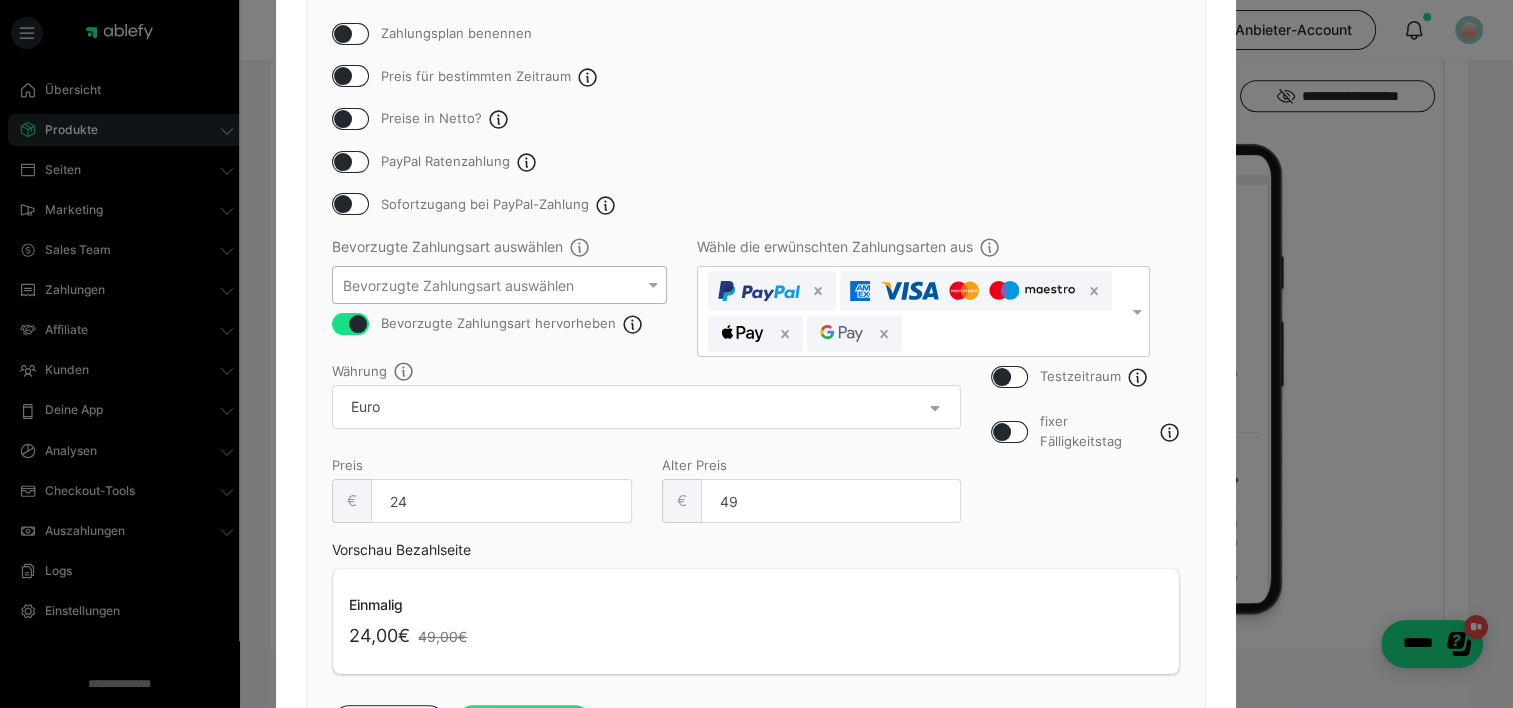scroll, scrollTop: 300, scrollLeft: 0, axis: vertical 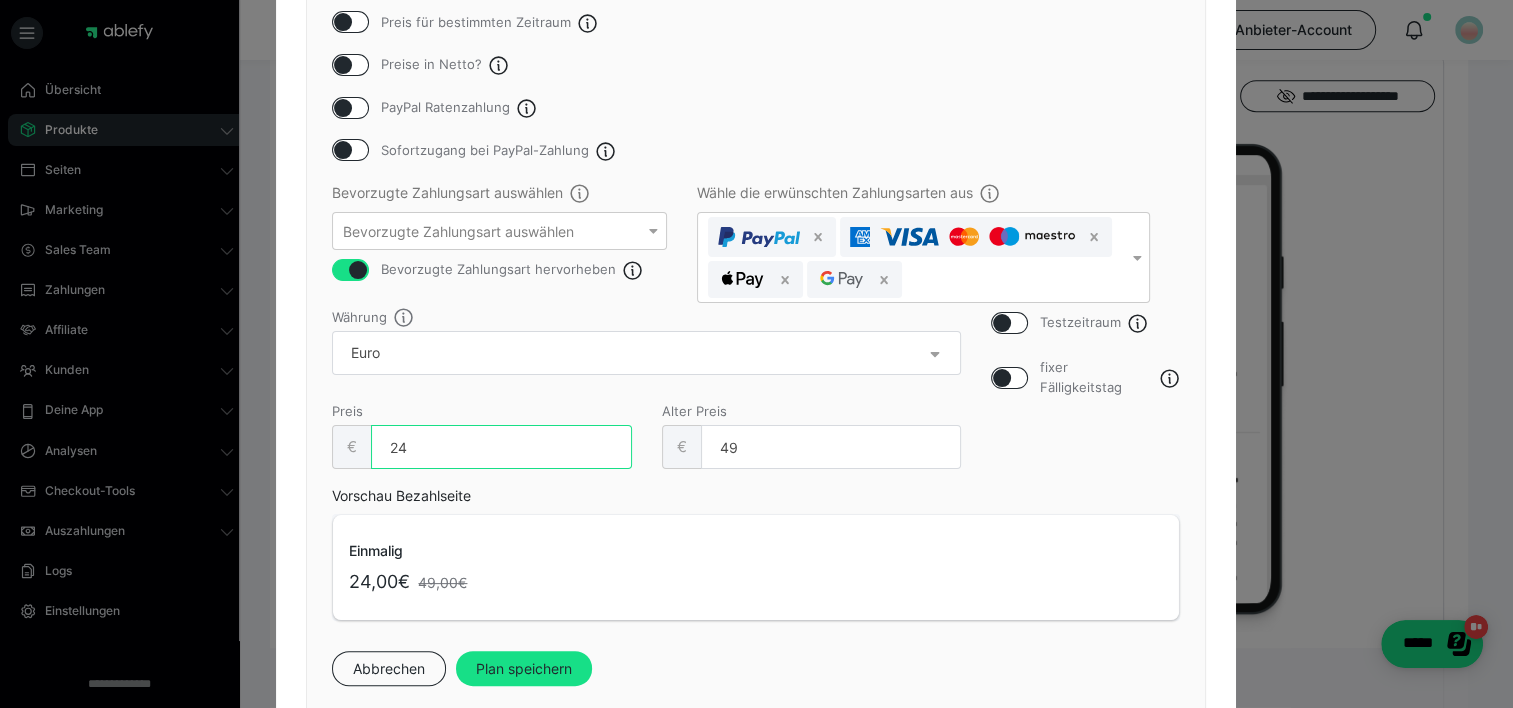 drag, startPoint x: 391, startPoint y: 451, endPoint x: 324, endPoint y: 451, distance: 67 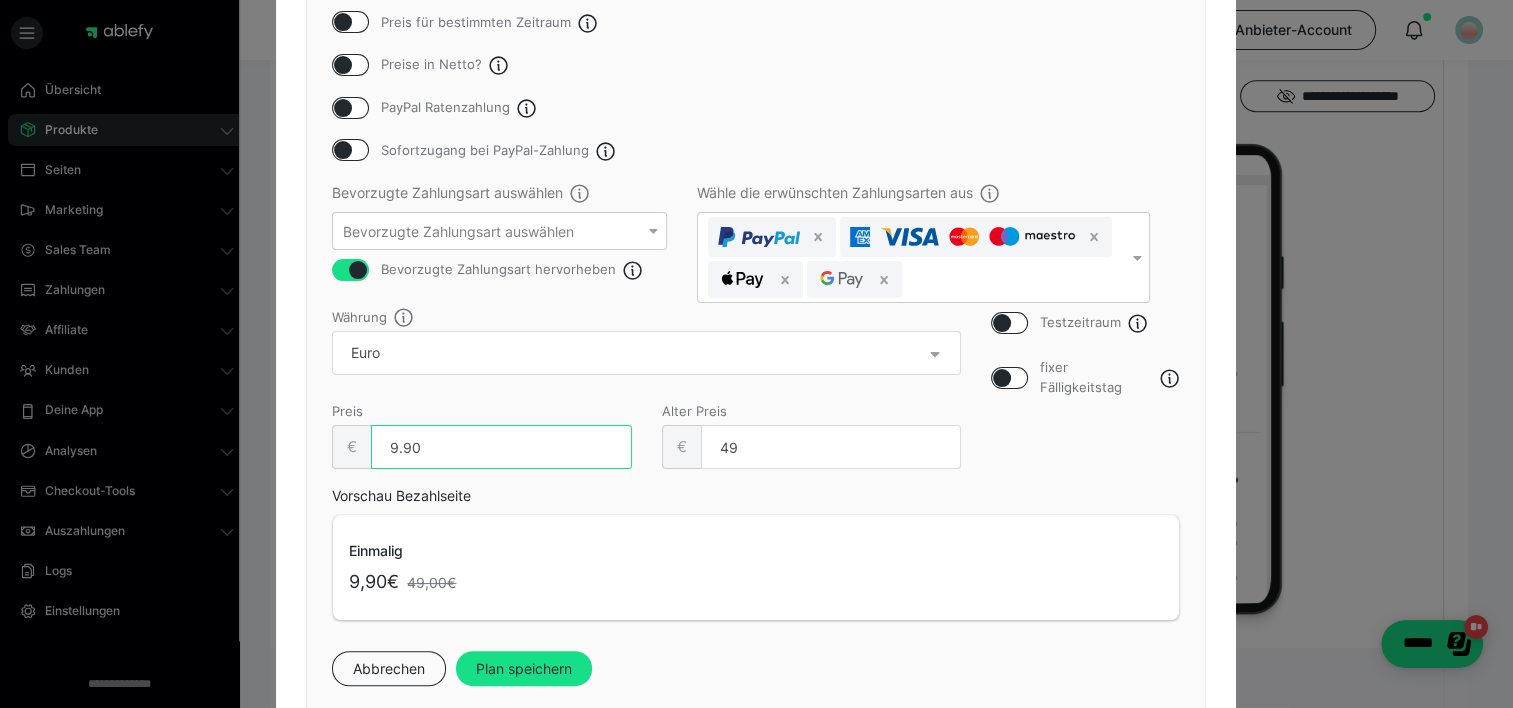 type on "9.90" 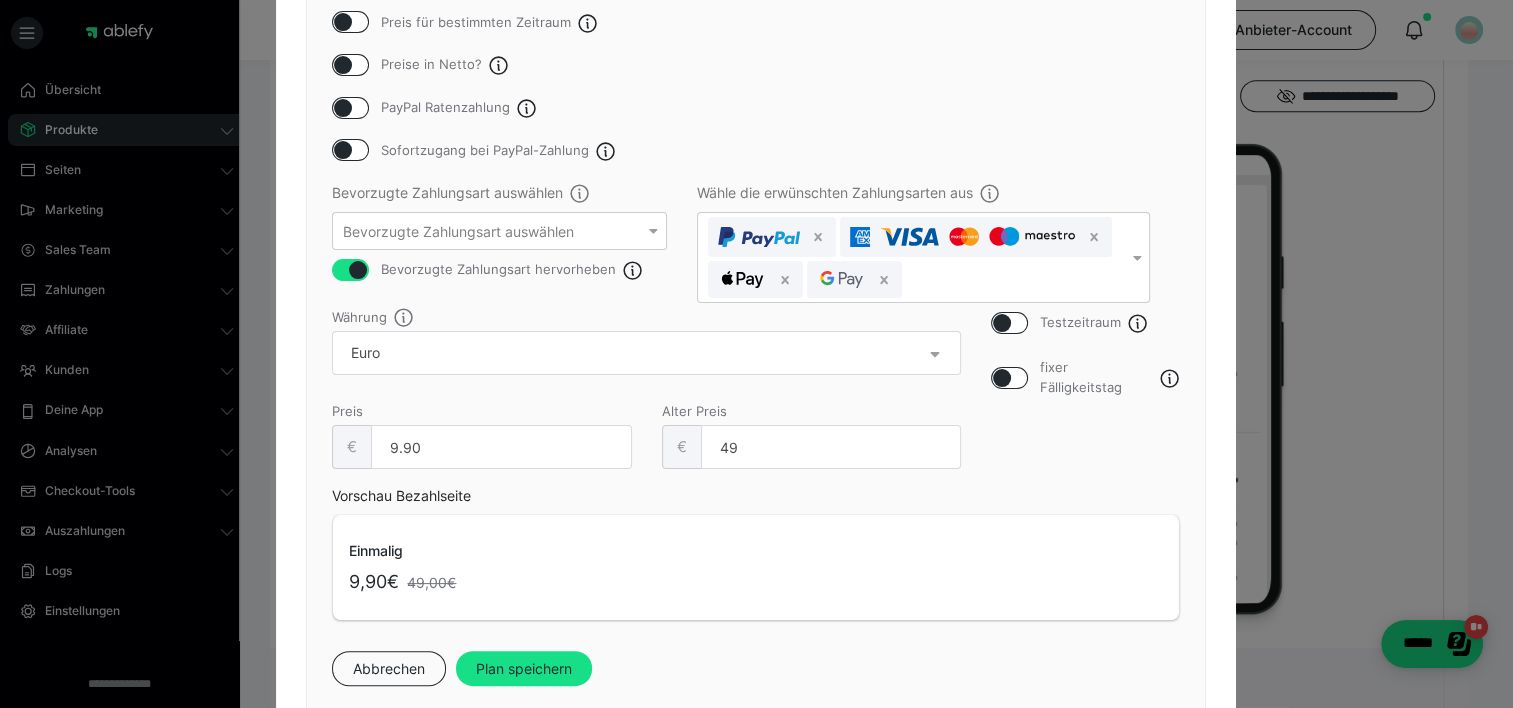 click on "Plan speichern" at bounding box center (524, 669) 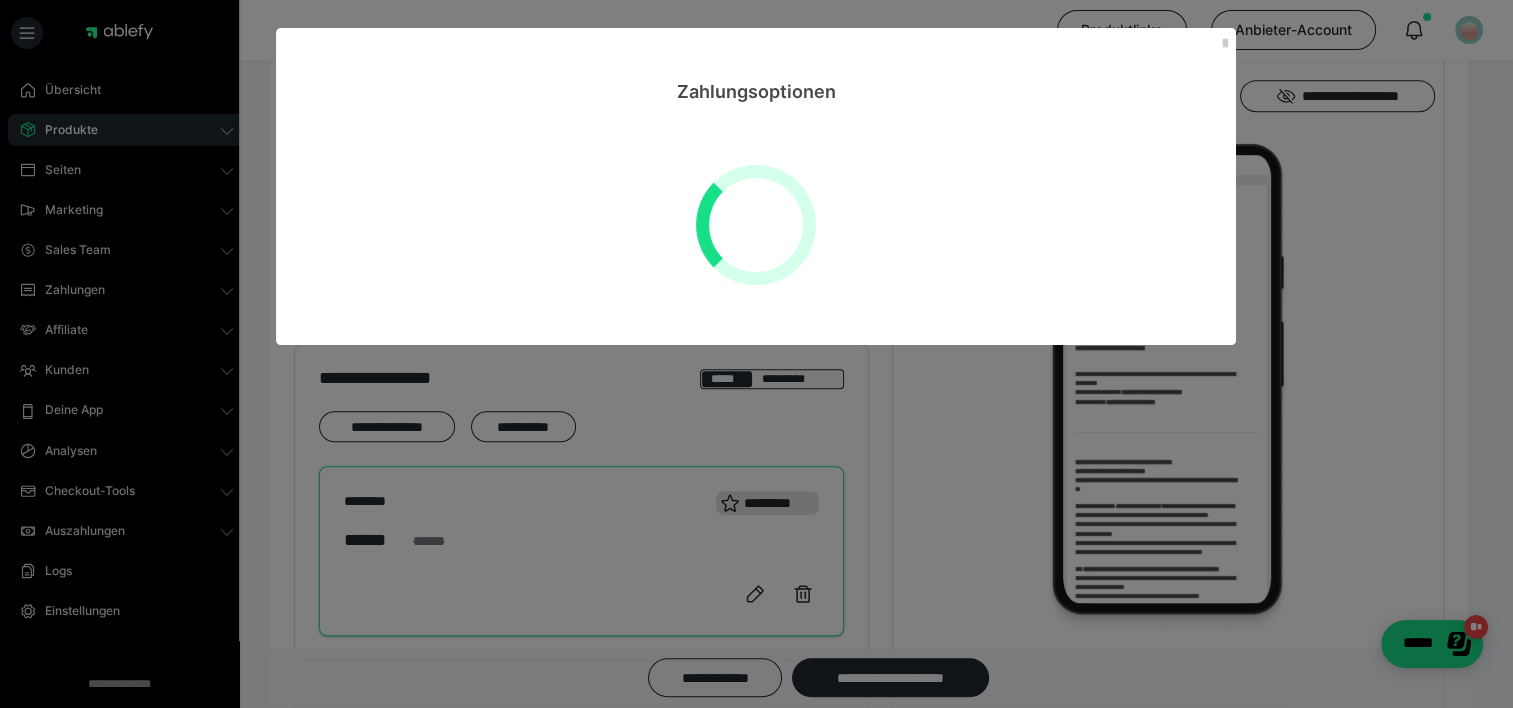 scroll, scrollTop: 0, scrollLeft: 0, axis: both 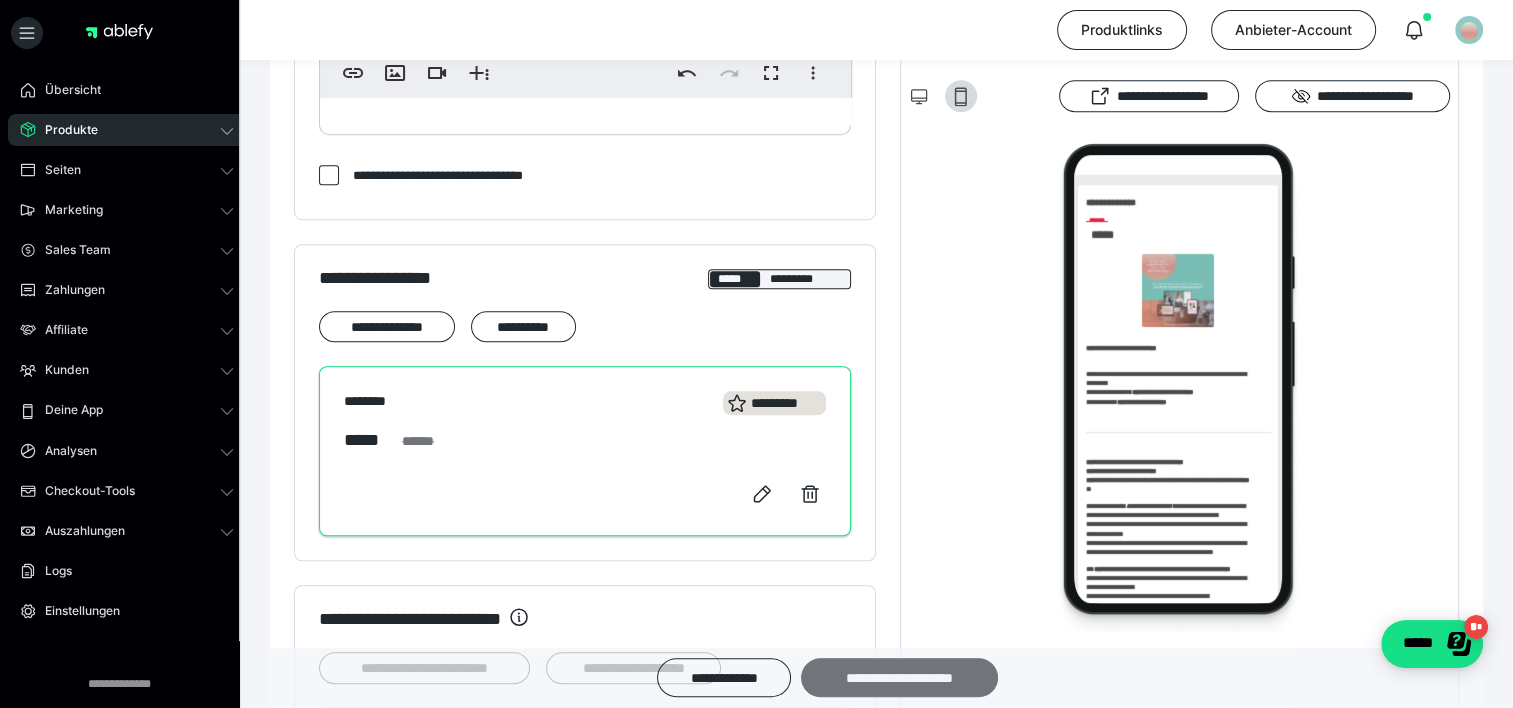 click on "**********" at bounding box center (899, 678) 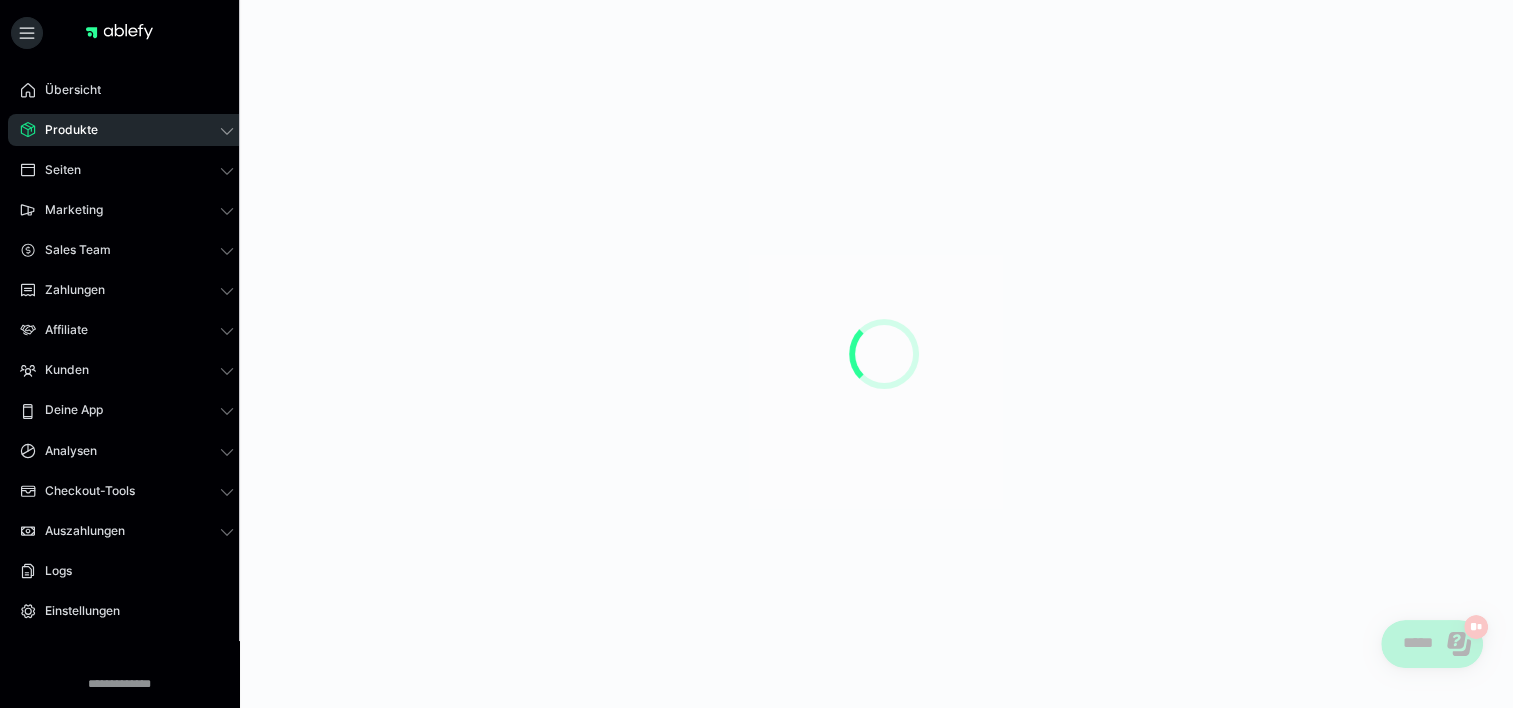 scroll, scrollTop: 0, scrollLeft: 0, axis: both 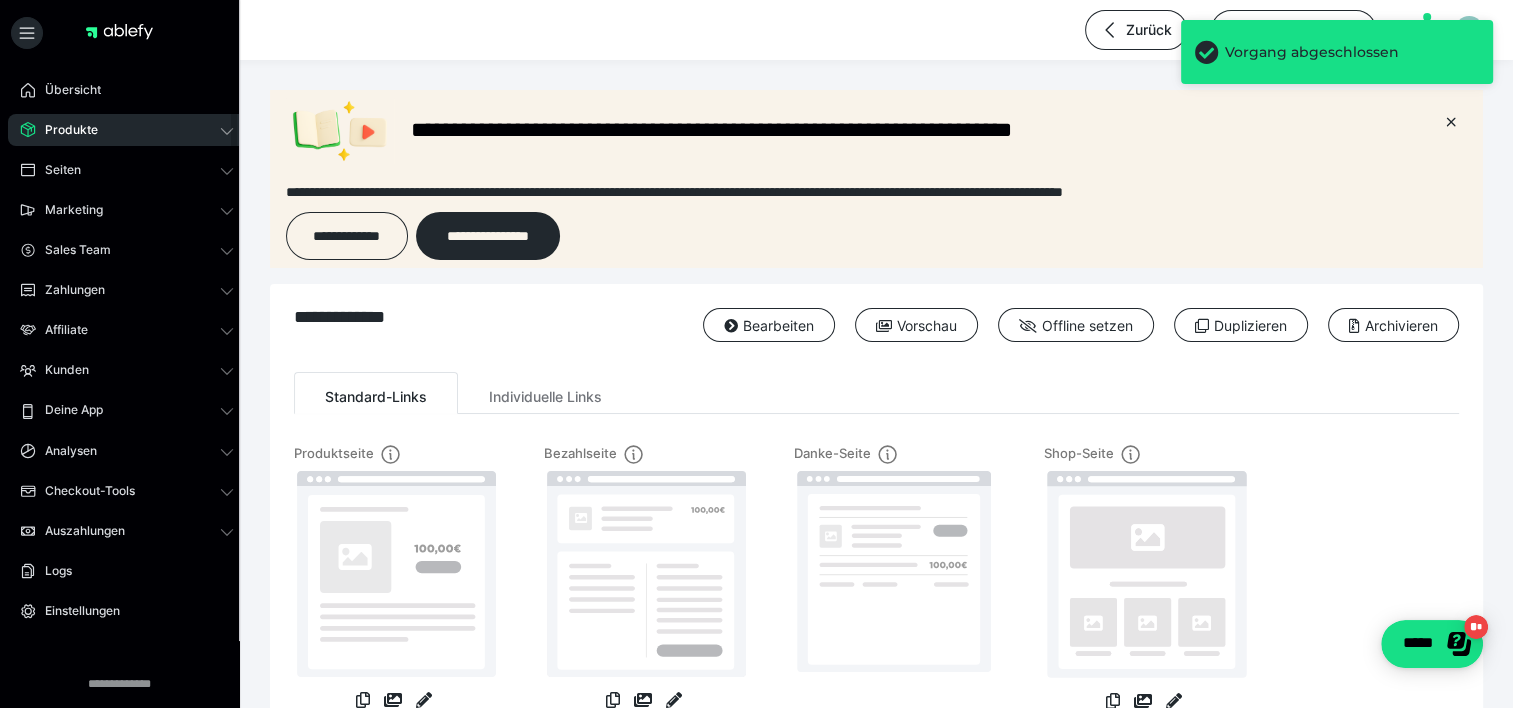 click on "Produkte" at bounding box center [127, 130] 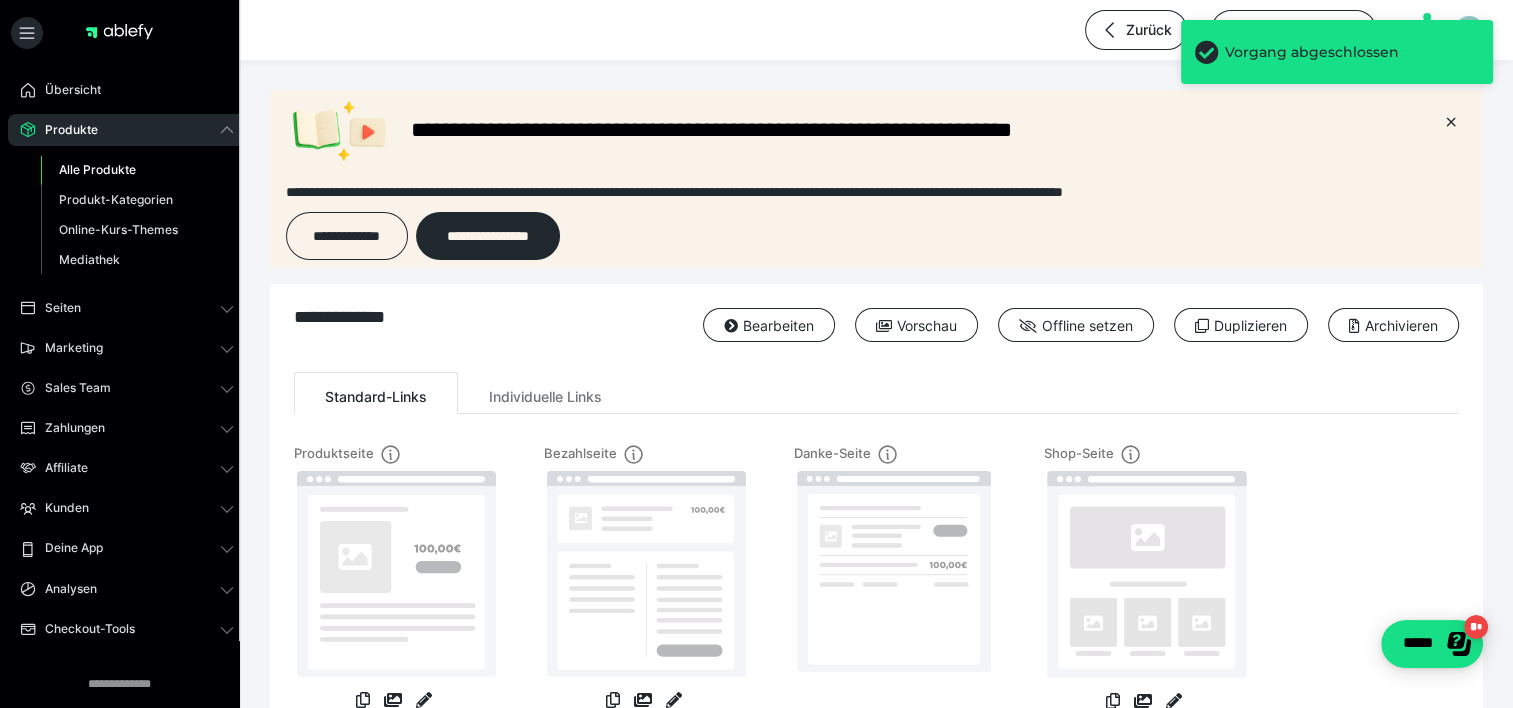 click on "Alle Produkte" at bounding box center (97, 169) 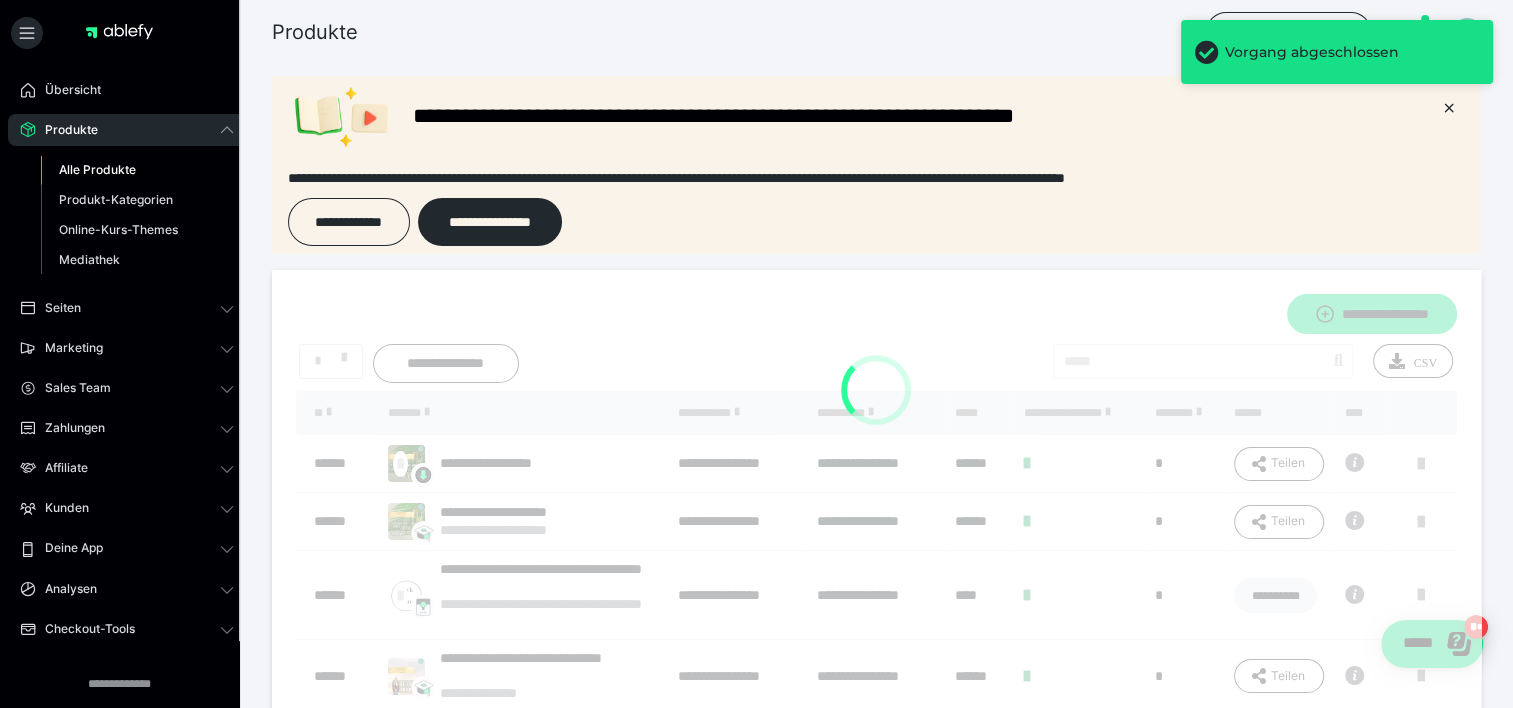 scroll, scrollTop: 0, scrollLeft: 0, axis: both 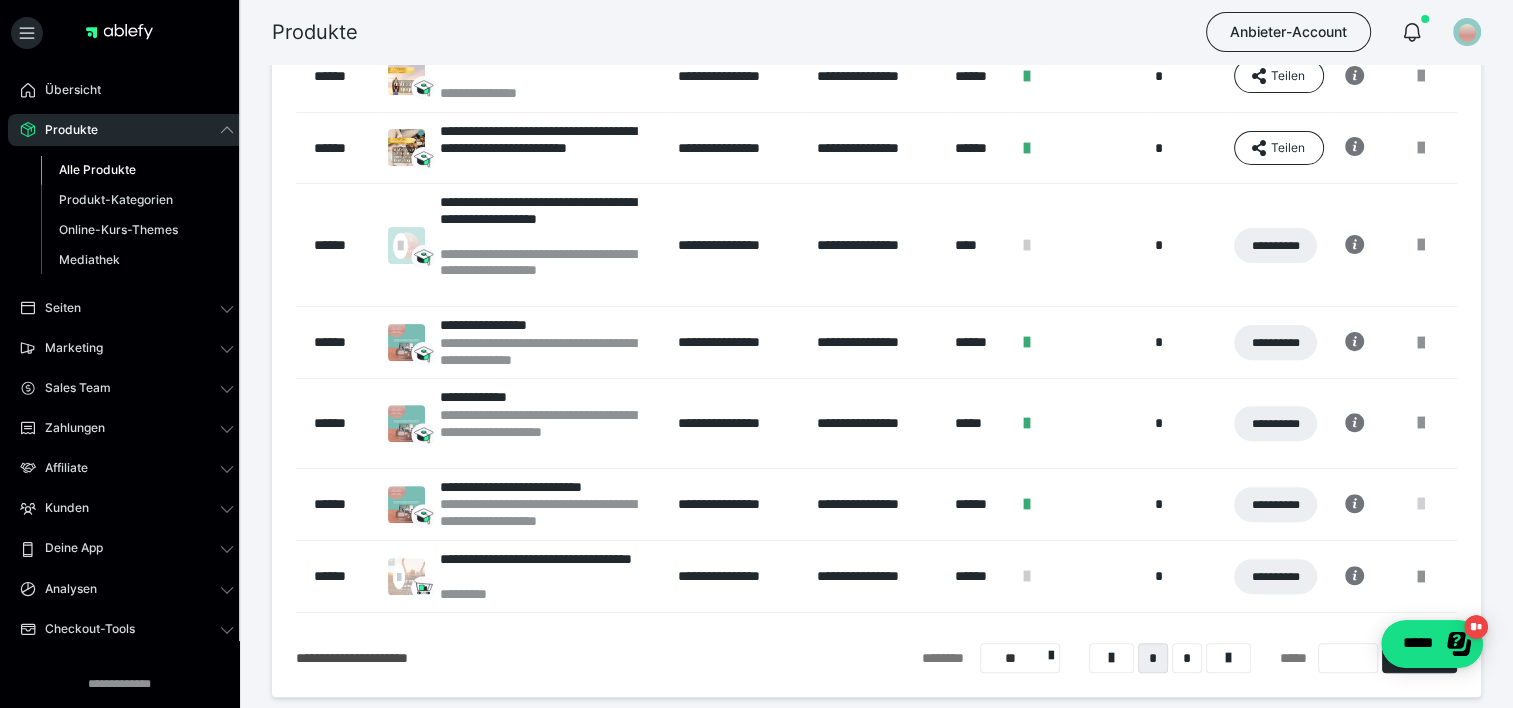 click at bounding box center [1421, 504] 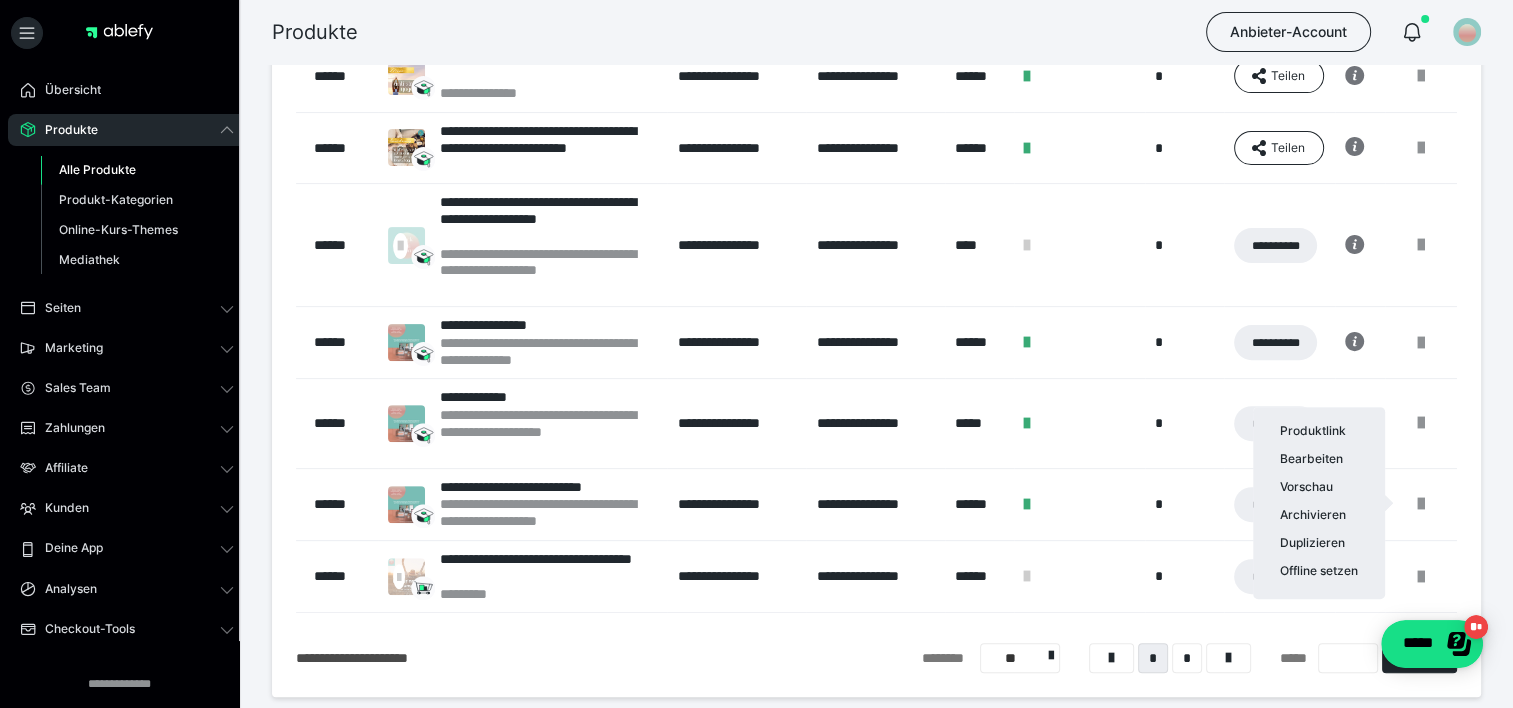 click at bounding box center [756, 354] 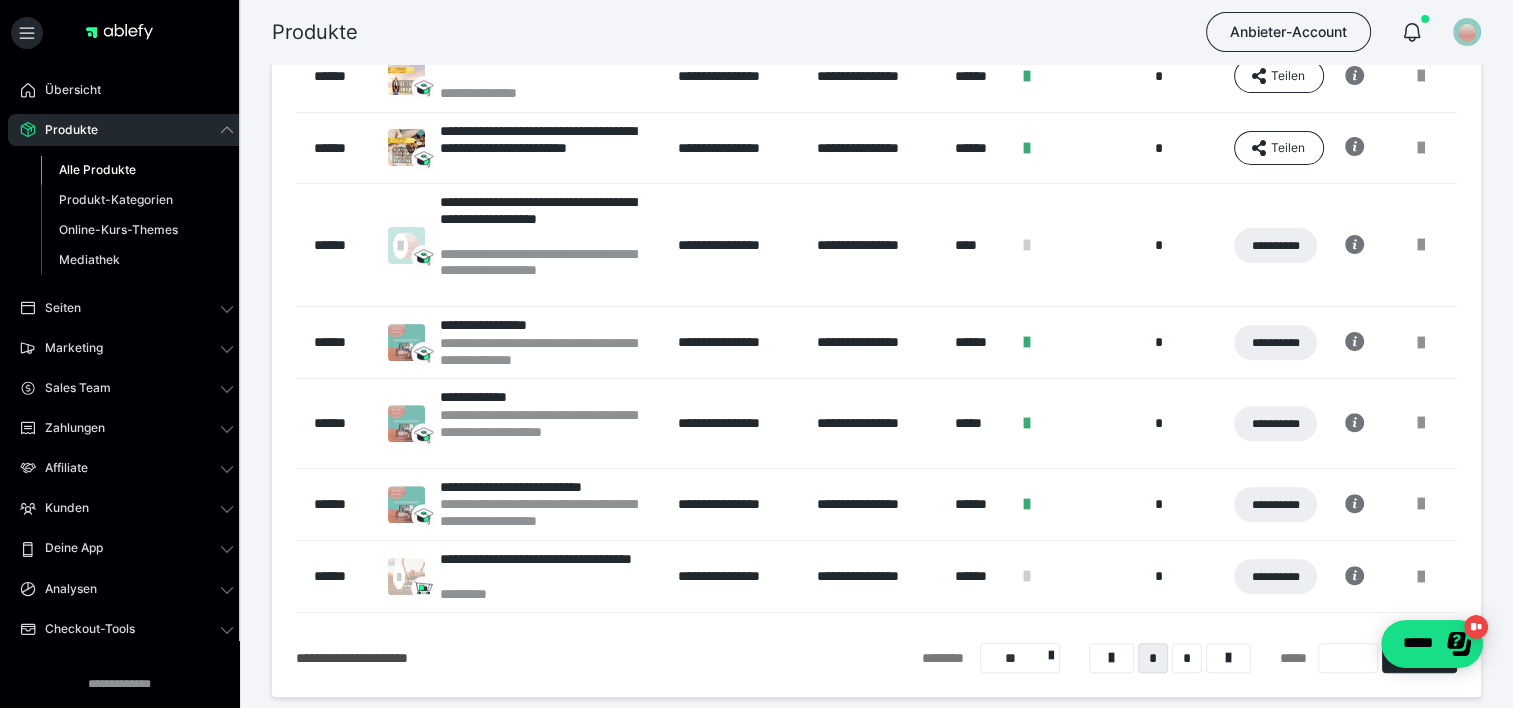 click on "**********" at bounding box center [549, 513] 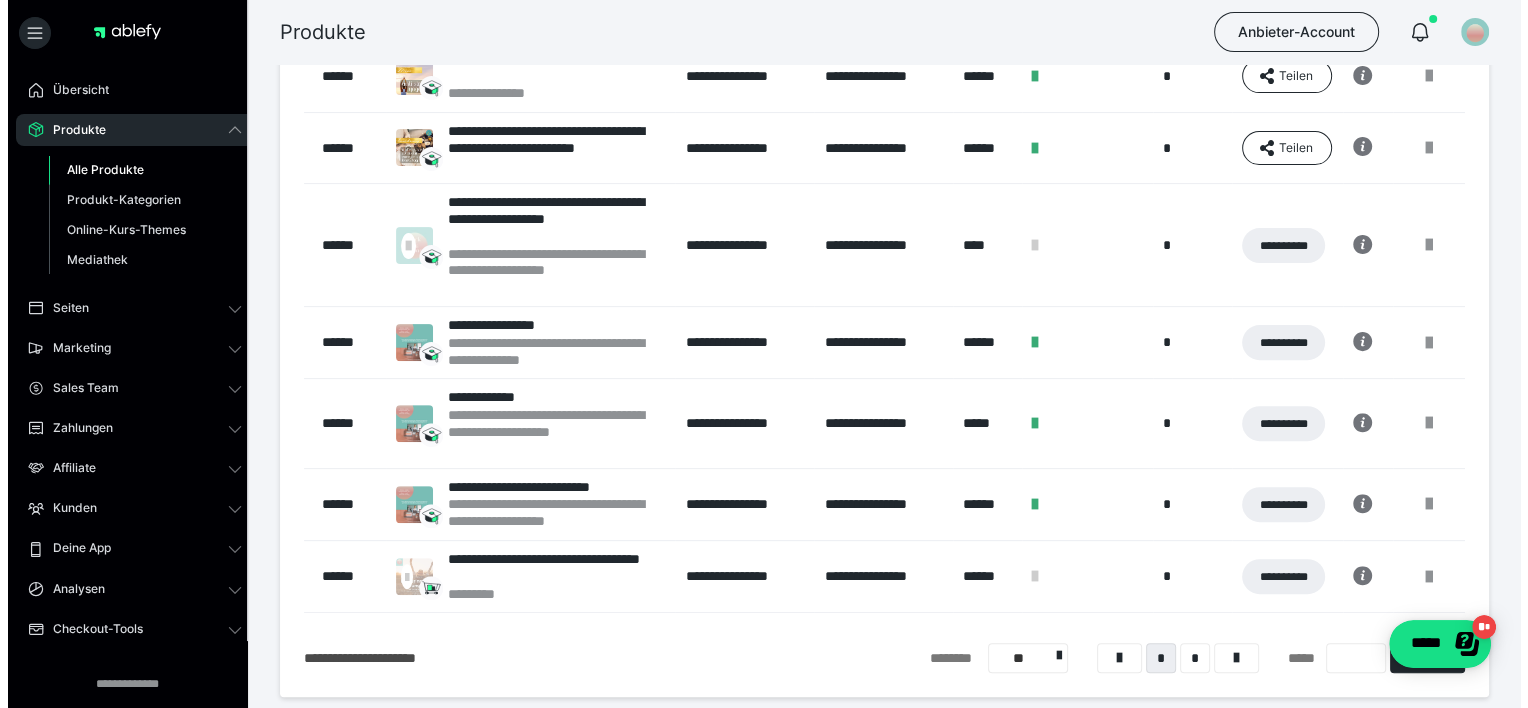 scroll, scrollTop: 0, scrollLeft: 0, axis: both 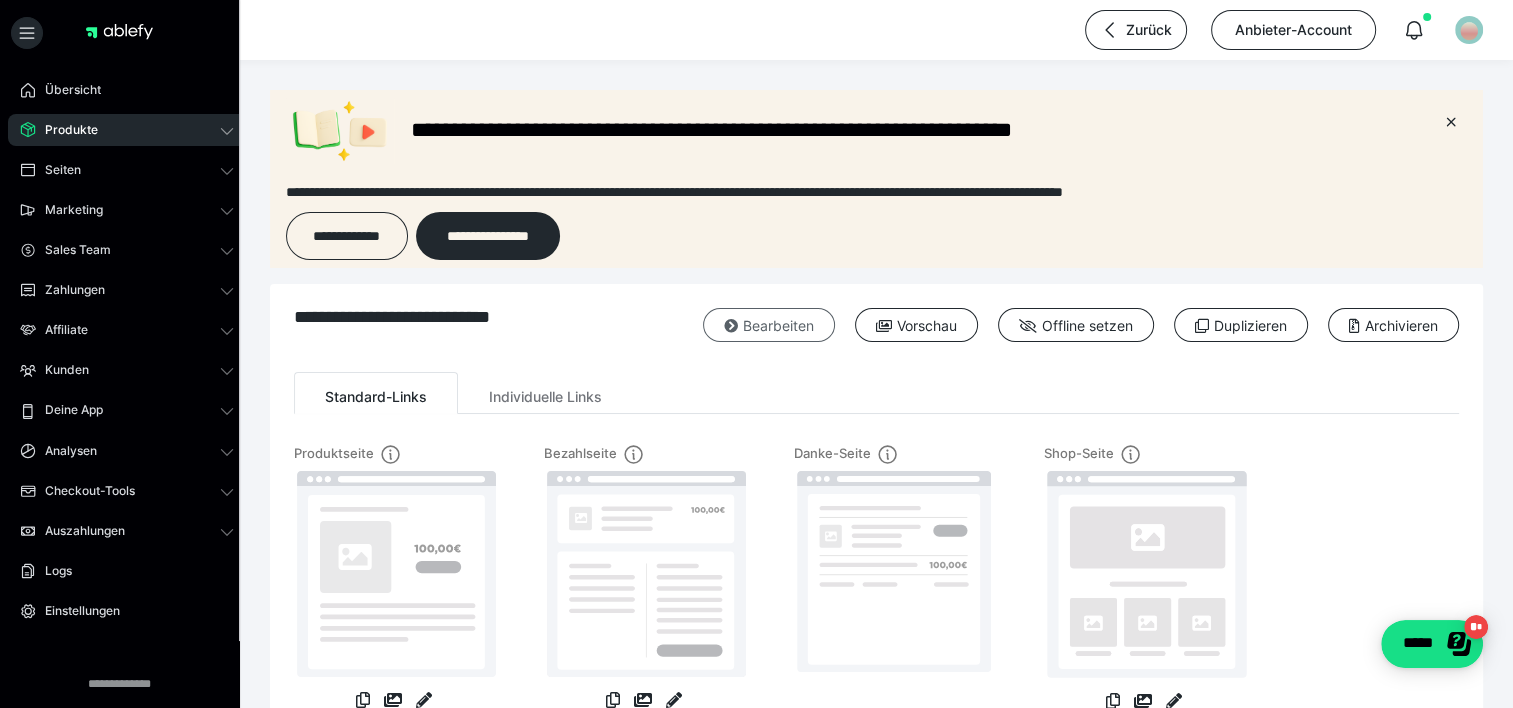 click on "Bearbeiten" at bounding box center [769, 325] 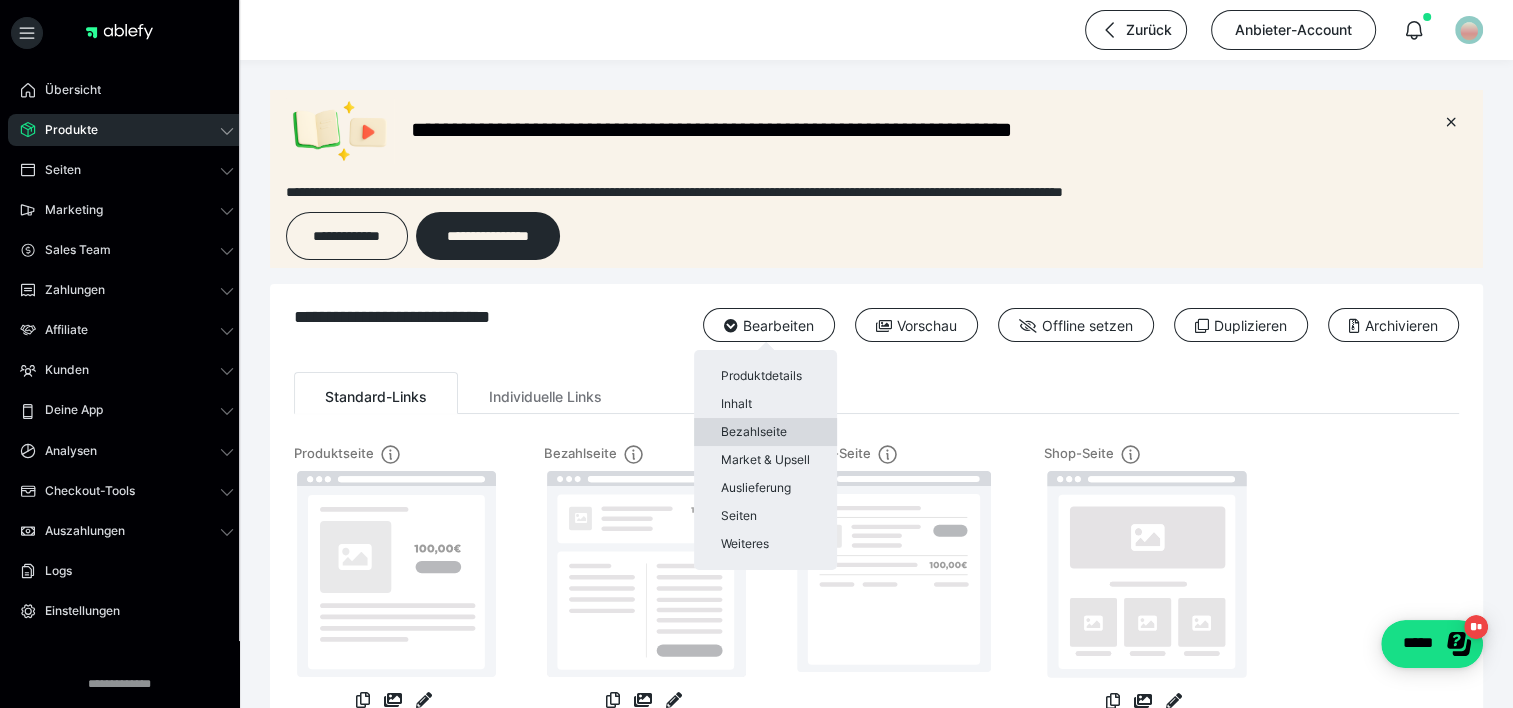click on "Bezahlseite" at bounding box center [765, 432] 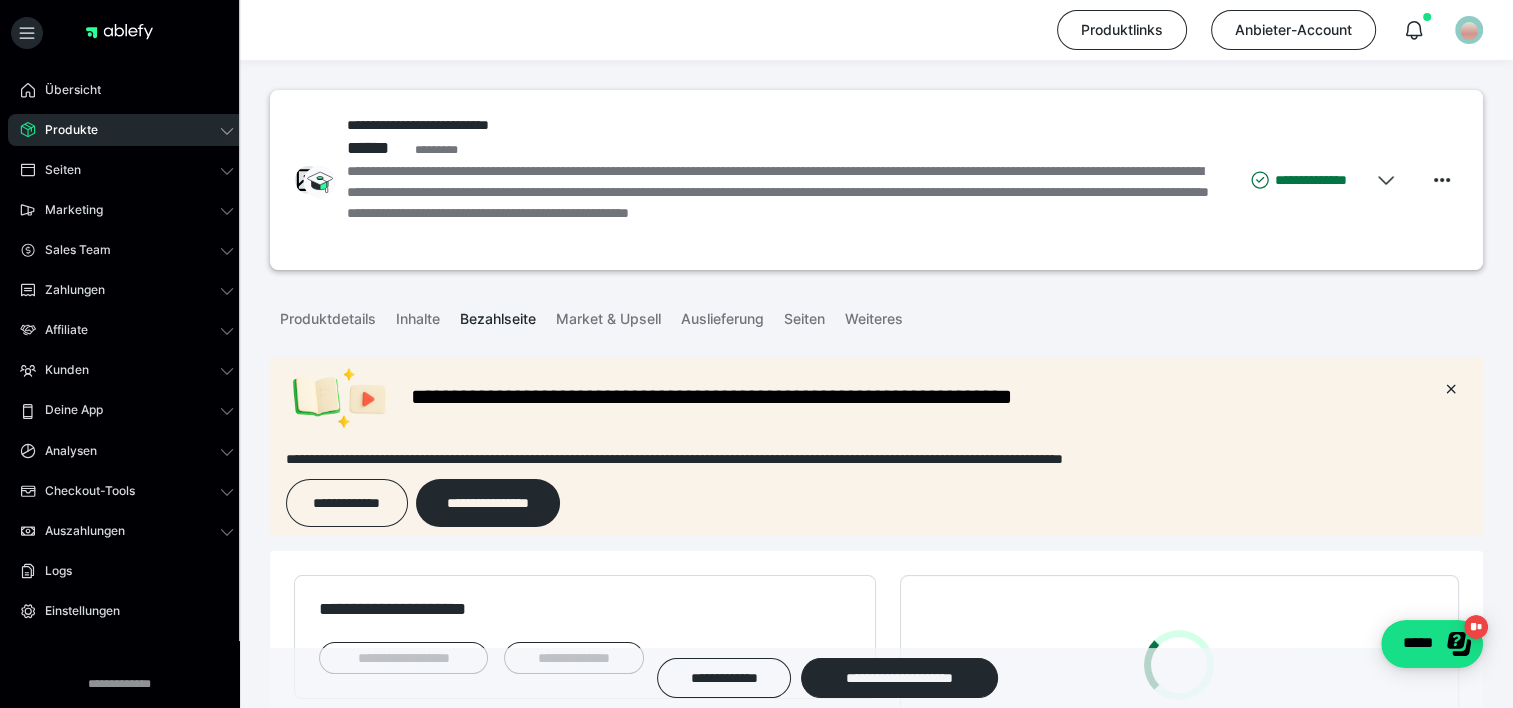 scroll, scrollTop: 0, scrollLeft: 0, axis: both 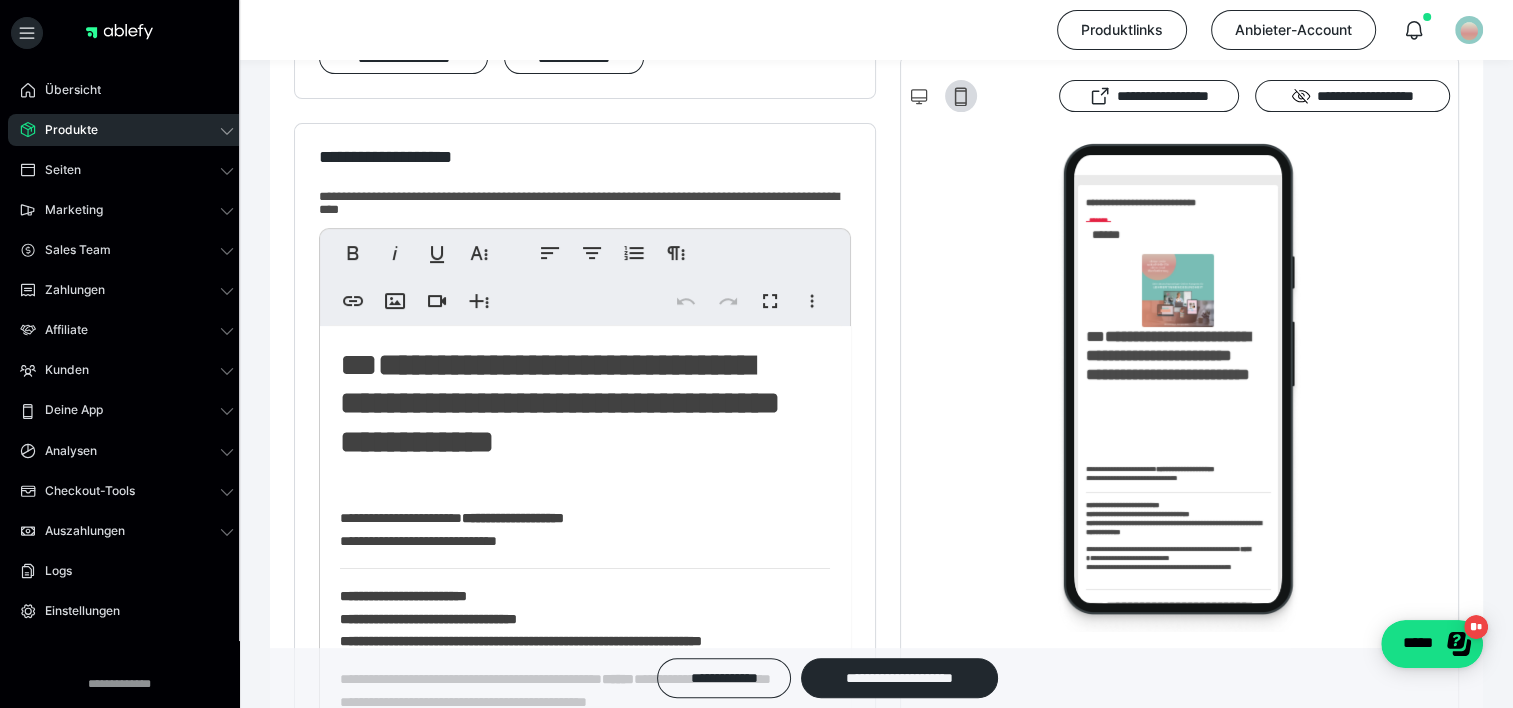 click on "**********" at bounding box center (578, 529) 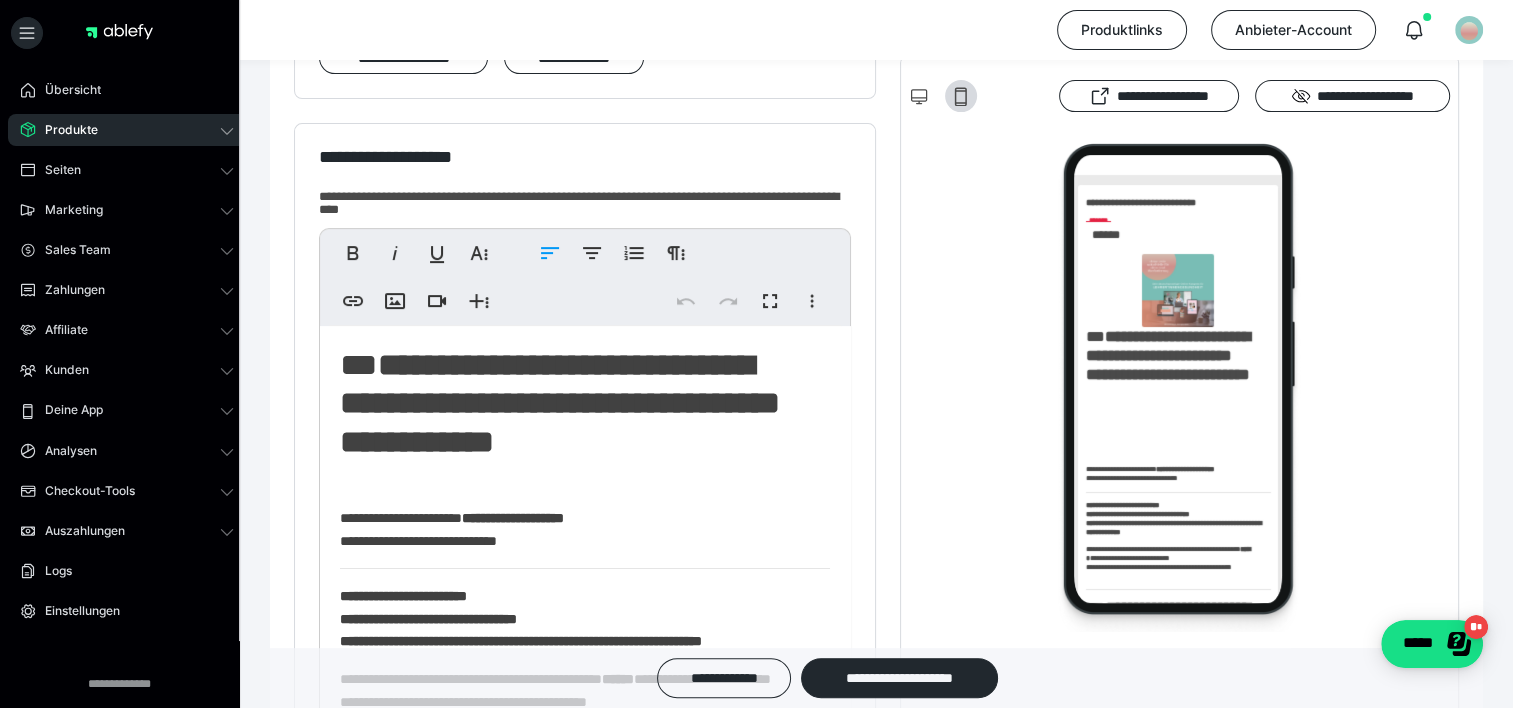 click on "**********" at bounding box center [578, 529] 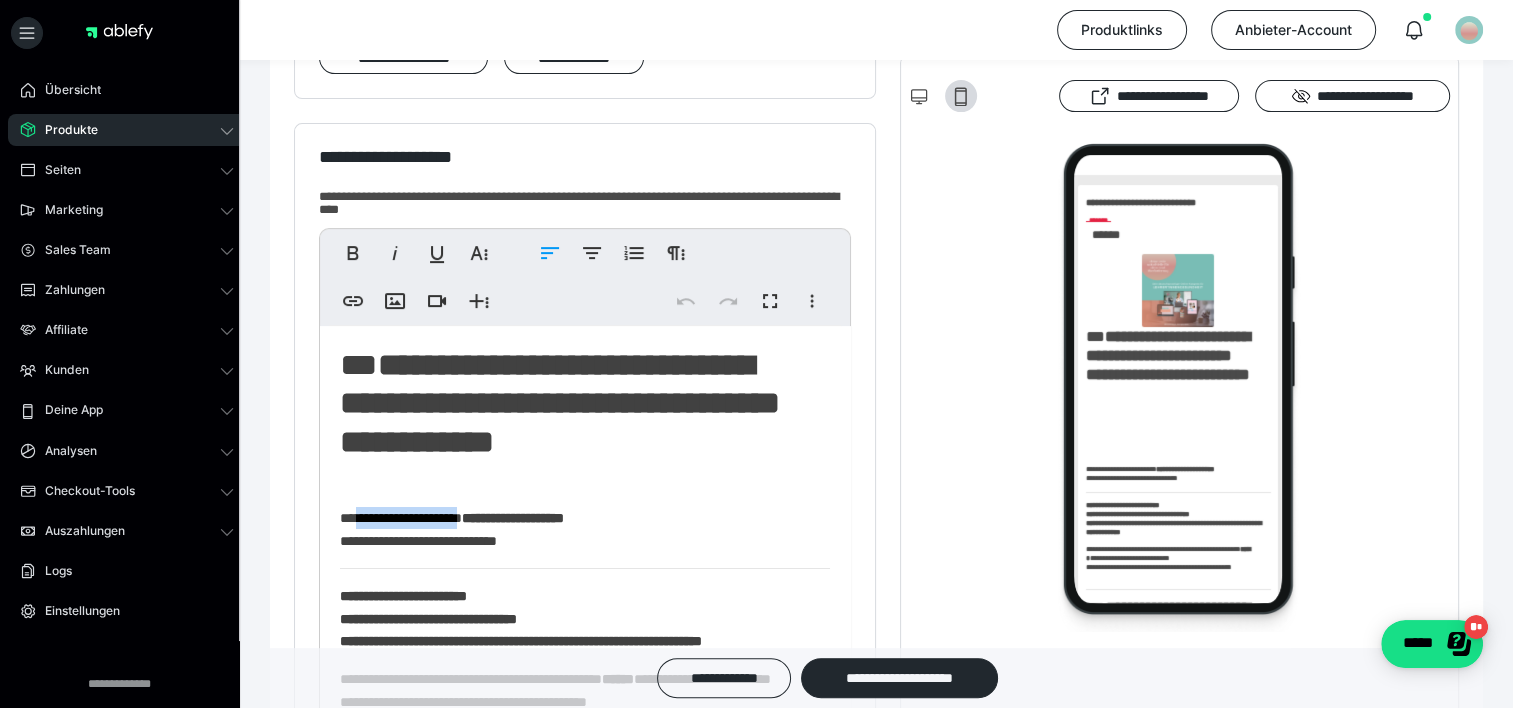 drag, startPoint x: 481, startPoint y: 519, endPoint x: 366, endPoint y: 524, distance: 115.10864 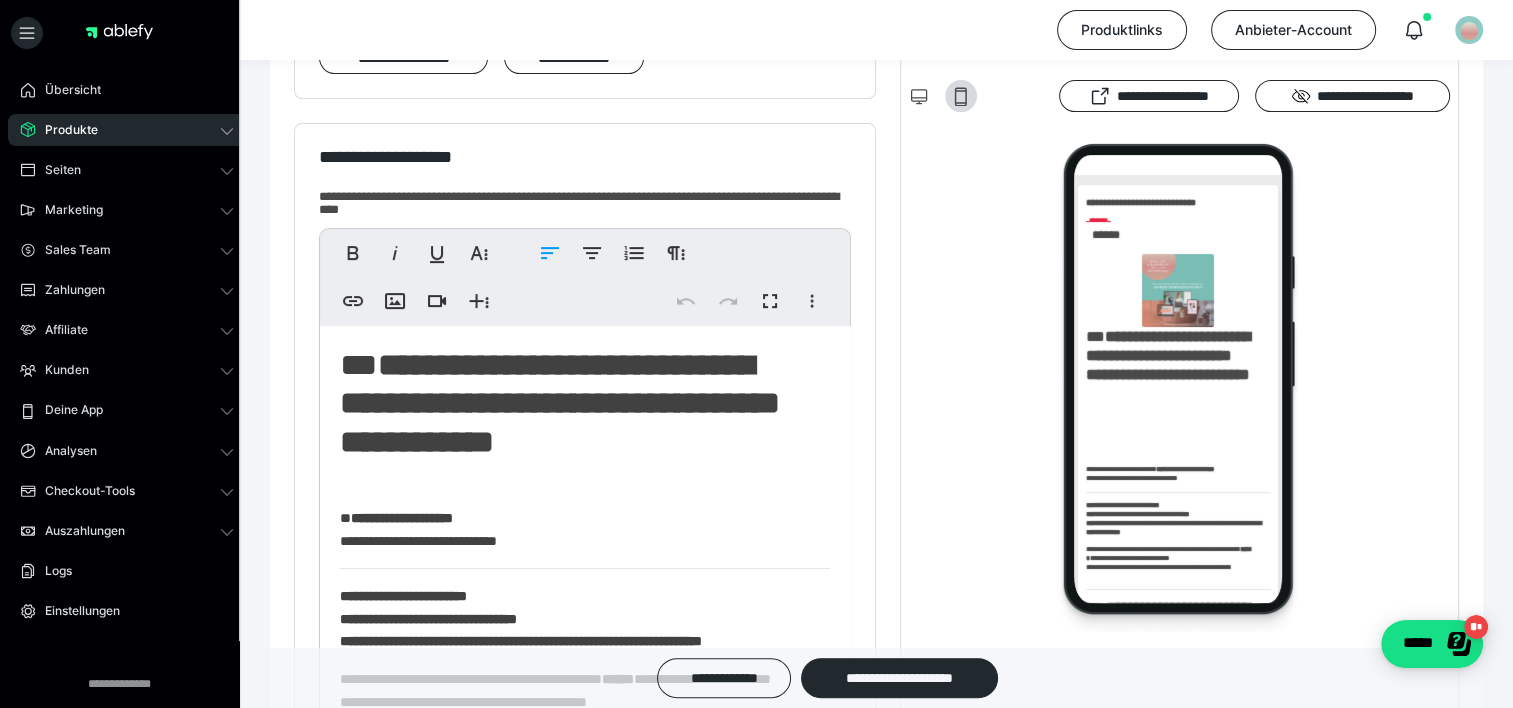 type 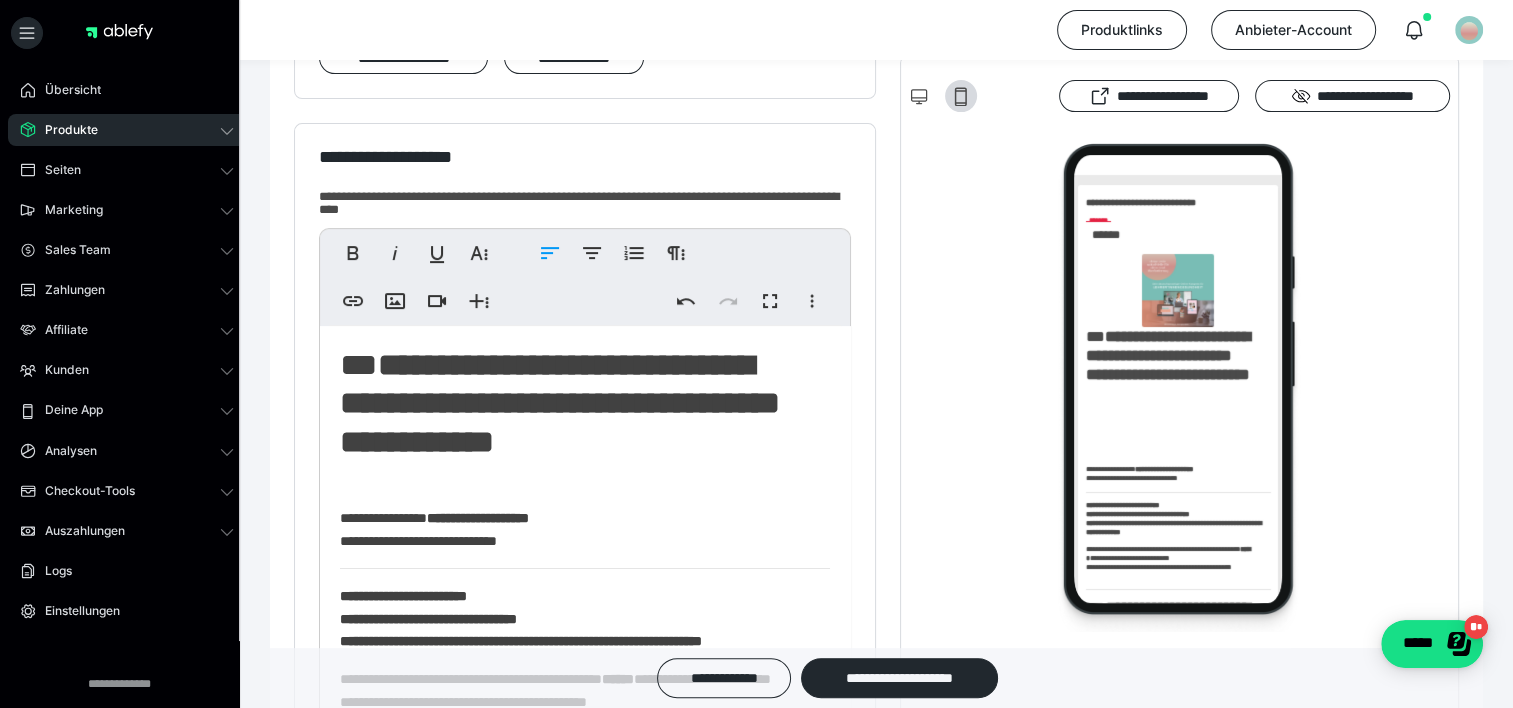 click on "**********" at bounding box center (478, 518) 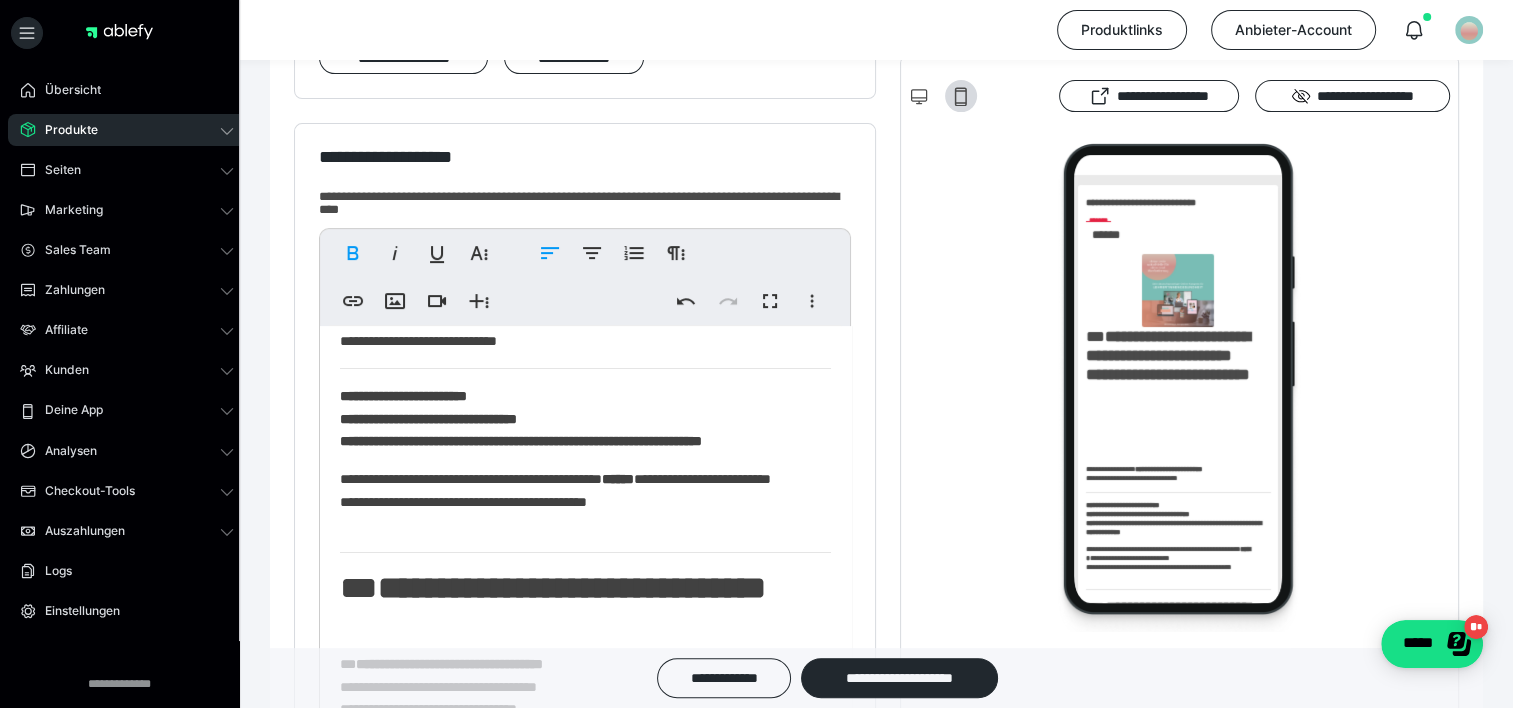 scroll, scrollTop: 0, scrollLeft: 0, axis: both 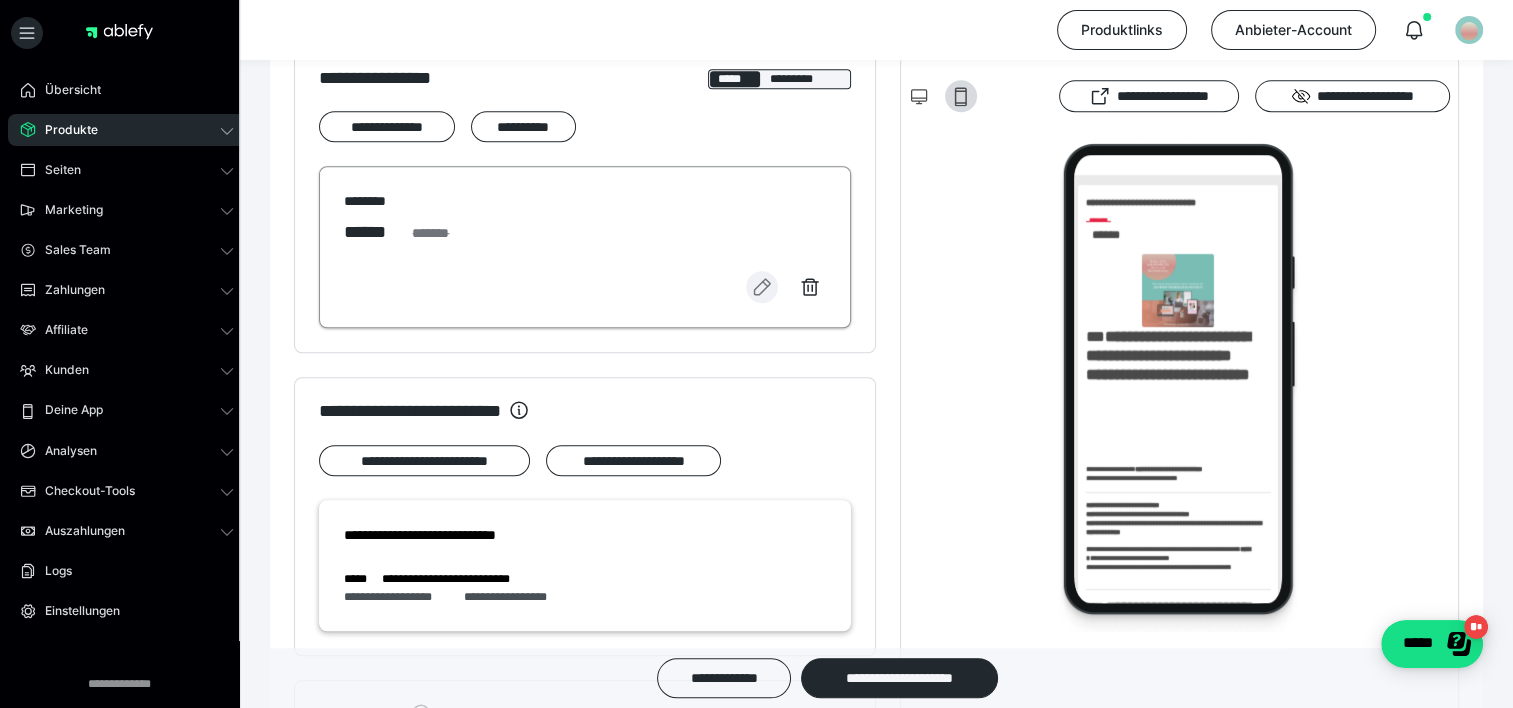 click 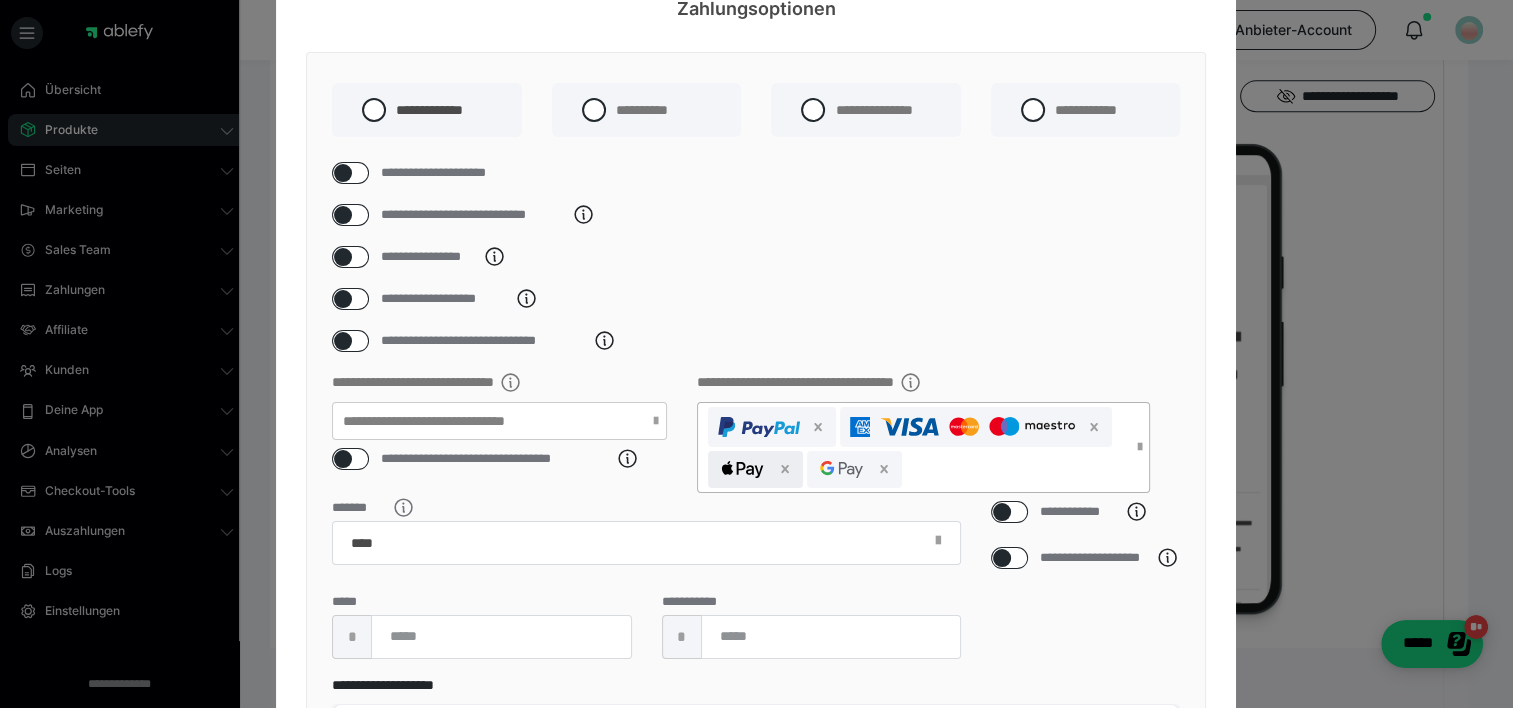 scroll, scrollTop: 200, scrollLeft: 0, axis: vertical 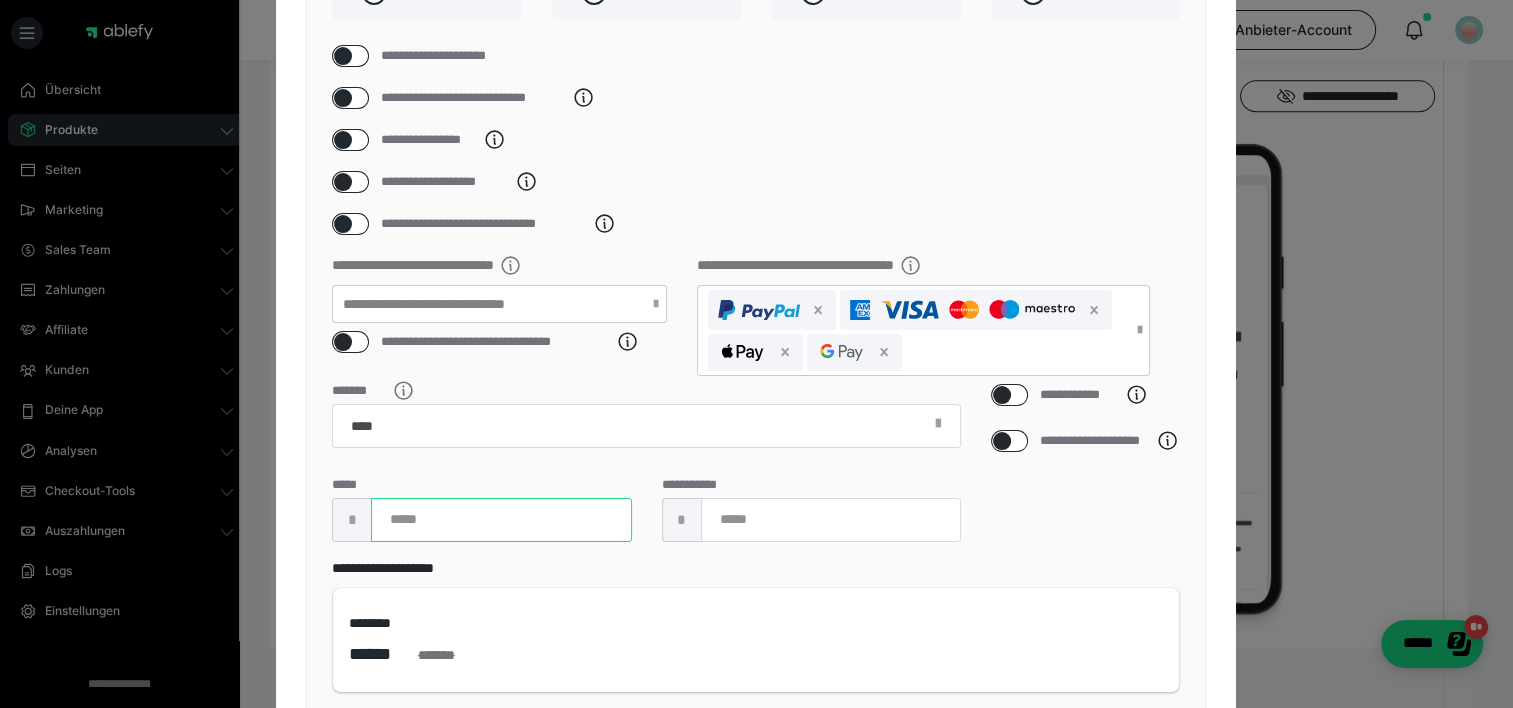click on "* **" at bounding box center [481, 520] 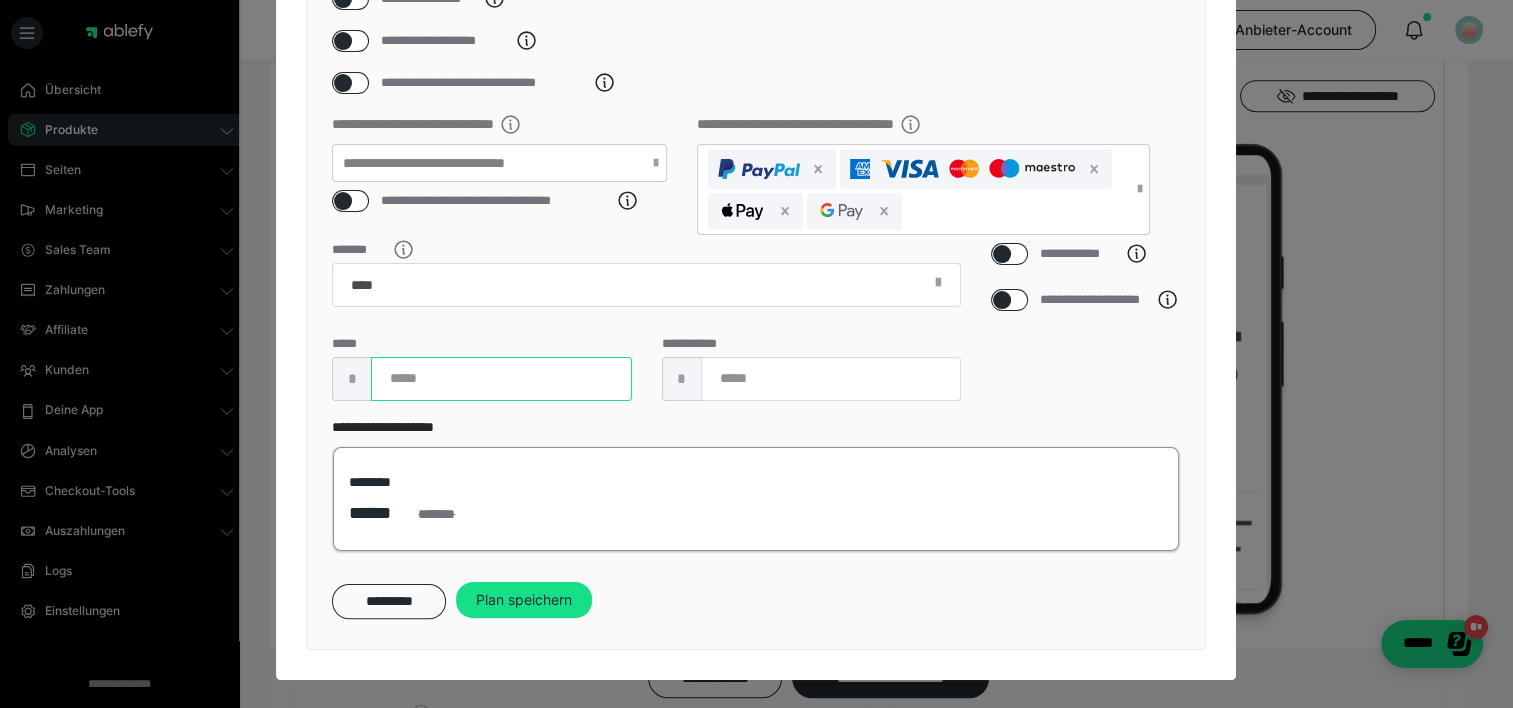 scroll, scrollTop: 361, scrollLeft: 0, axis: vertical 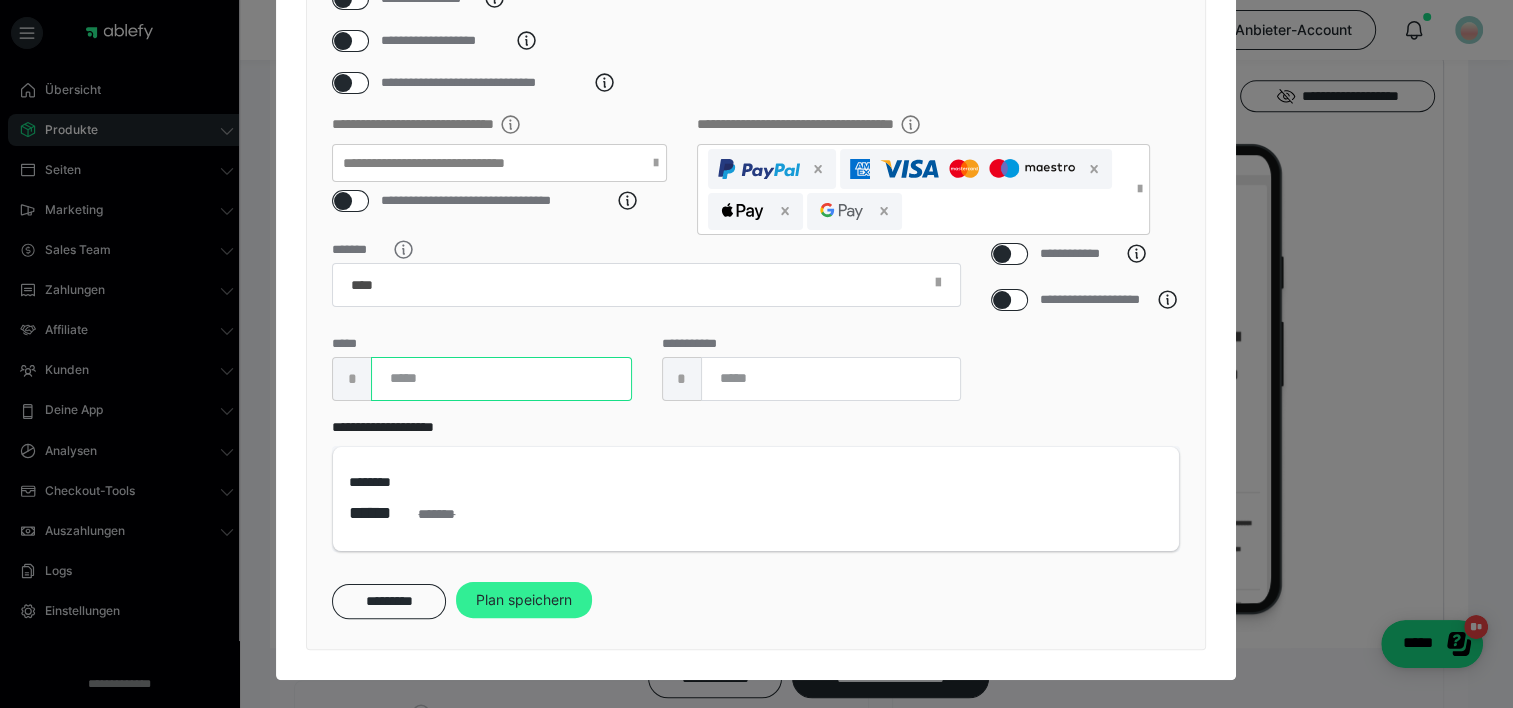 type on "*****" 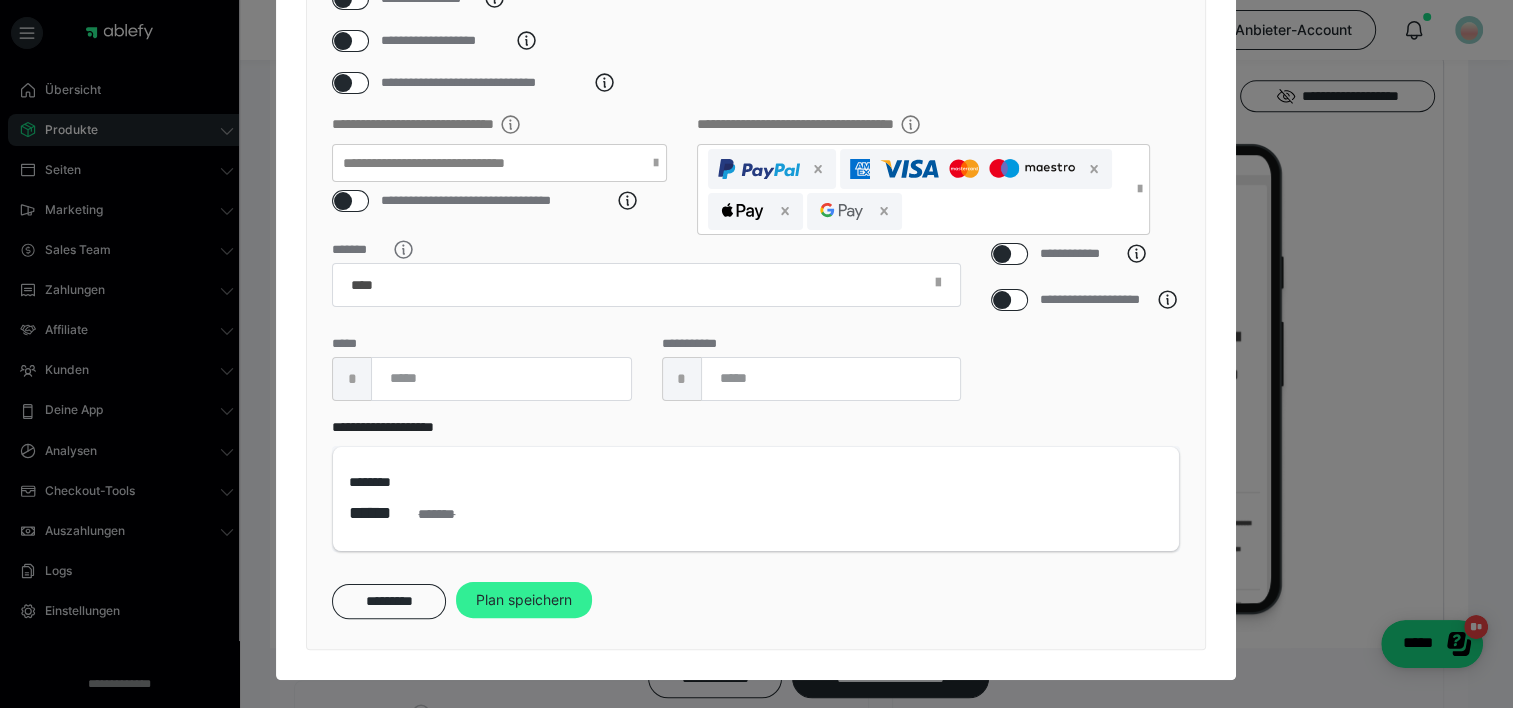 click on "Plan speichern" at bounding box center [524, 600] 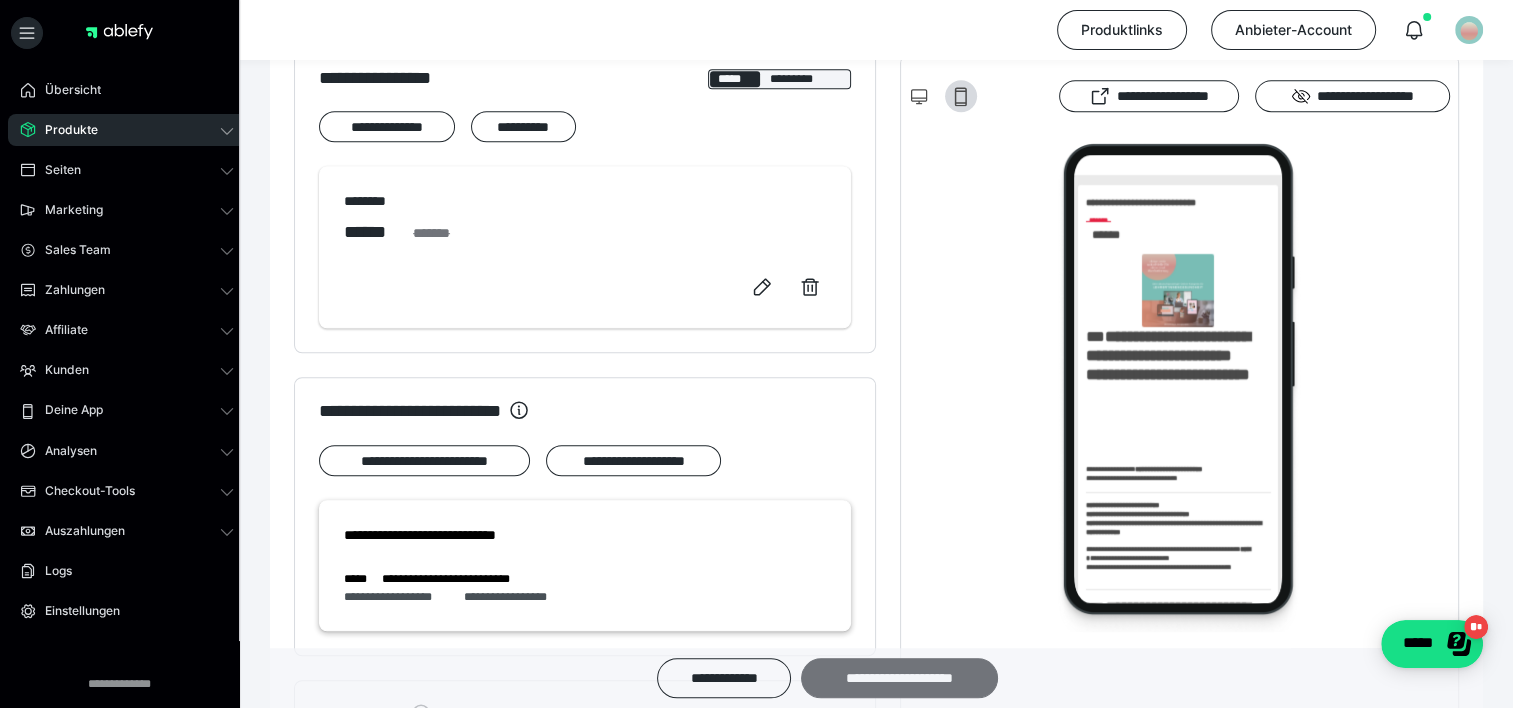click on "**********" at bounding box center (899, 678) 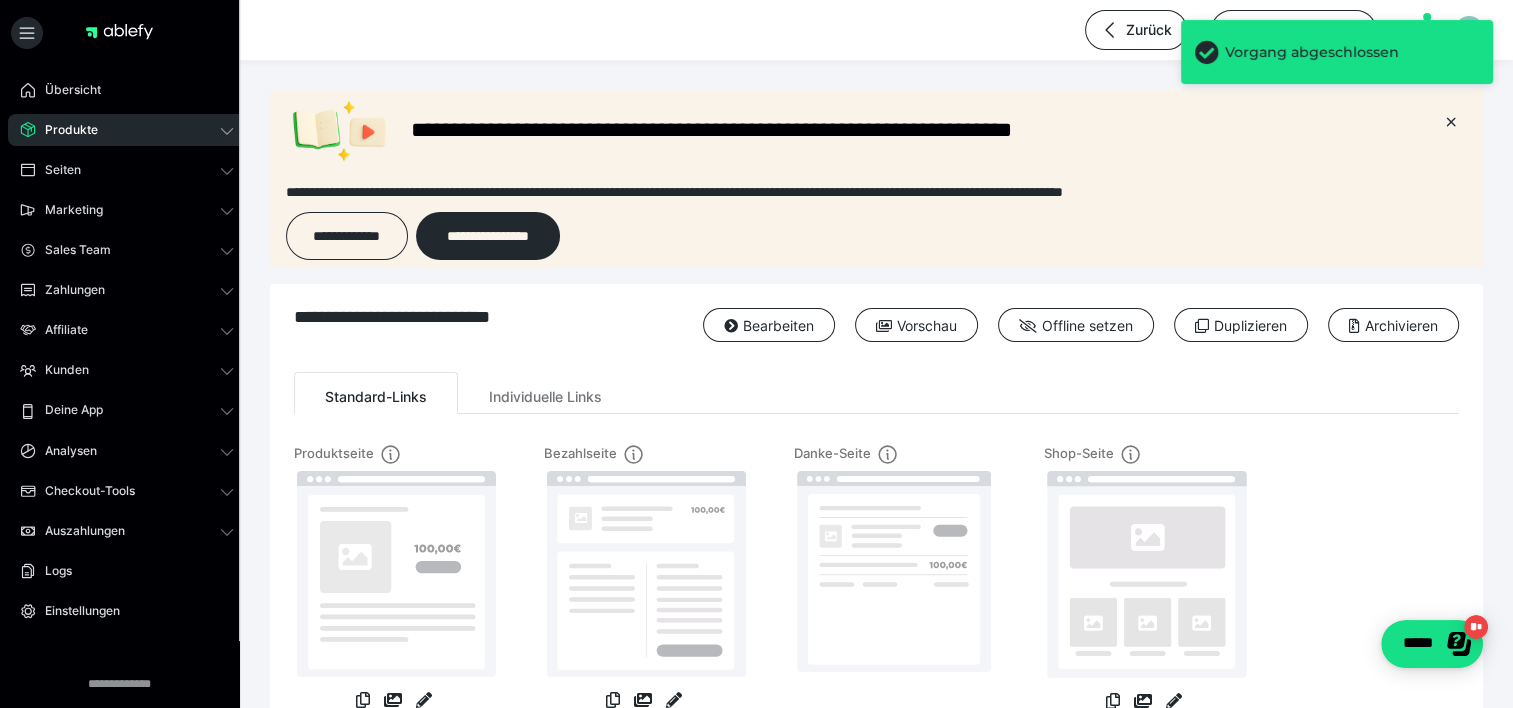 scroll, scrollTop: 0, scrollLeft: 0, axis: both 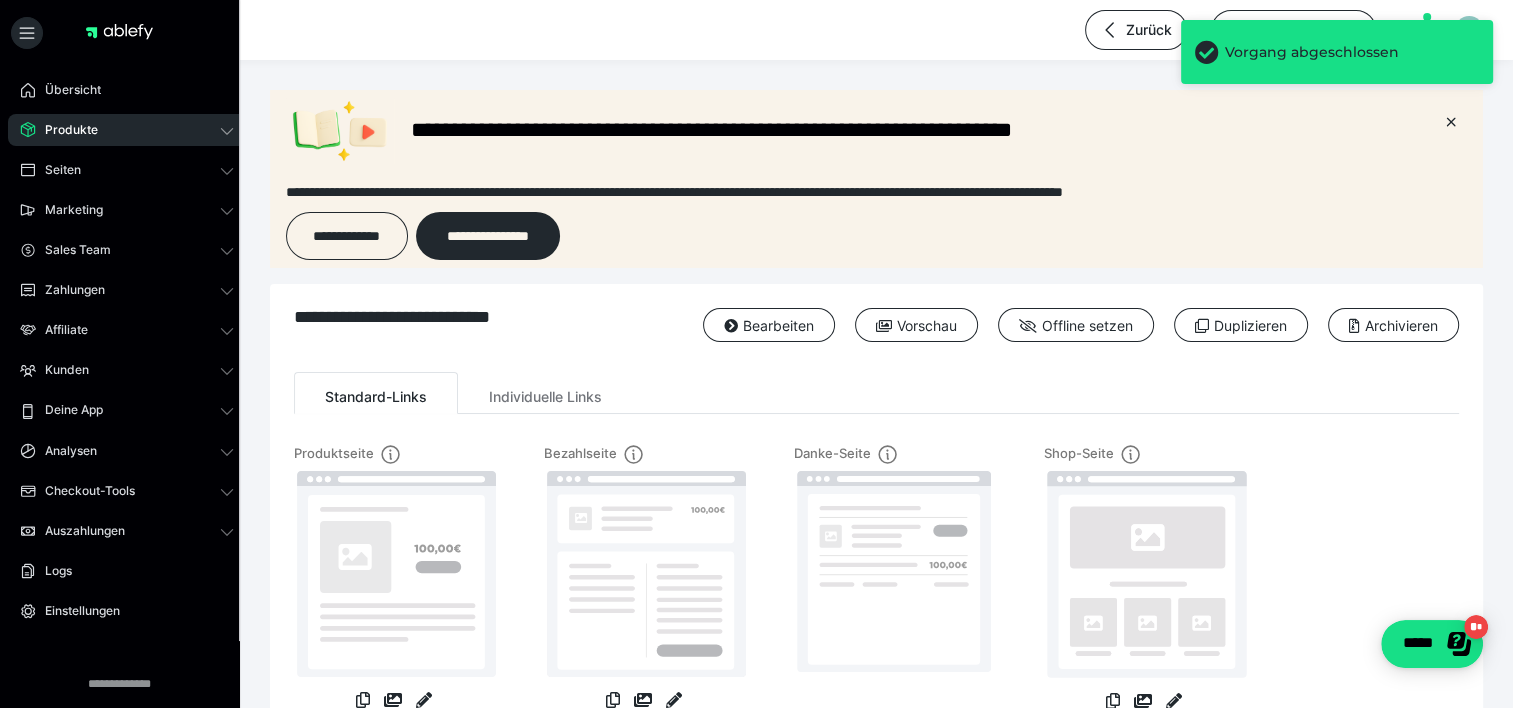 click on "Produkte" at bounding box center [127, 130] 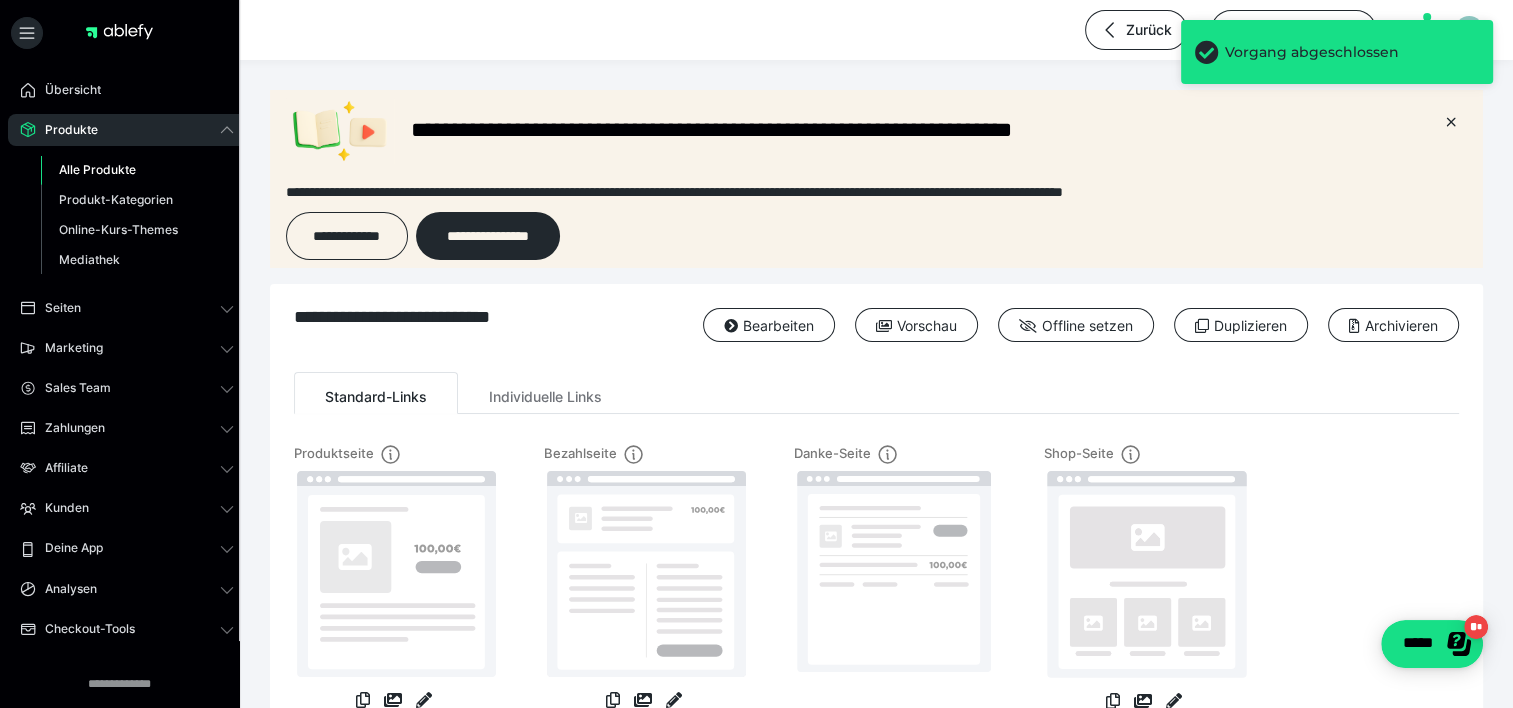 click on "Alle Produkte" at bounding box center [137, 170] 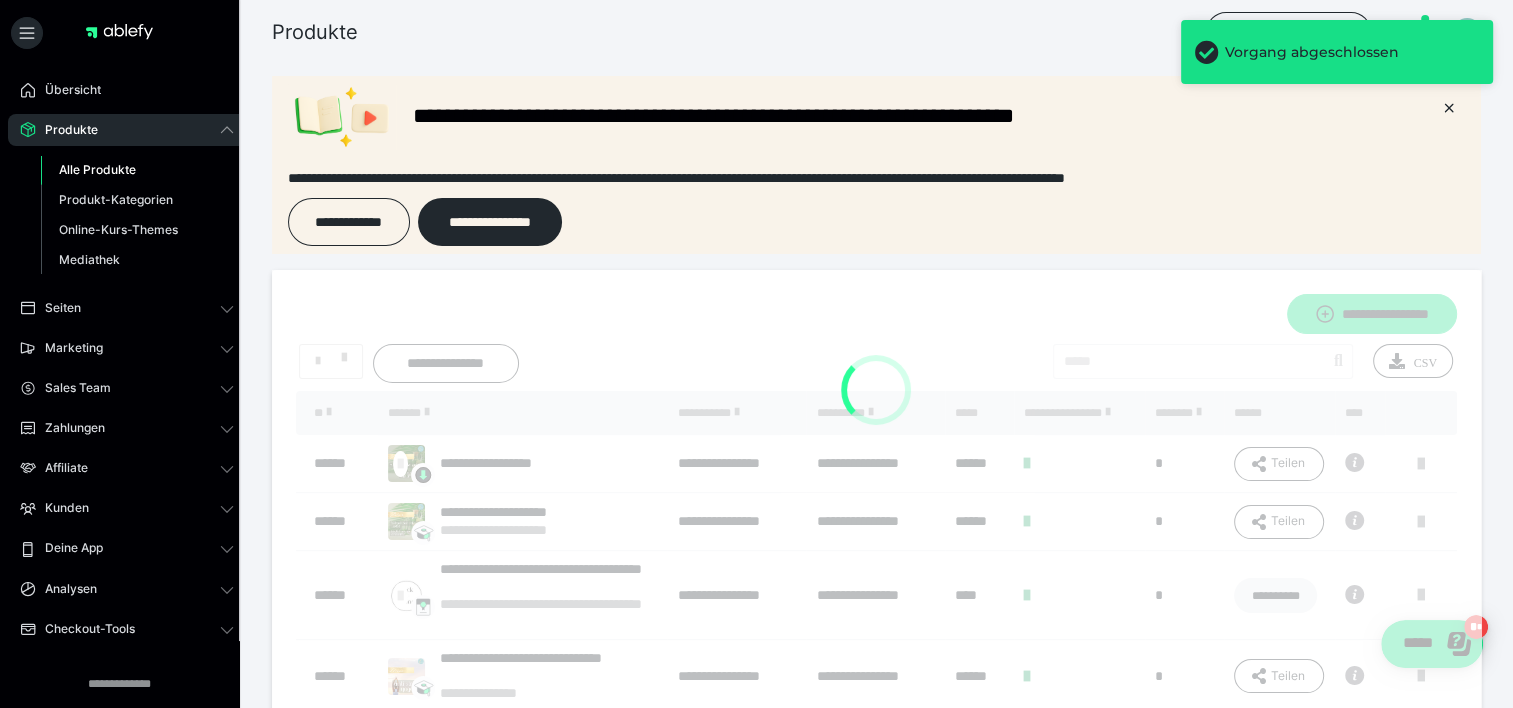 scroll, scrollTop: 0, scrollLeft: 0, axis: both 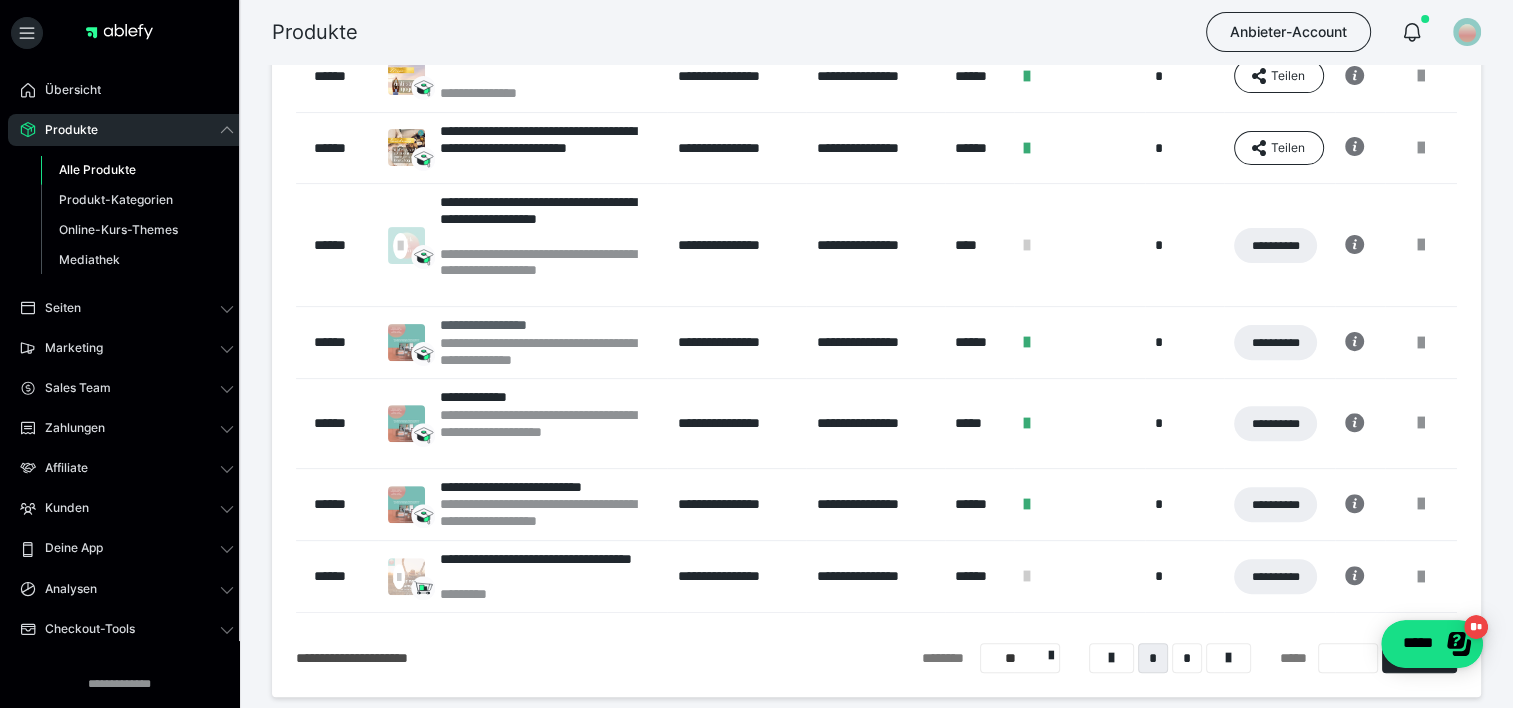click on "**********" at bounding box center (549, 325) 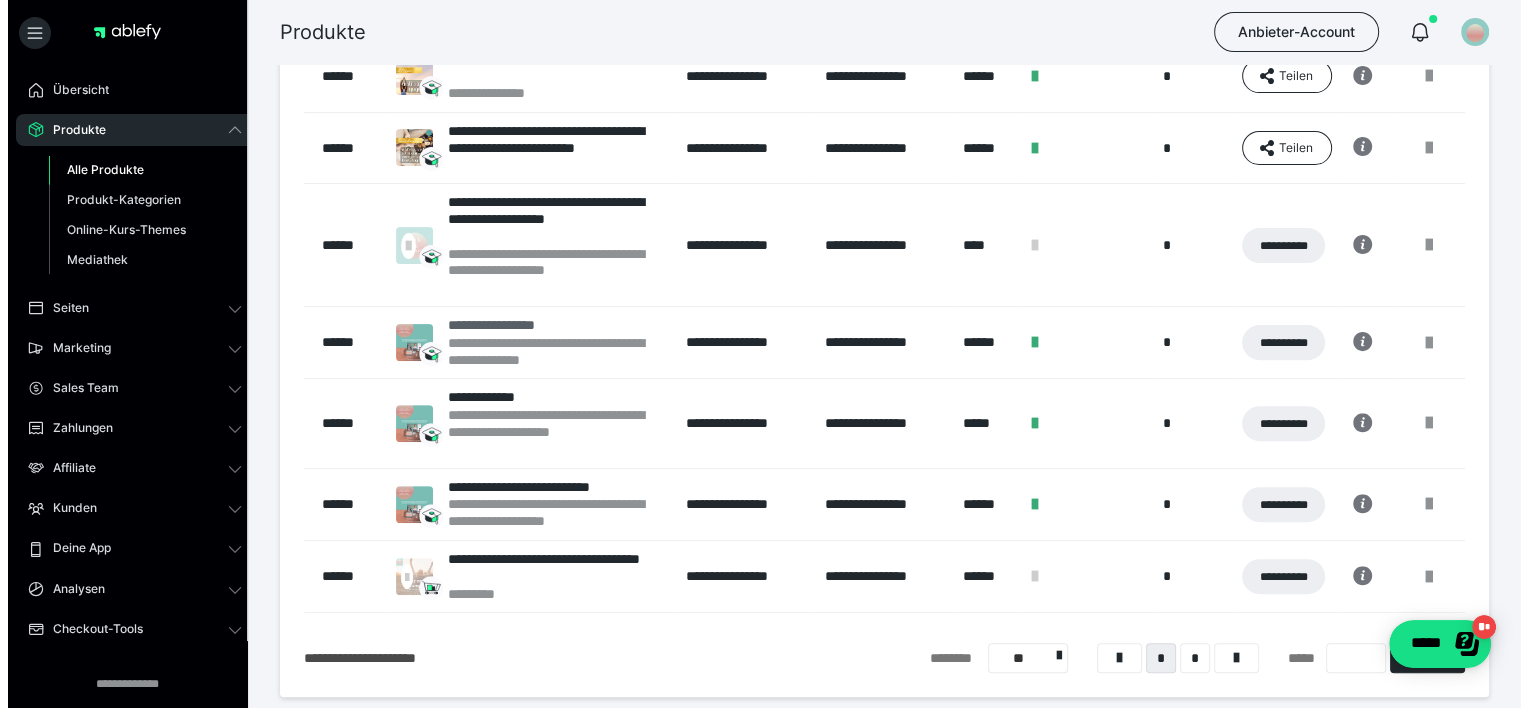 scroll, scrollTop: 0, scrollLeft: 0, axis: both 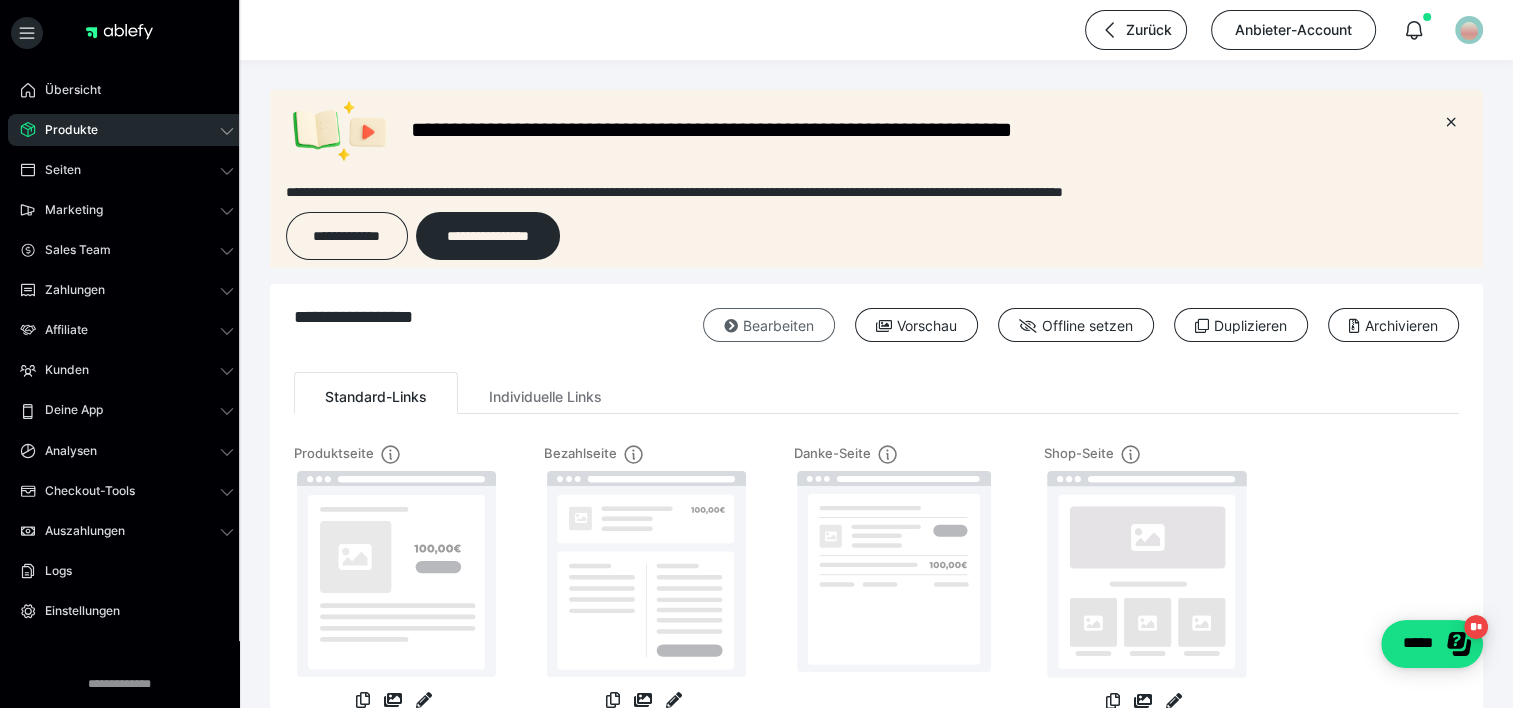 click at bounding box center [731, 326] 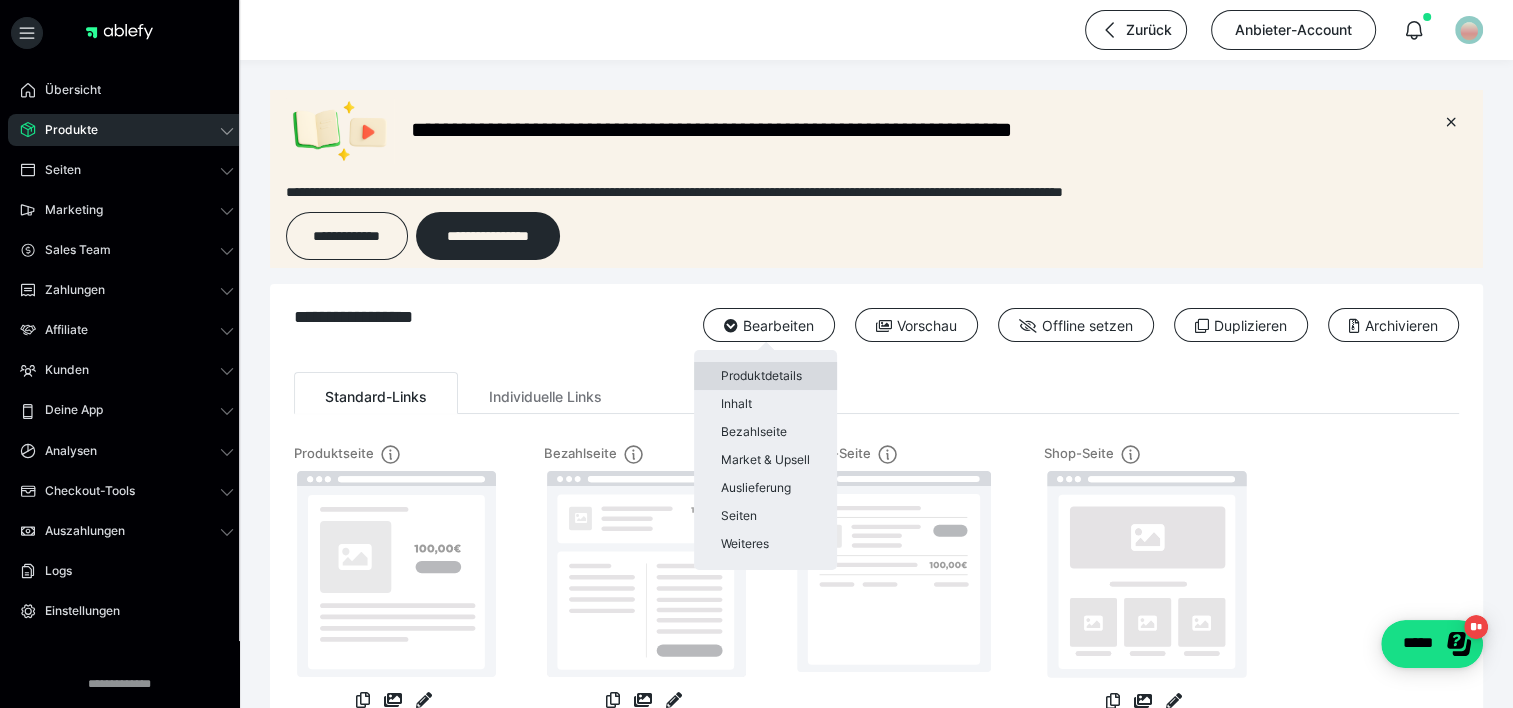 click on "Produktdetails" at bounding box center (765, 376) 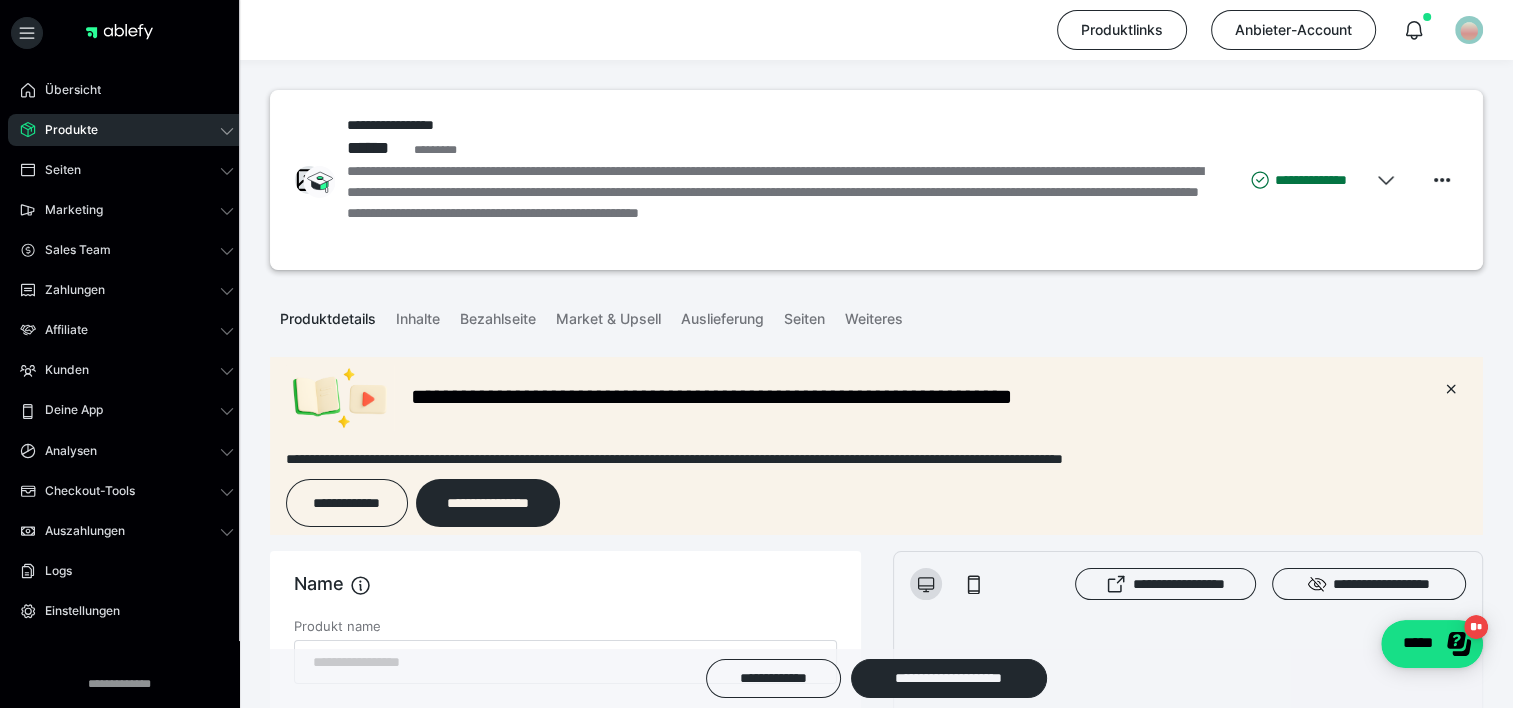 scroll, scrollTop: 0, scrollLeft: 0, axis: both 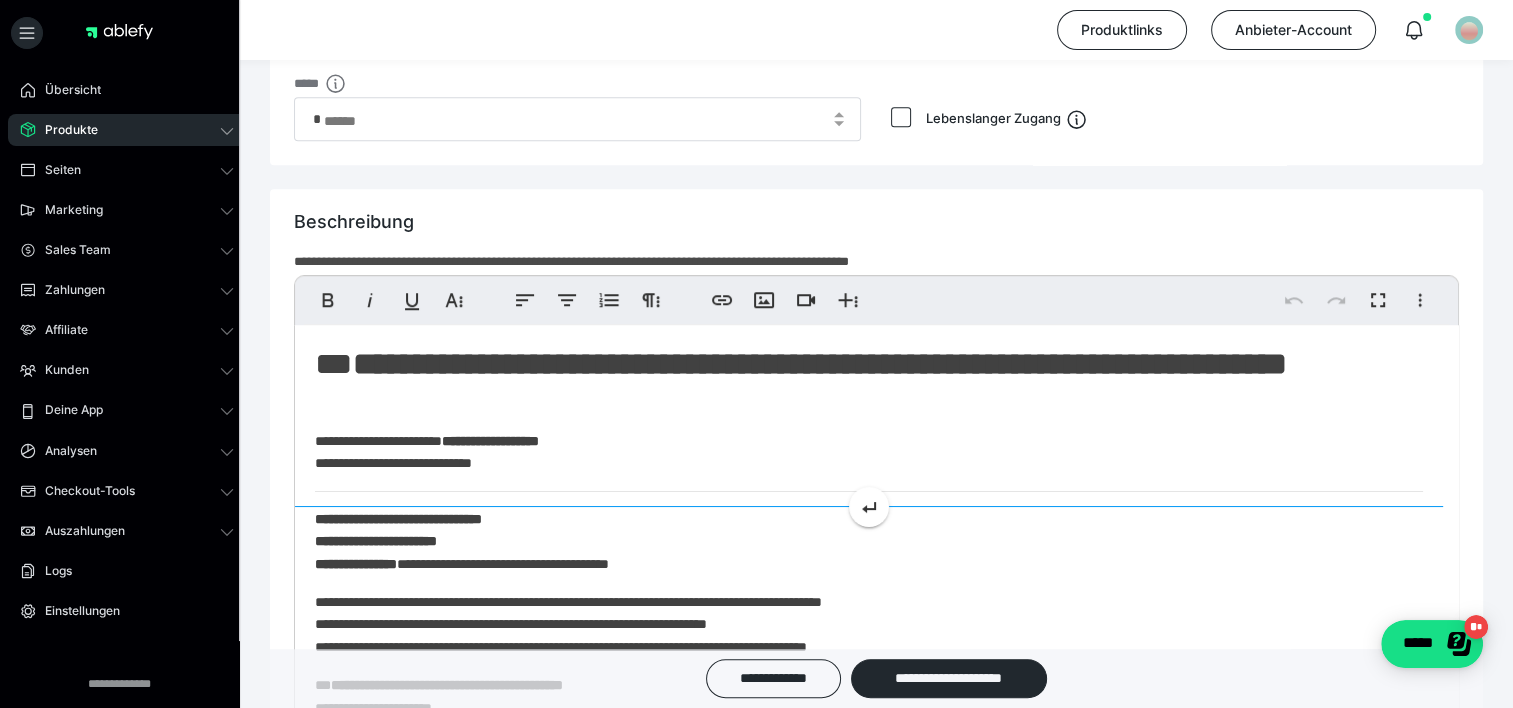 click on "**********" 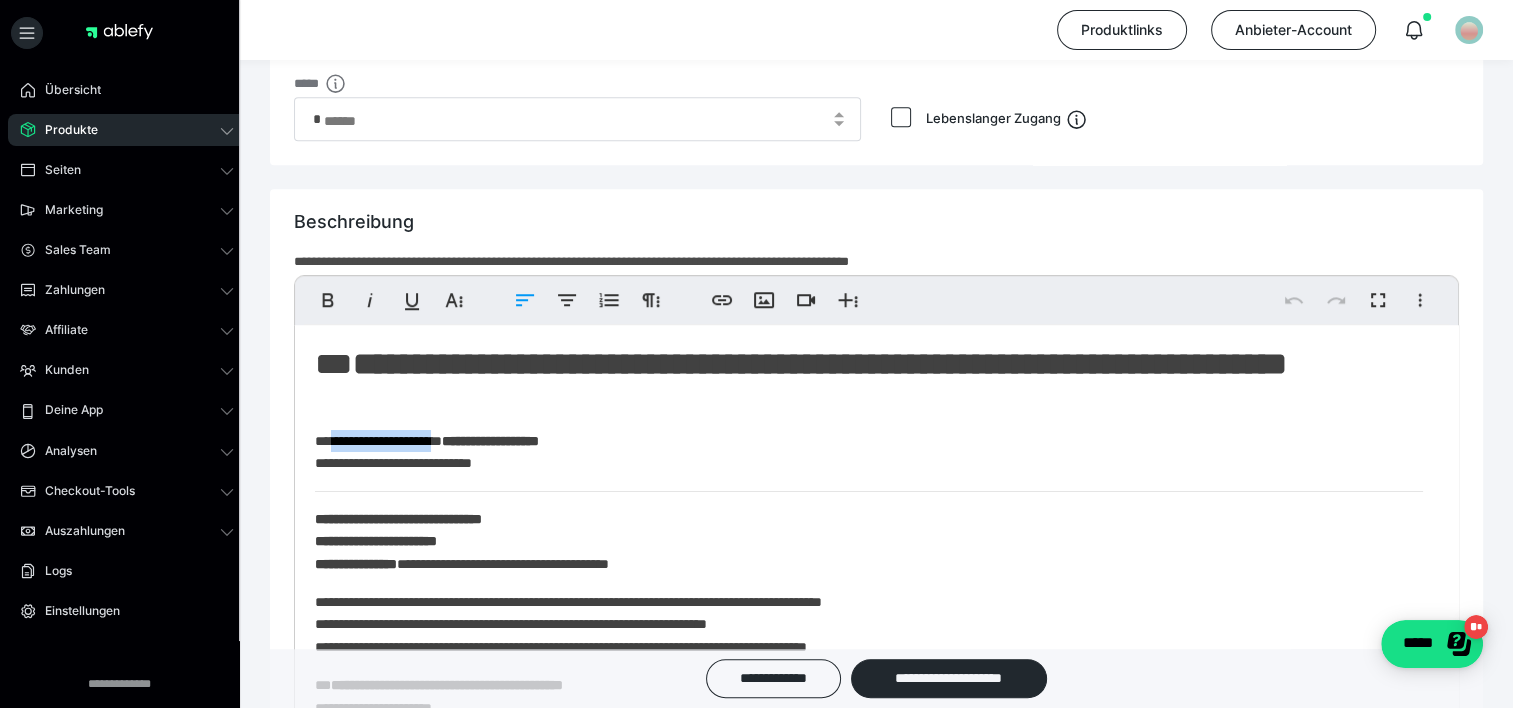 drag, startPoint x: 453, startPoint y: 441, endPoint x: 339, endPoint y: 448, distance: 114.21471 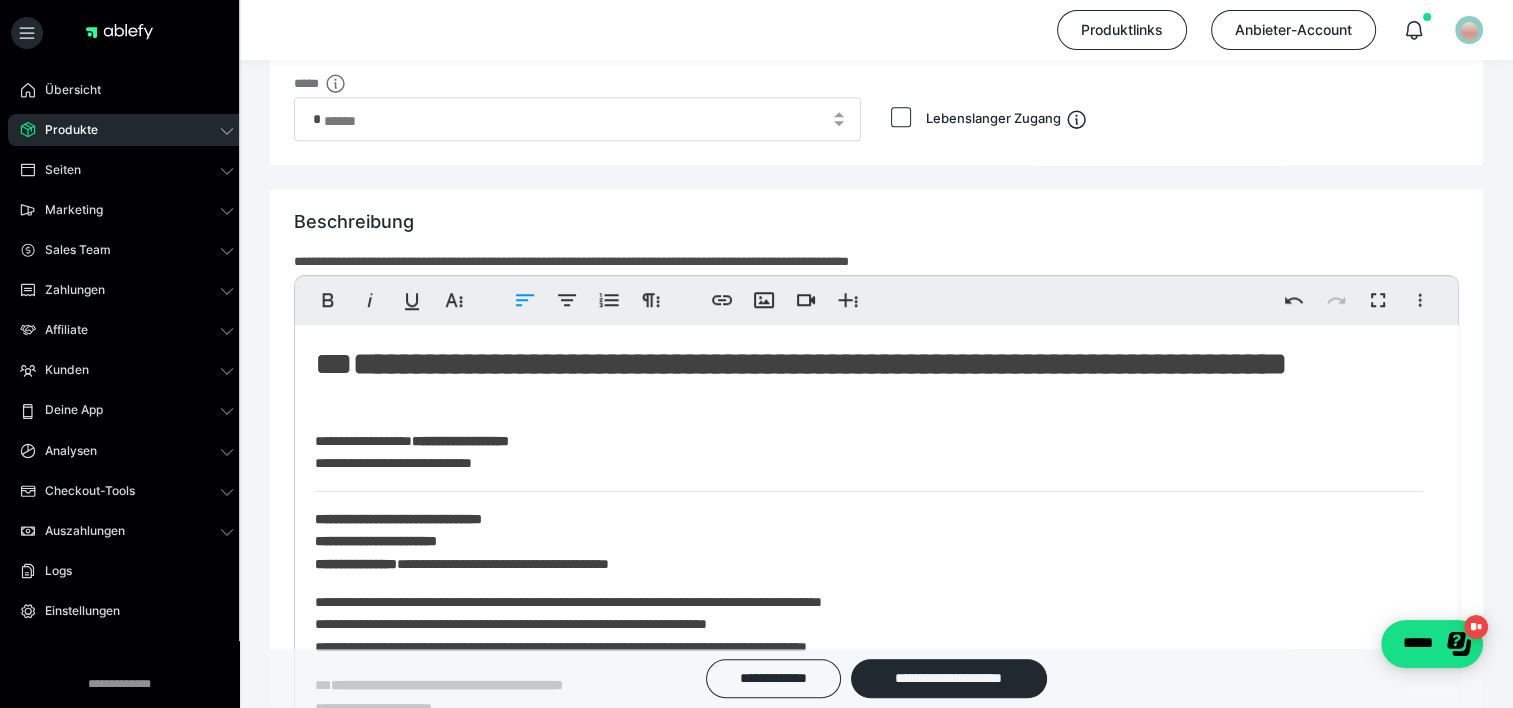 click on "**********" at bounding box center (869, 452) 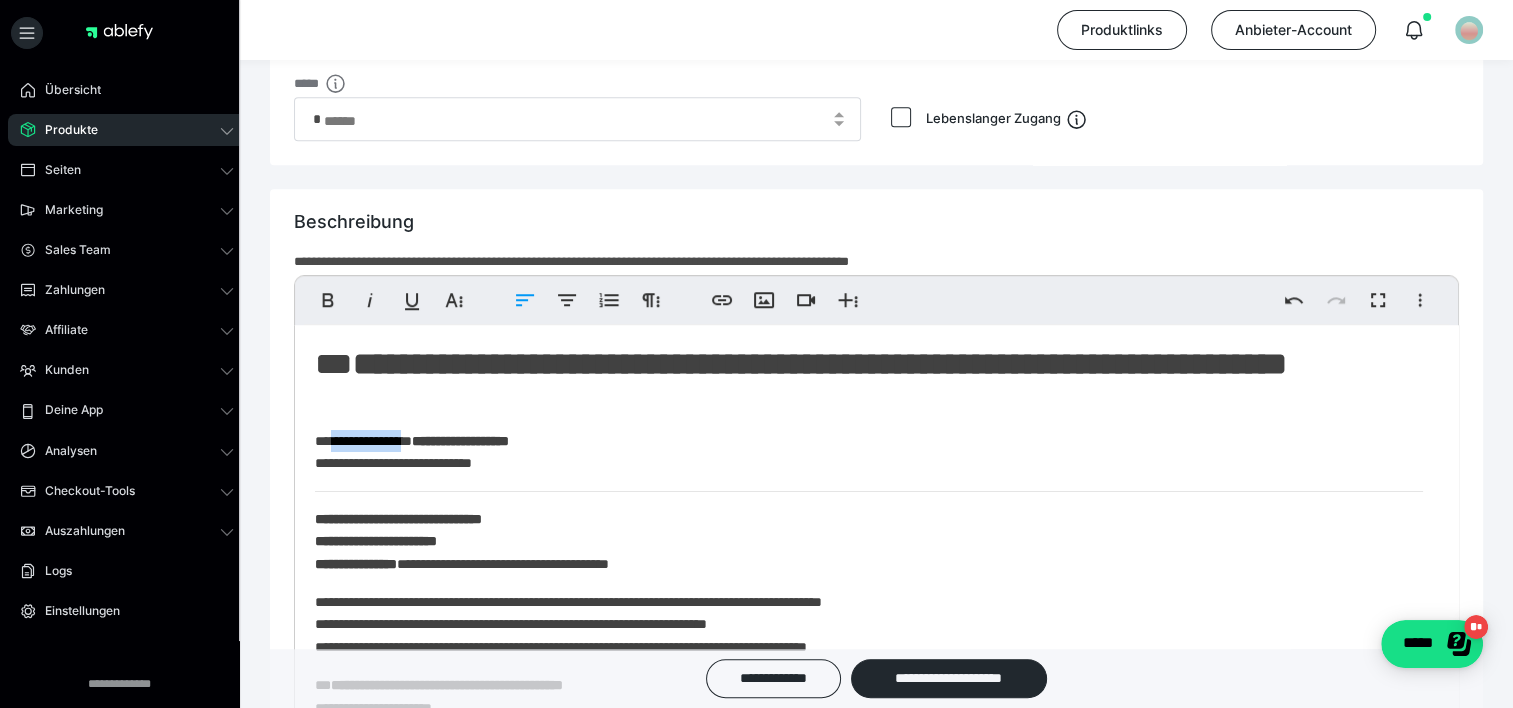 click on "**********" at bounding box center [869, 452] 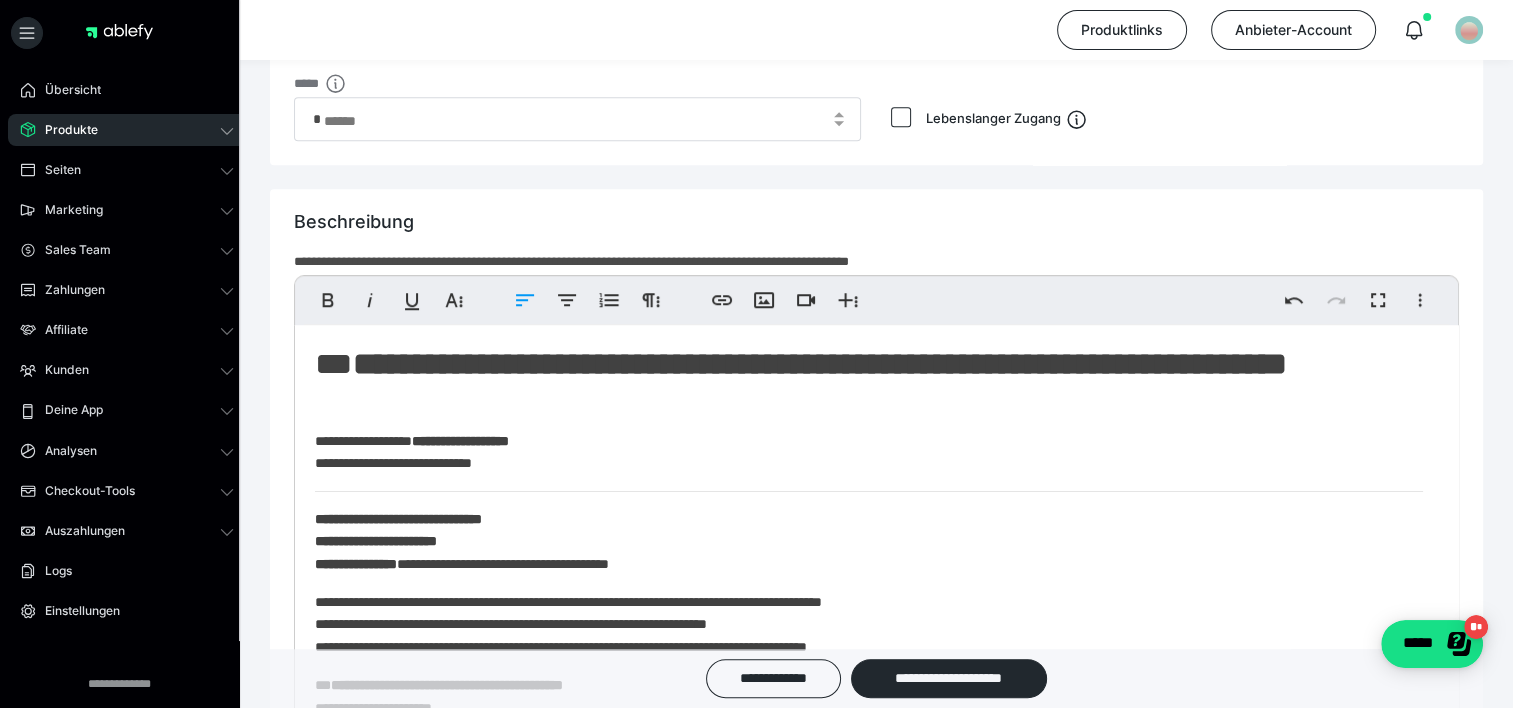 click on "**********" at bounding box center (460, 441) 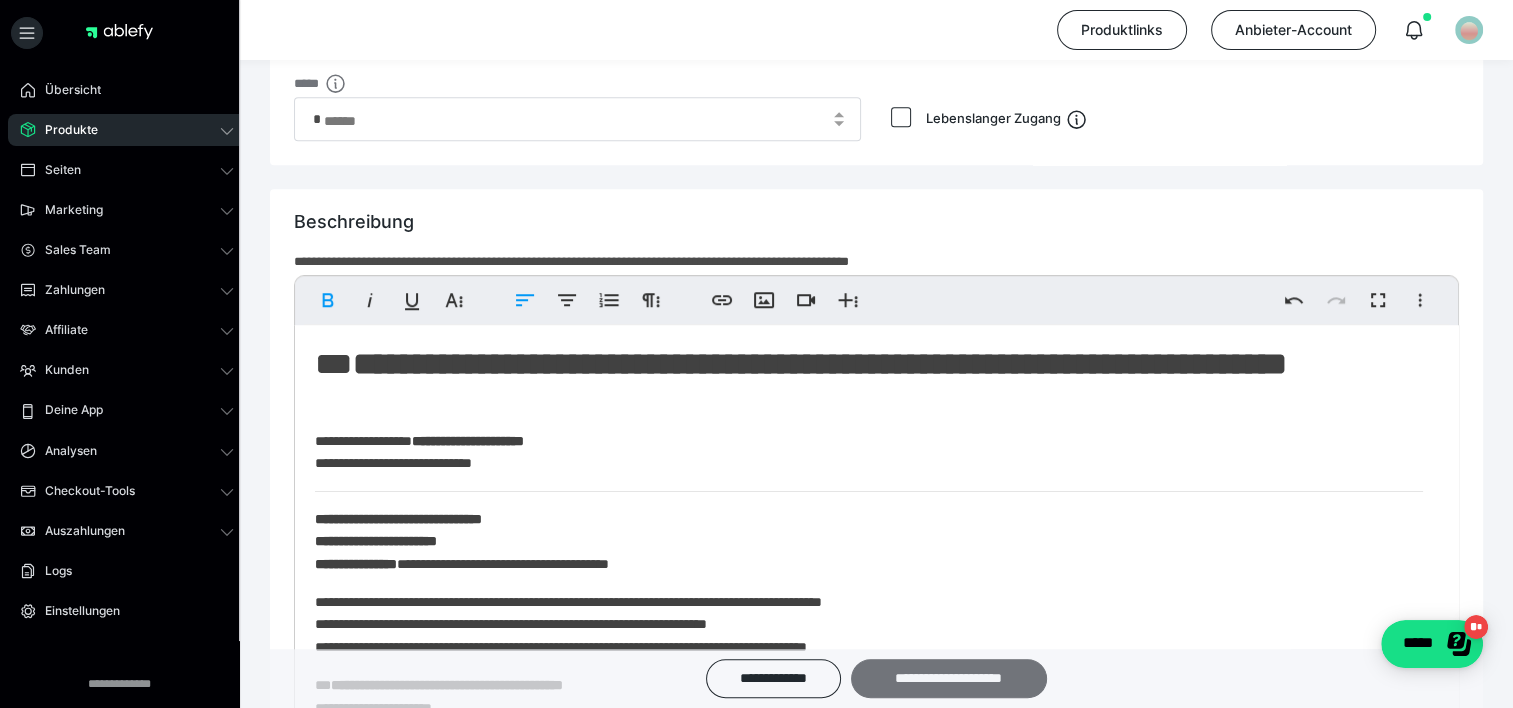 click on "**********" at bounding box center [949, 678] 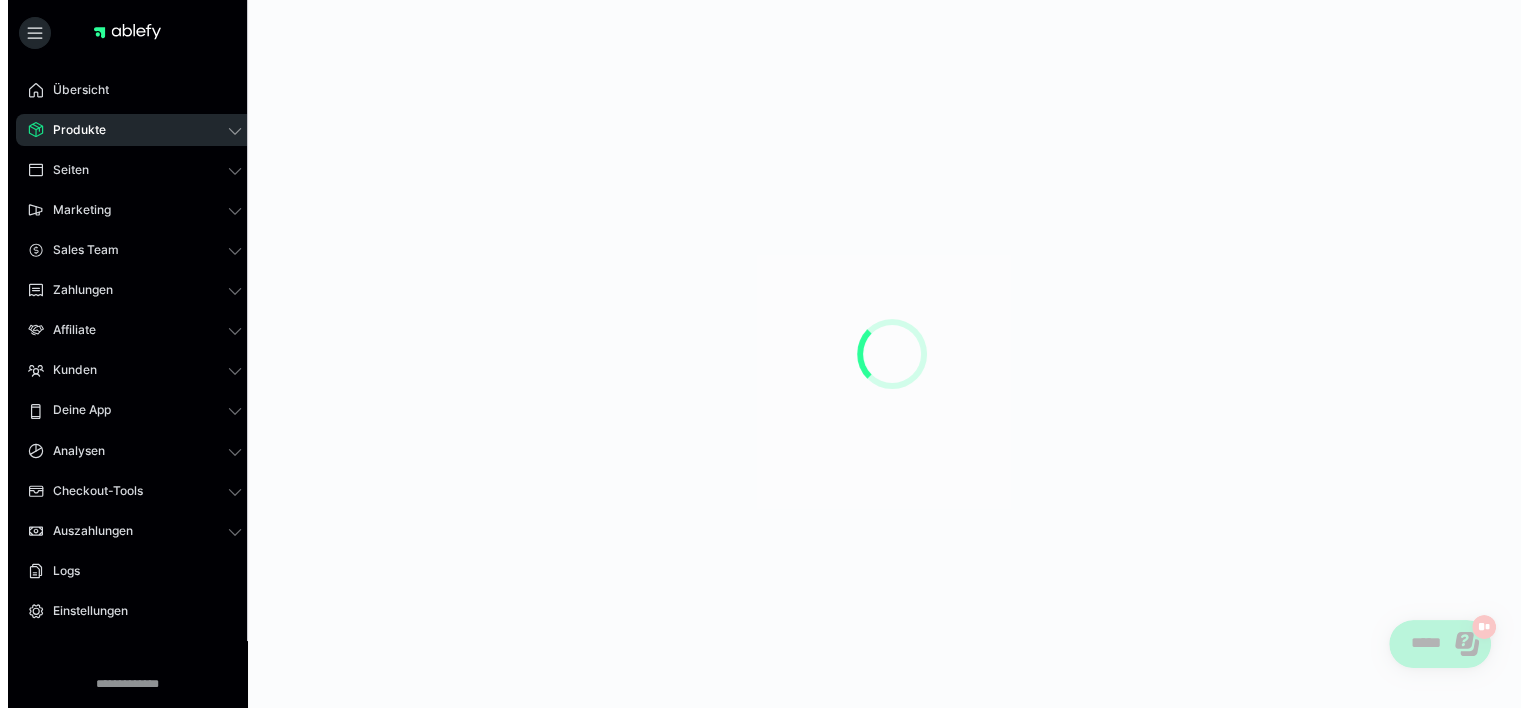 scroll, scrollTop: 0, scrollLeft: 0, axis: both 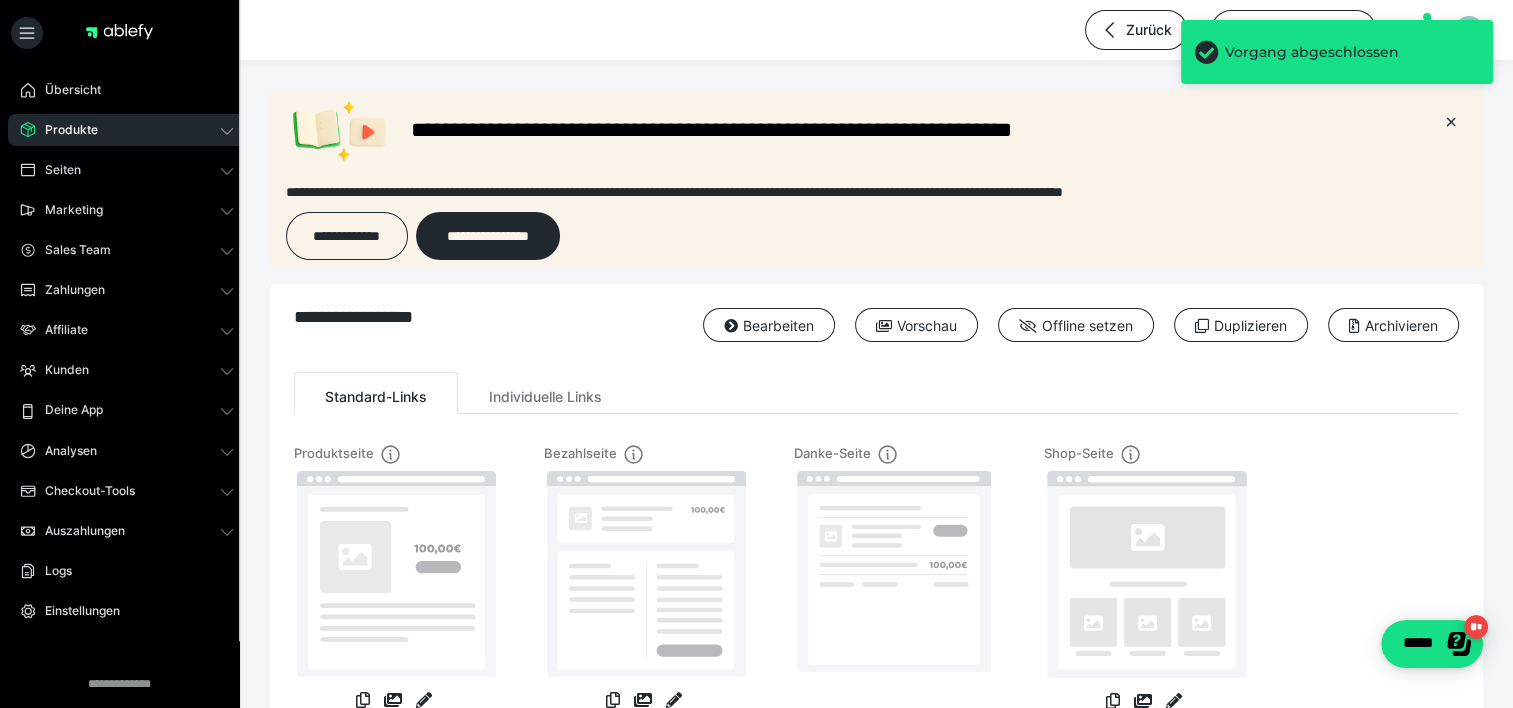 click on "Produkte" at bounding box center [127, 130] 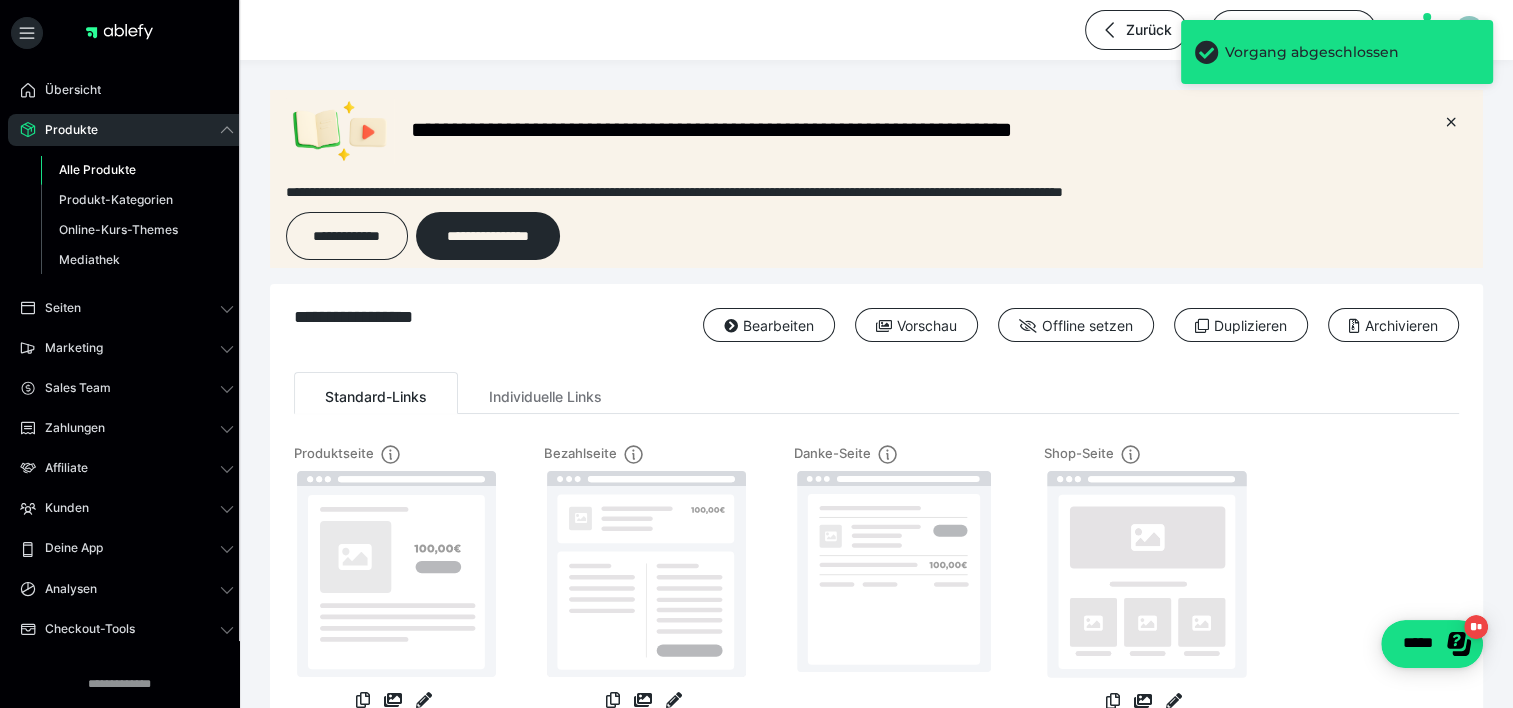 click on "Alle Produkte" at bounding box center [137, 170] 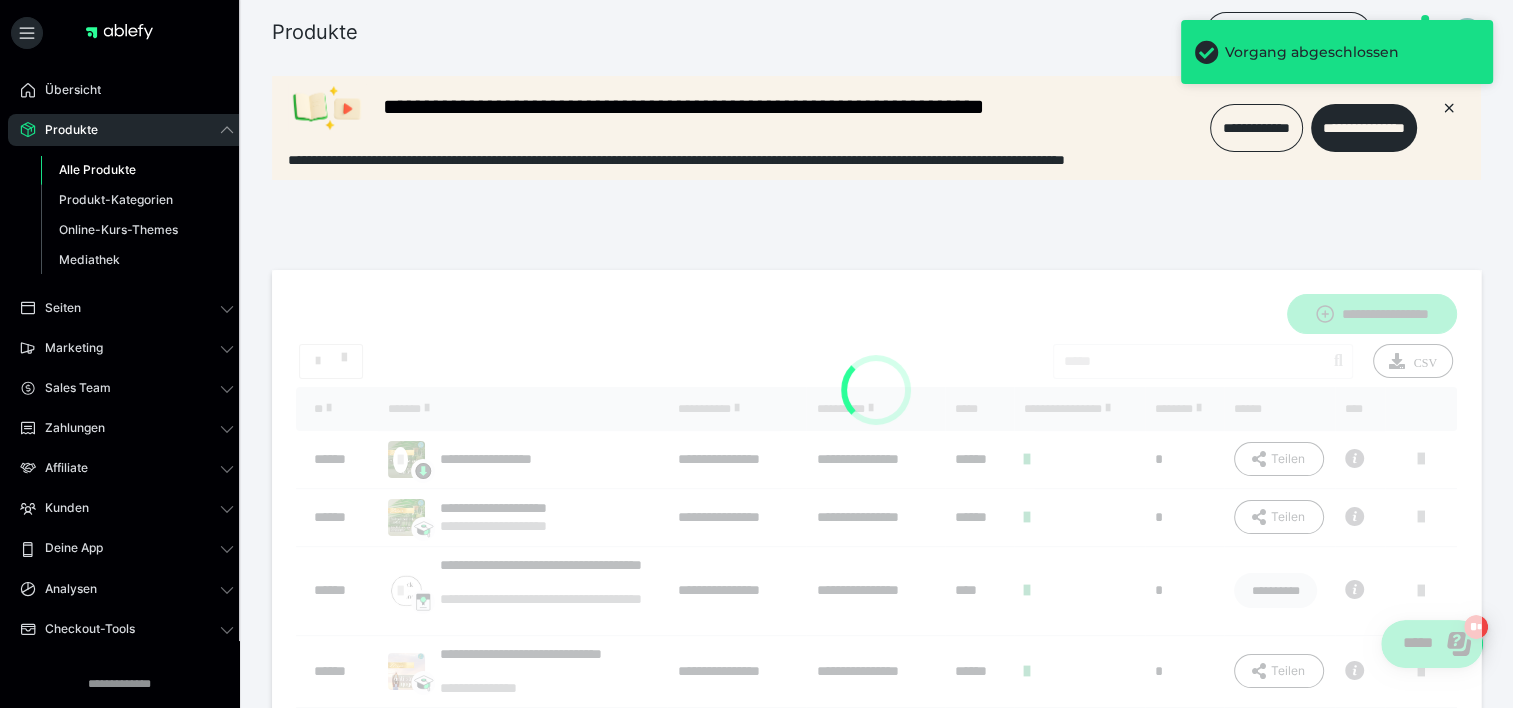 scroll, scrollTop: 0, scrollLeft: 0, axis: both 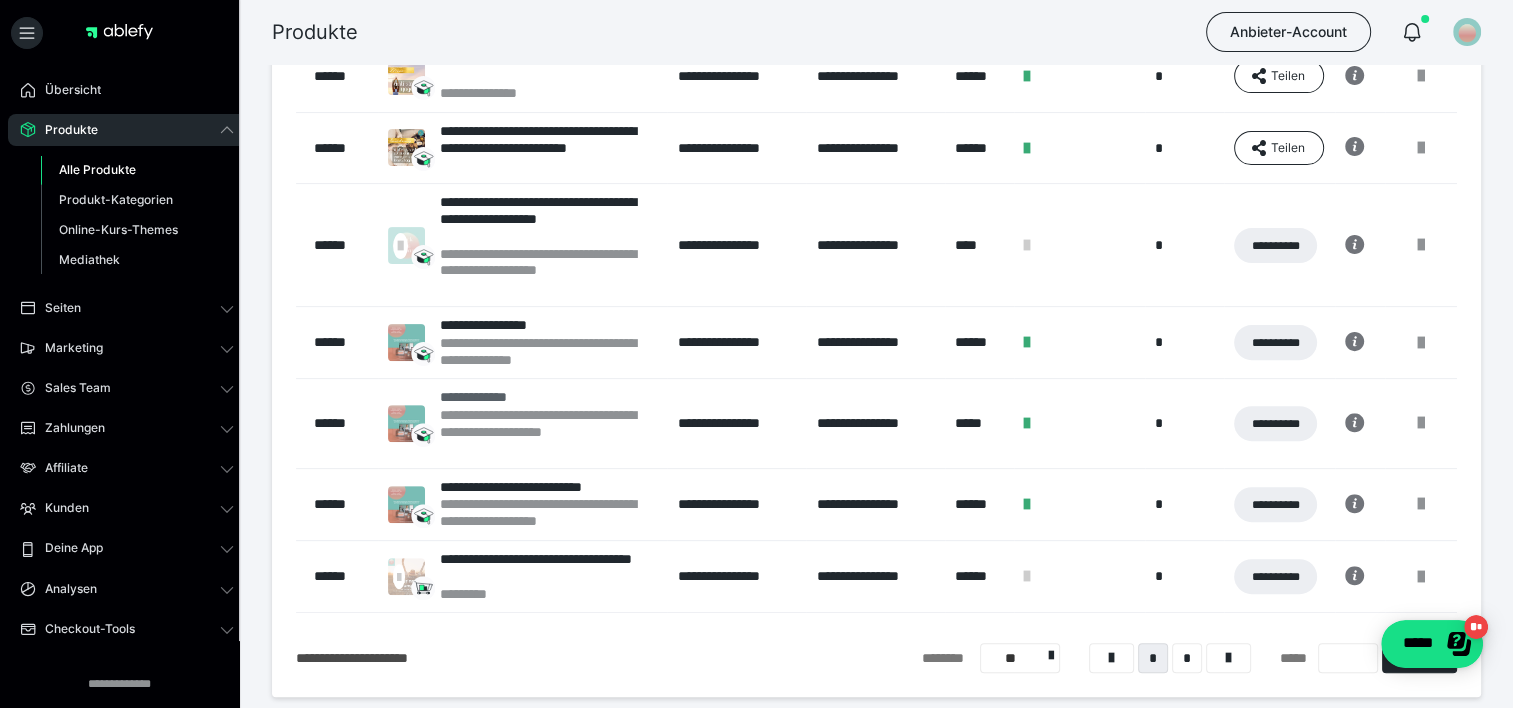 click on "**********" at bounding box center (549, 432) 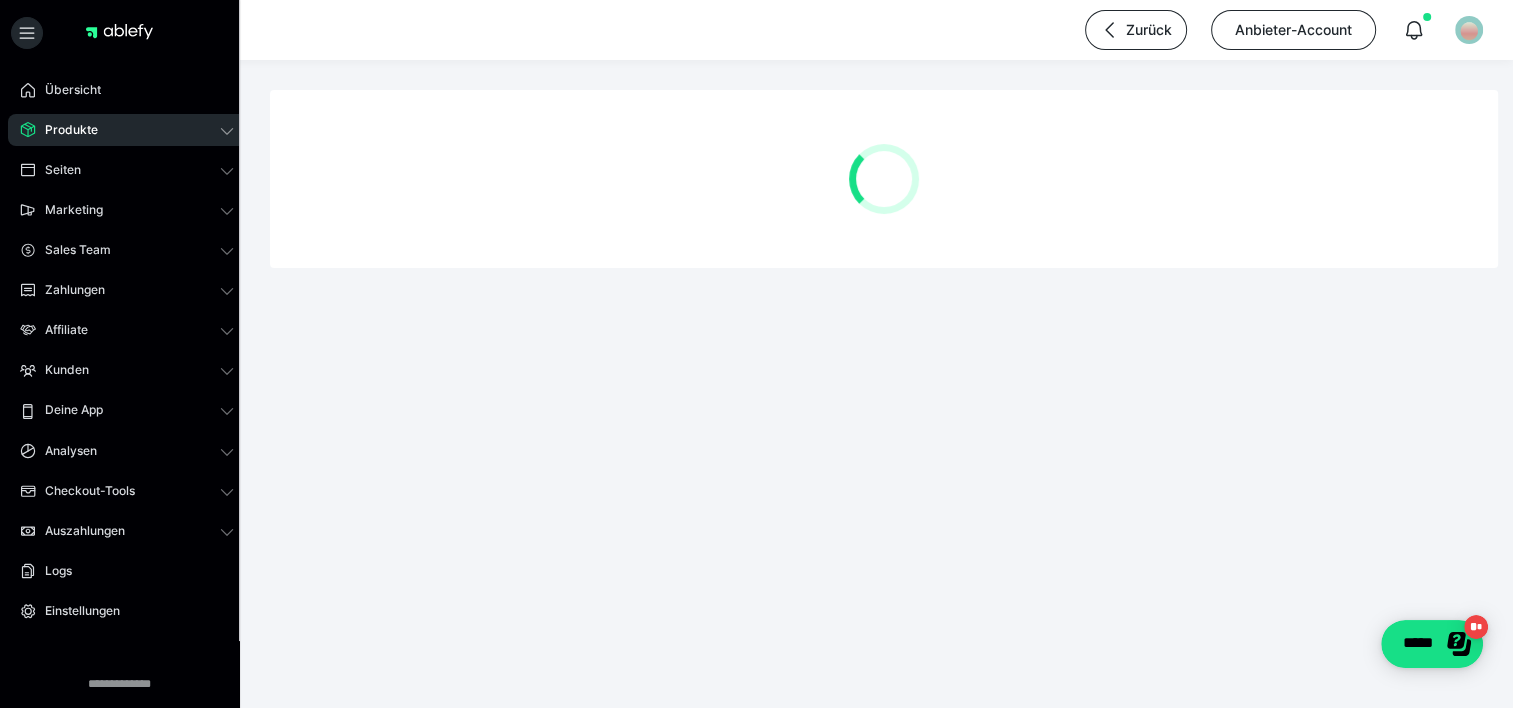scroll, scrollTop: 0, scrollLeft: 0, axis: both 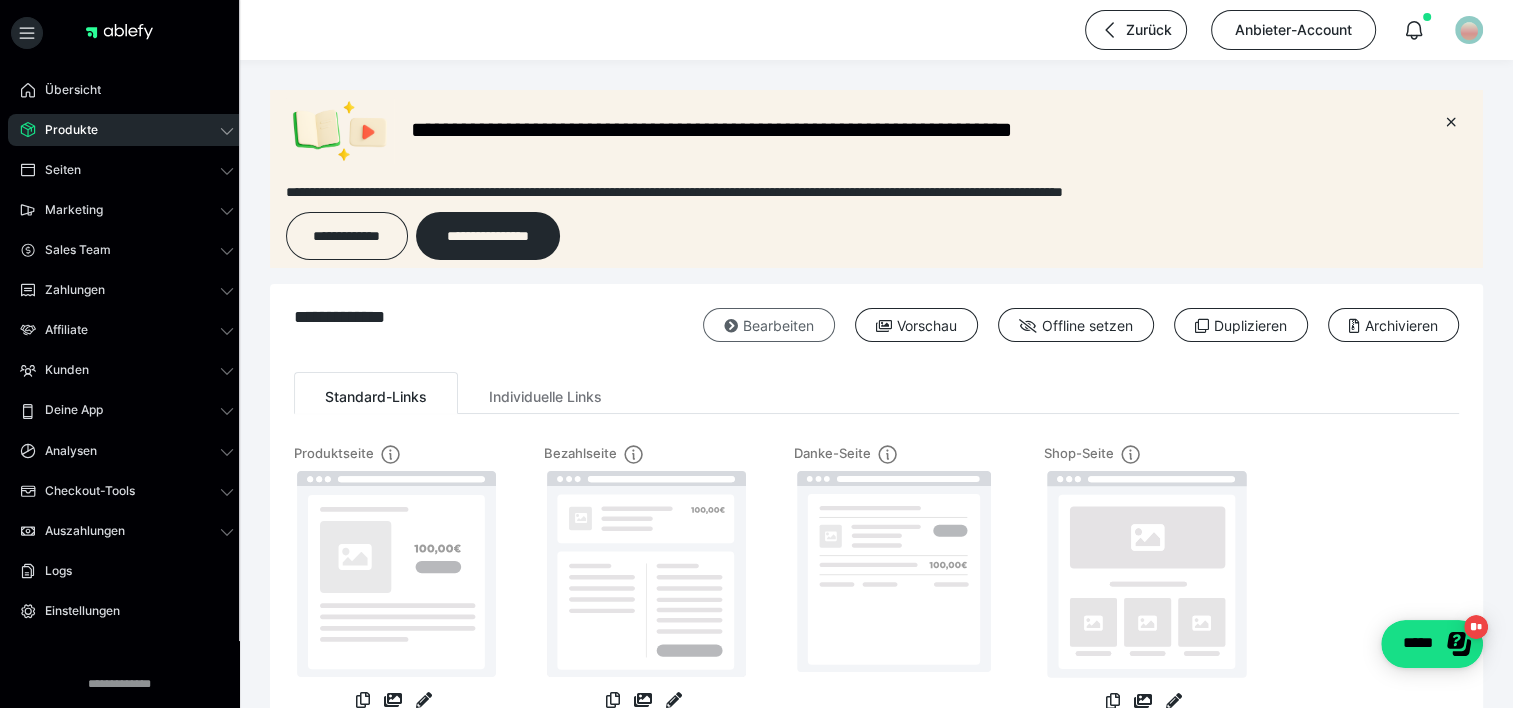 click on "Bearbeiten" at bounding box center [769, 325] 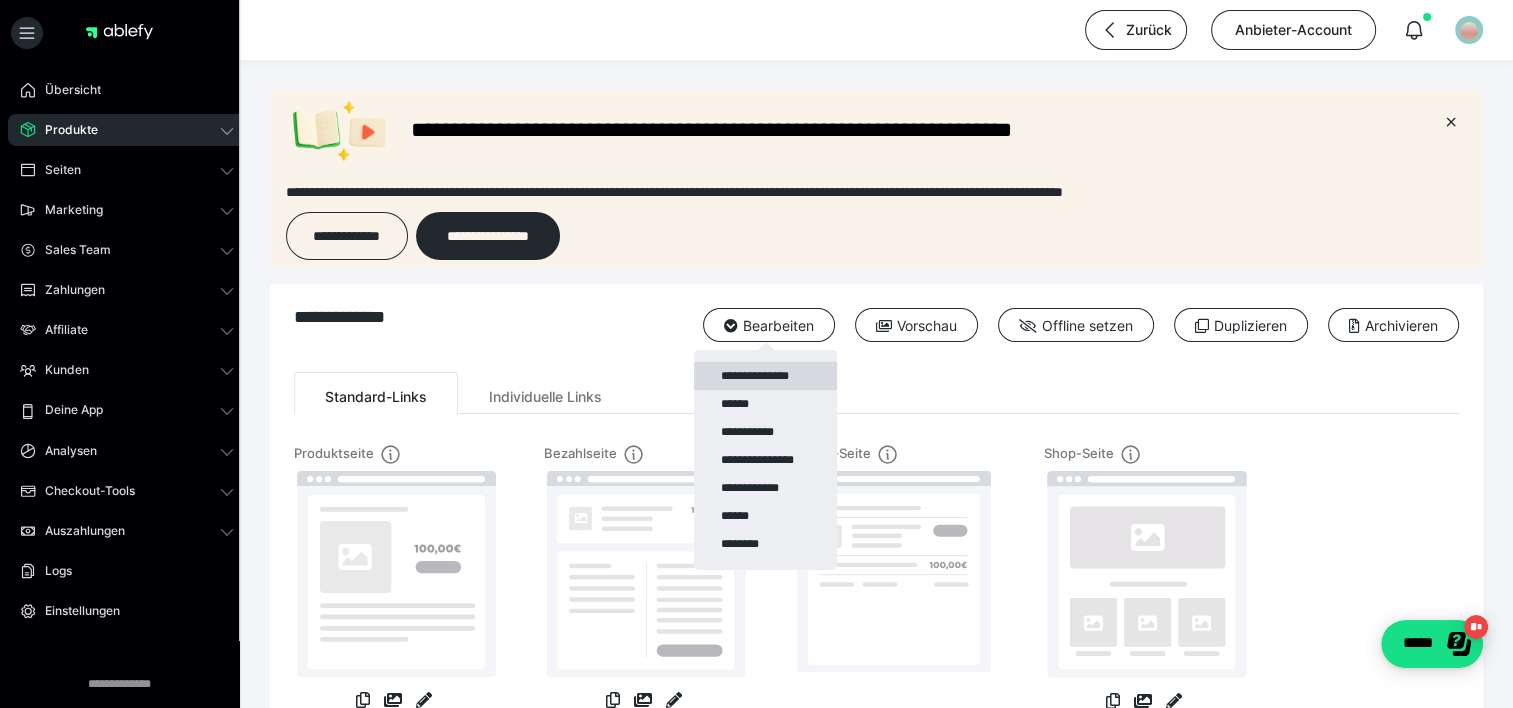 click on "**********" at bounding box center [765, 376] 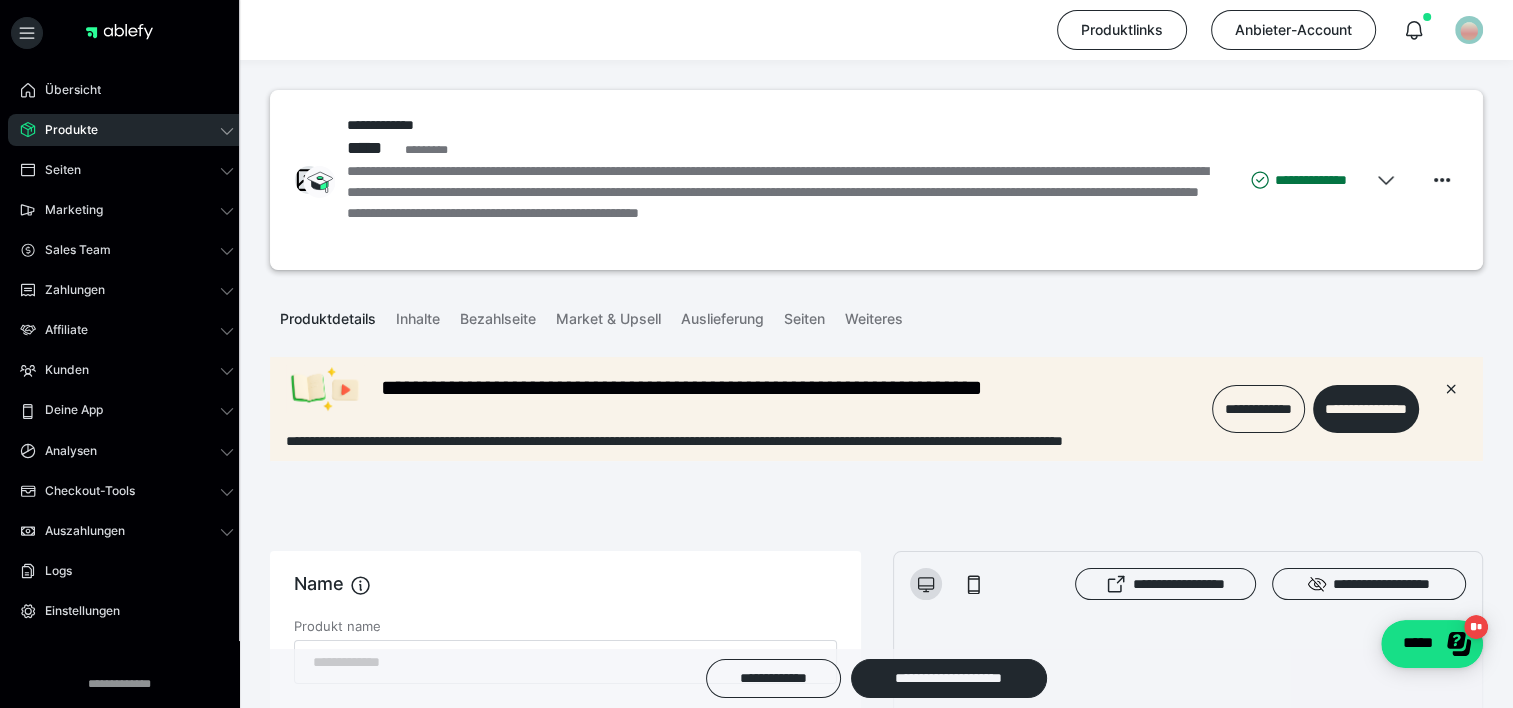 scroll, scrollTop: 0, scrollLeft: 0, axis: both 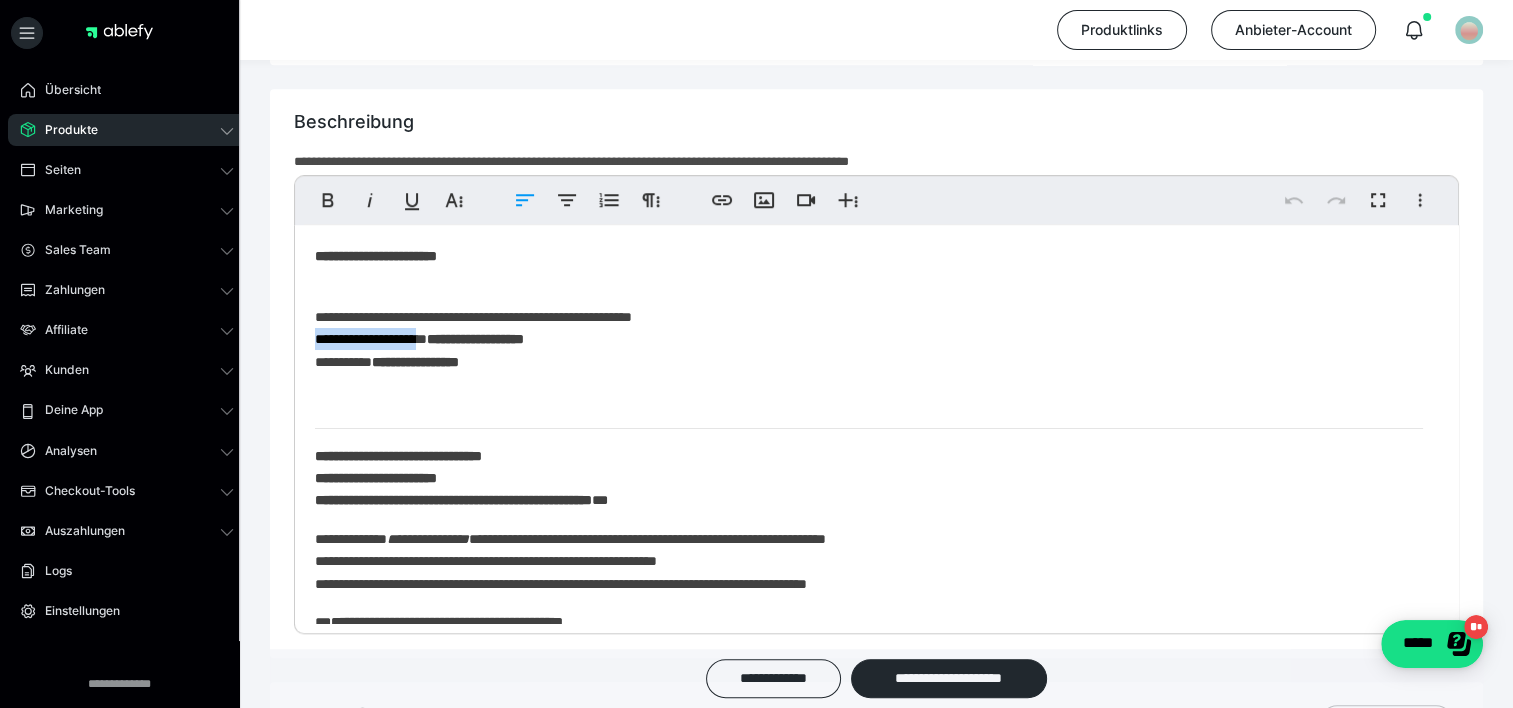 drag, startPoint x: 430, startPoint y: 343, endPoint x: 303, endPoint y: 344, distance: 127.00394 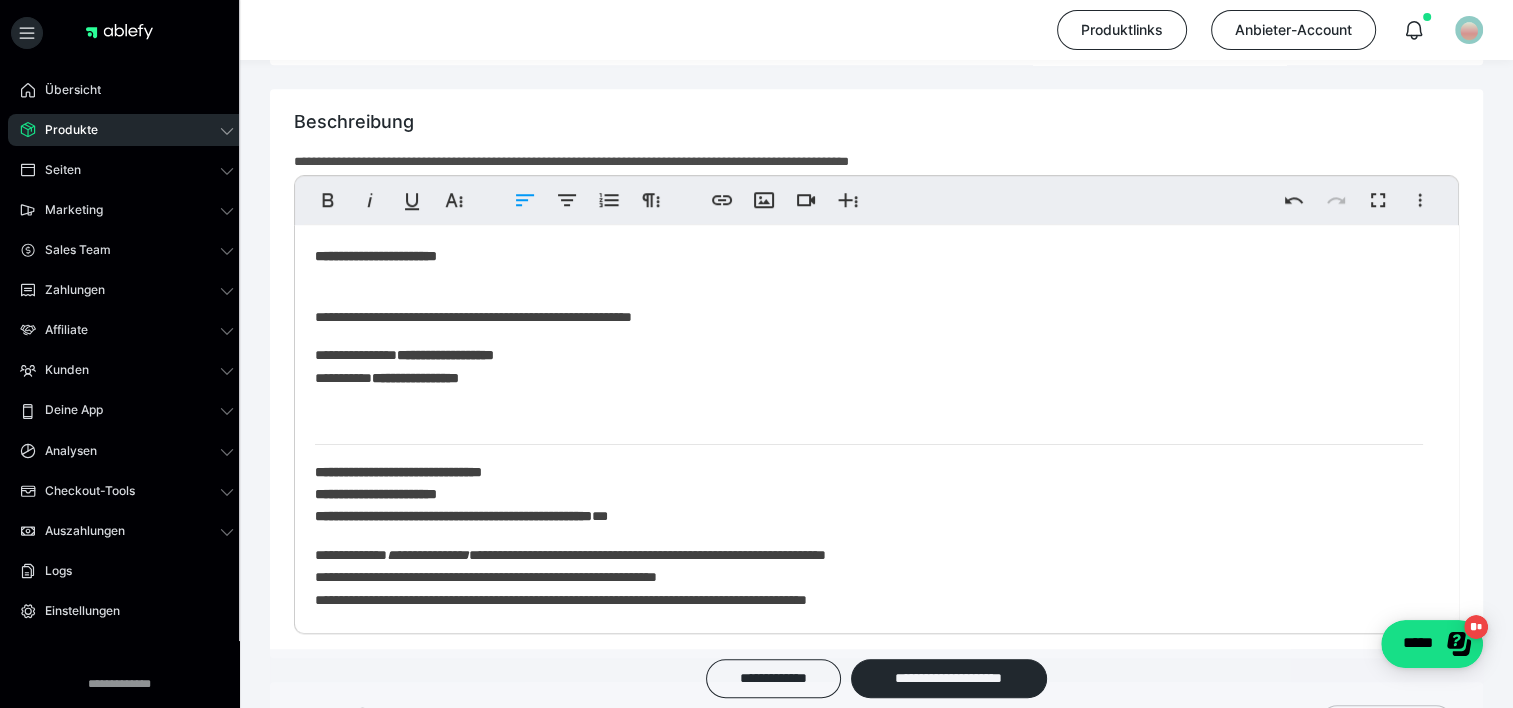 click on "**********" at bounding box center (445, 355) 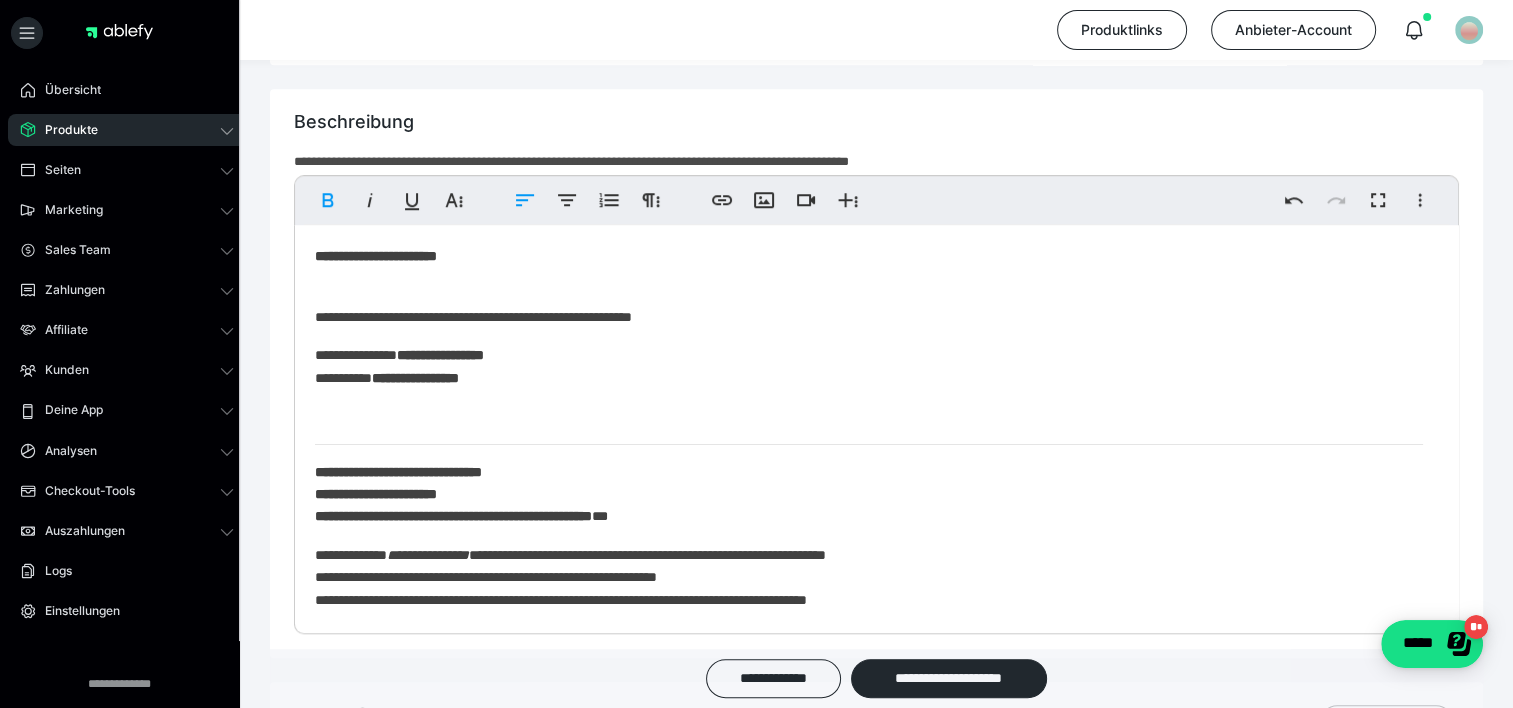 type 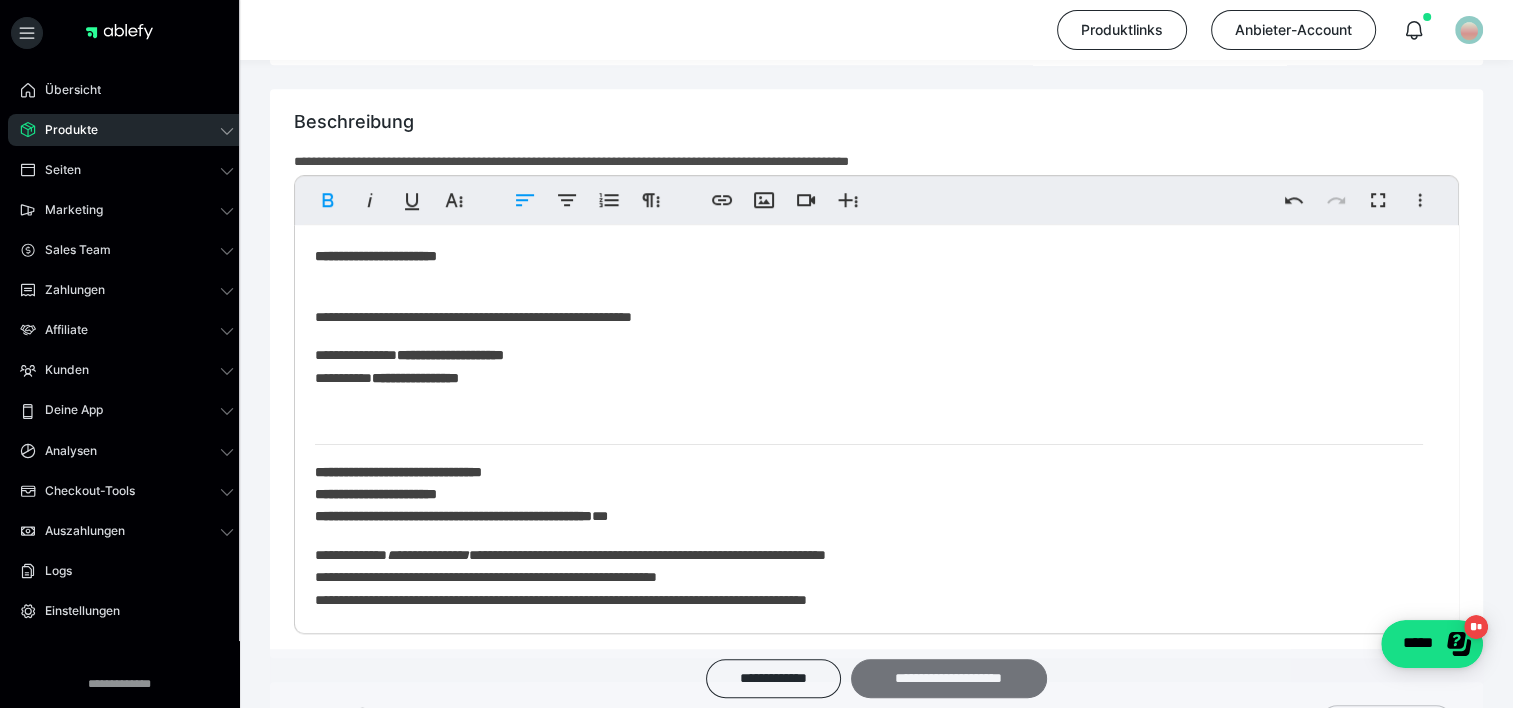 click on "**********" at bounding box center [949, 678] 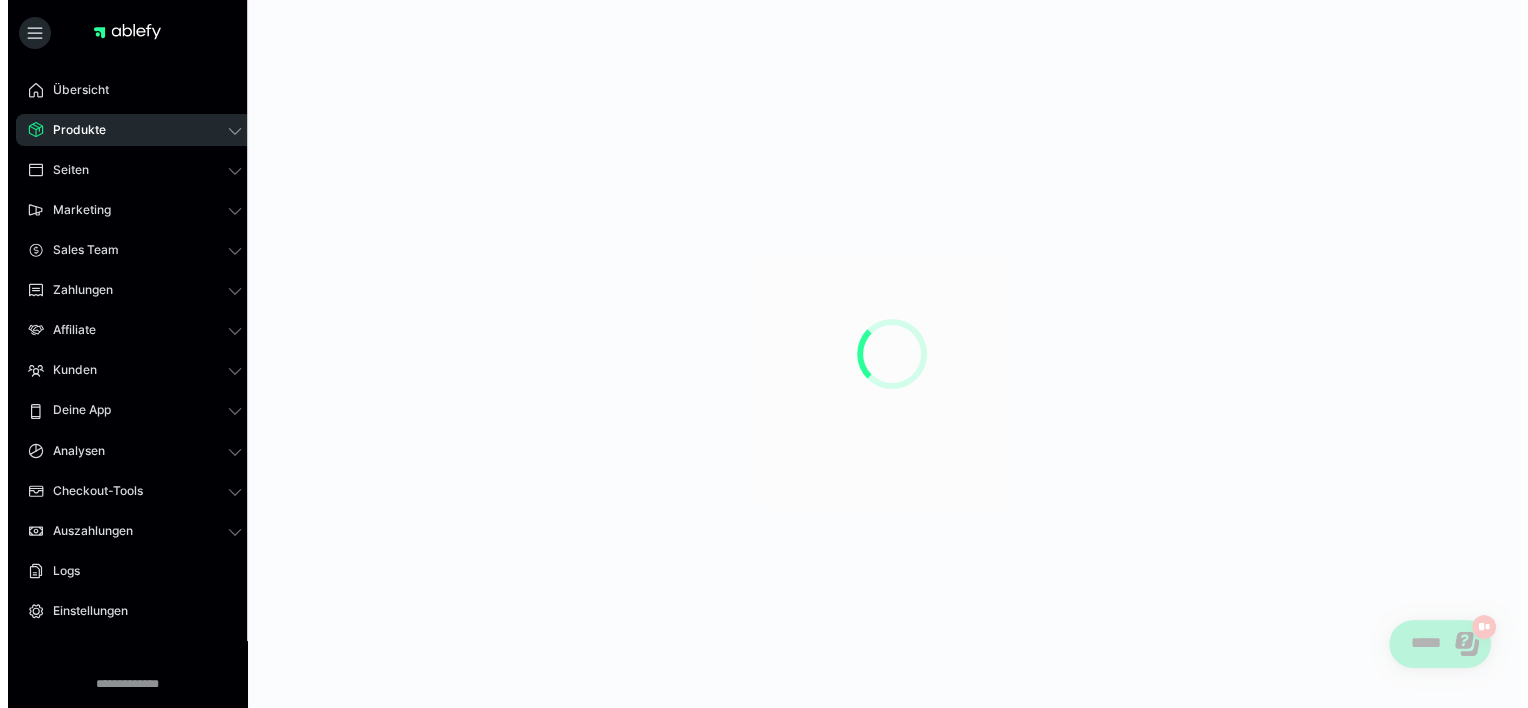 scroll, scrollTop: 0, scrollLeft: 0, axis: both 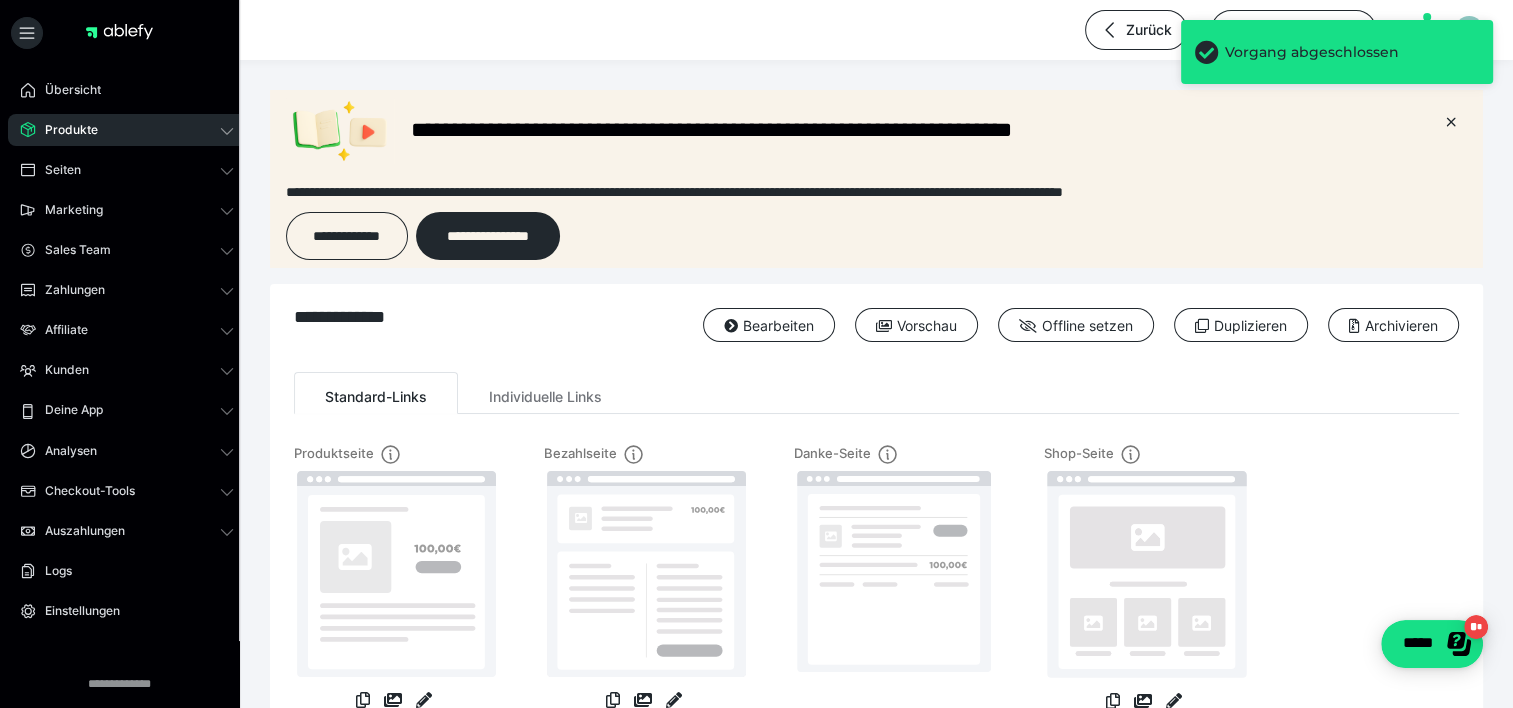 click on "Produkte" at bounding box center (127, 130) 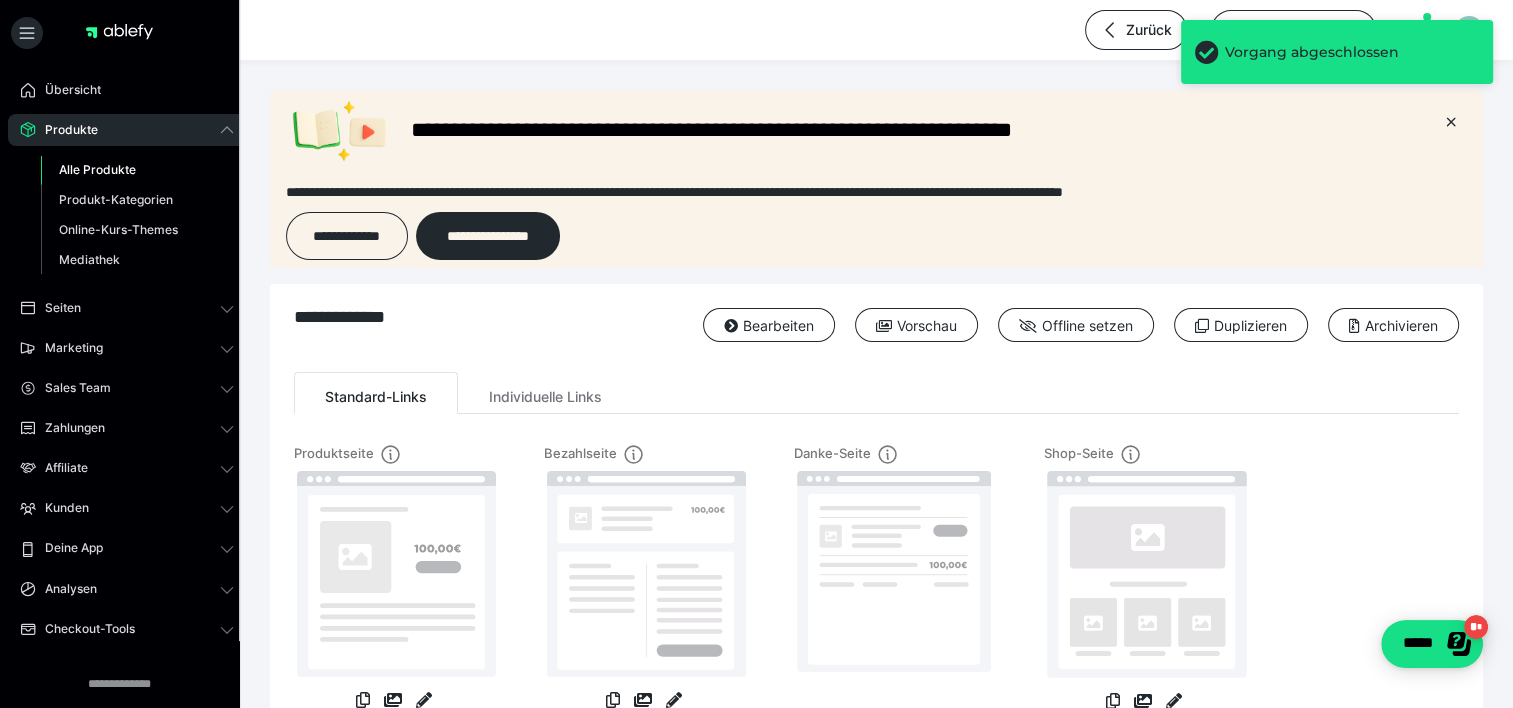 click on "Alle Produkte" at bounding box center (137, 170) 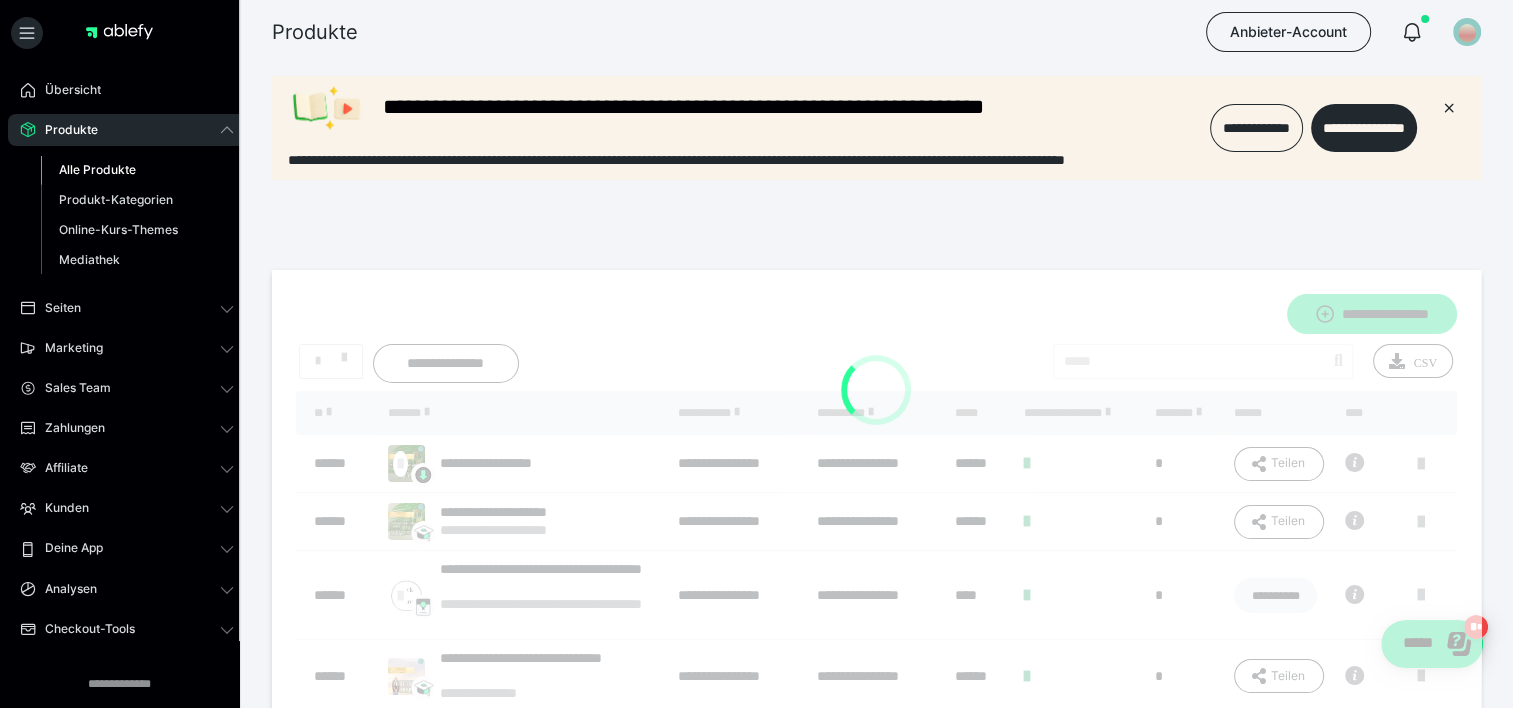 scroll, scrollTop: 0, scrollLeft: 0, axis: both 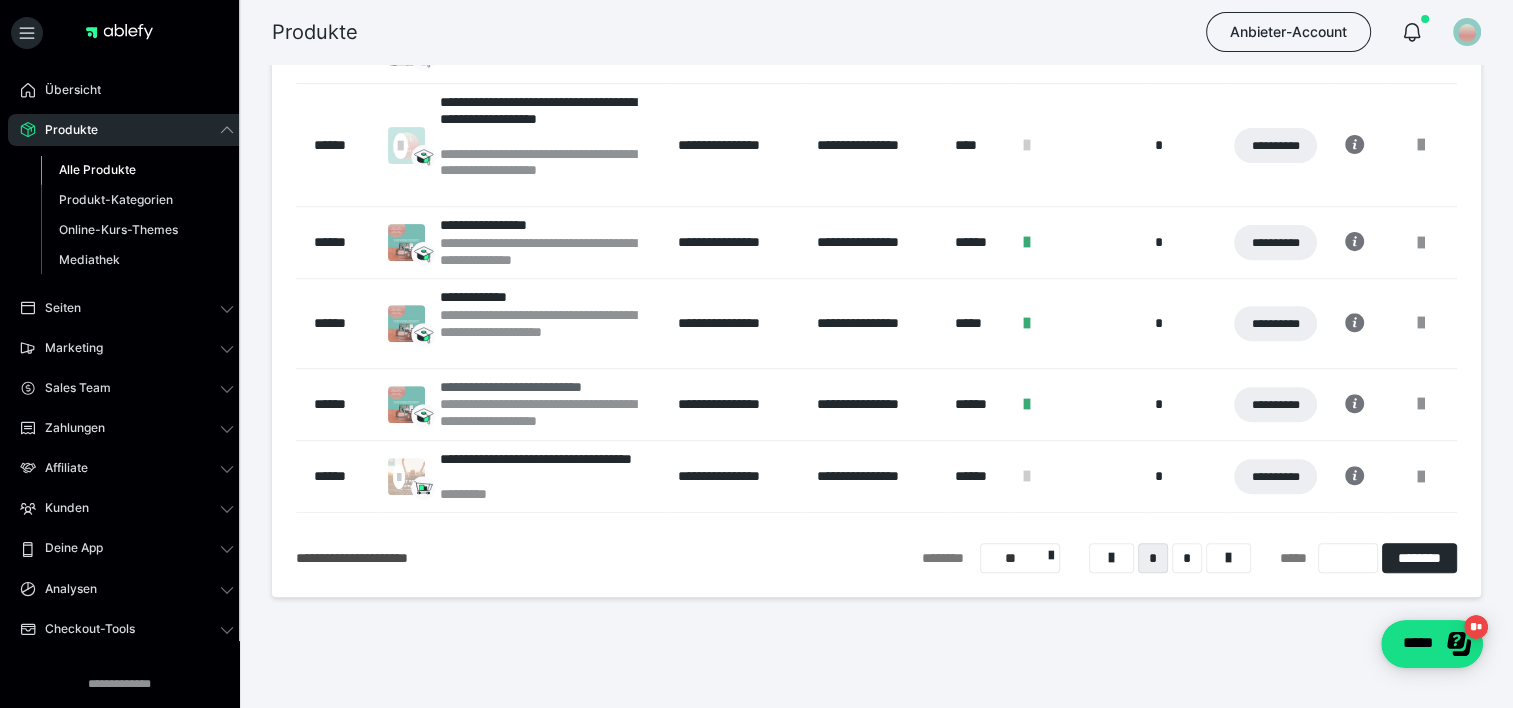 click on "**********" at bounding box center [549, 413] 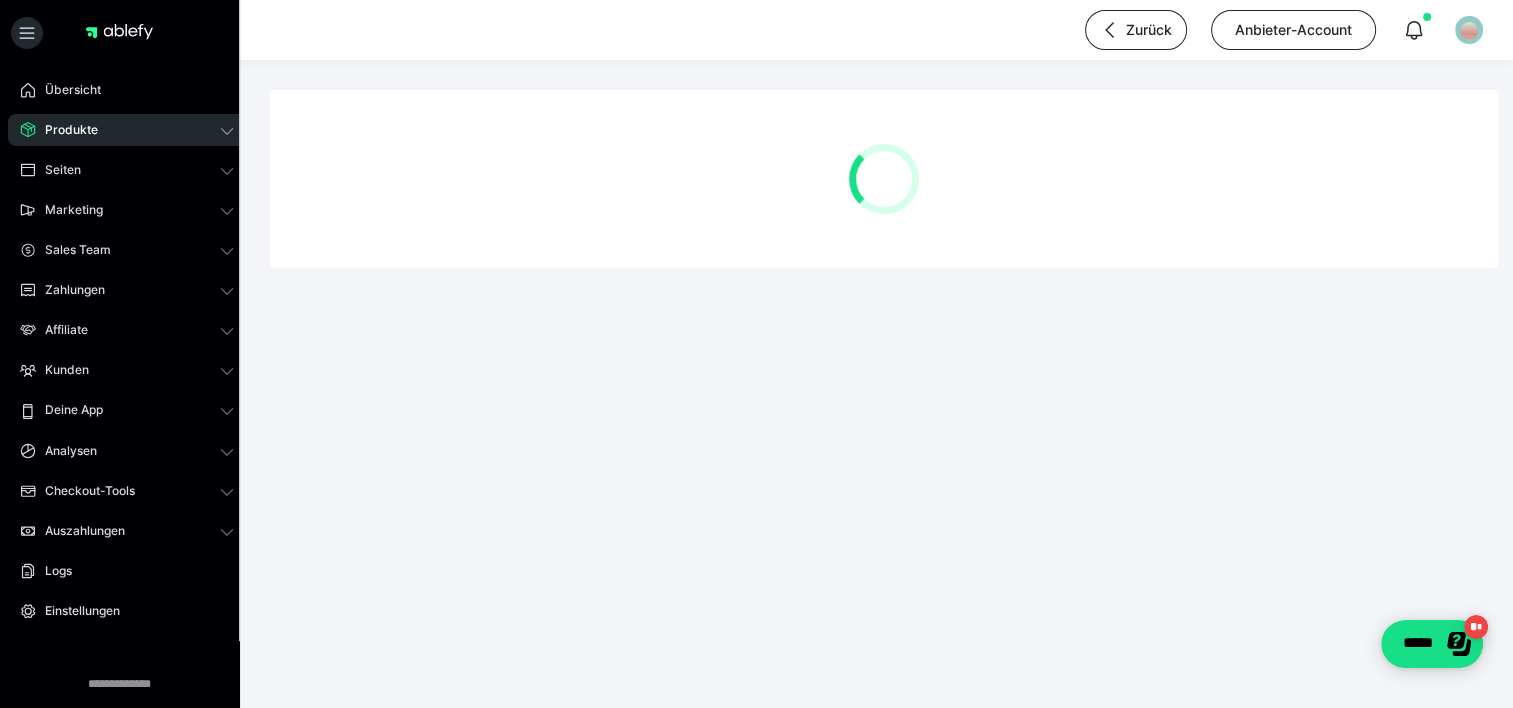 scroll, scrollTop: 0, scrollLeft: 0, axis: both 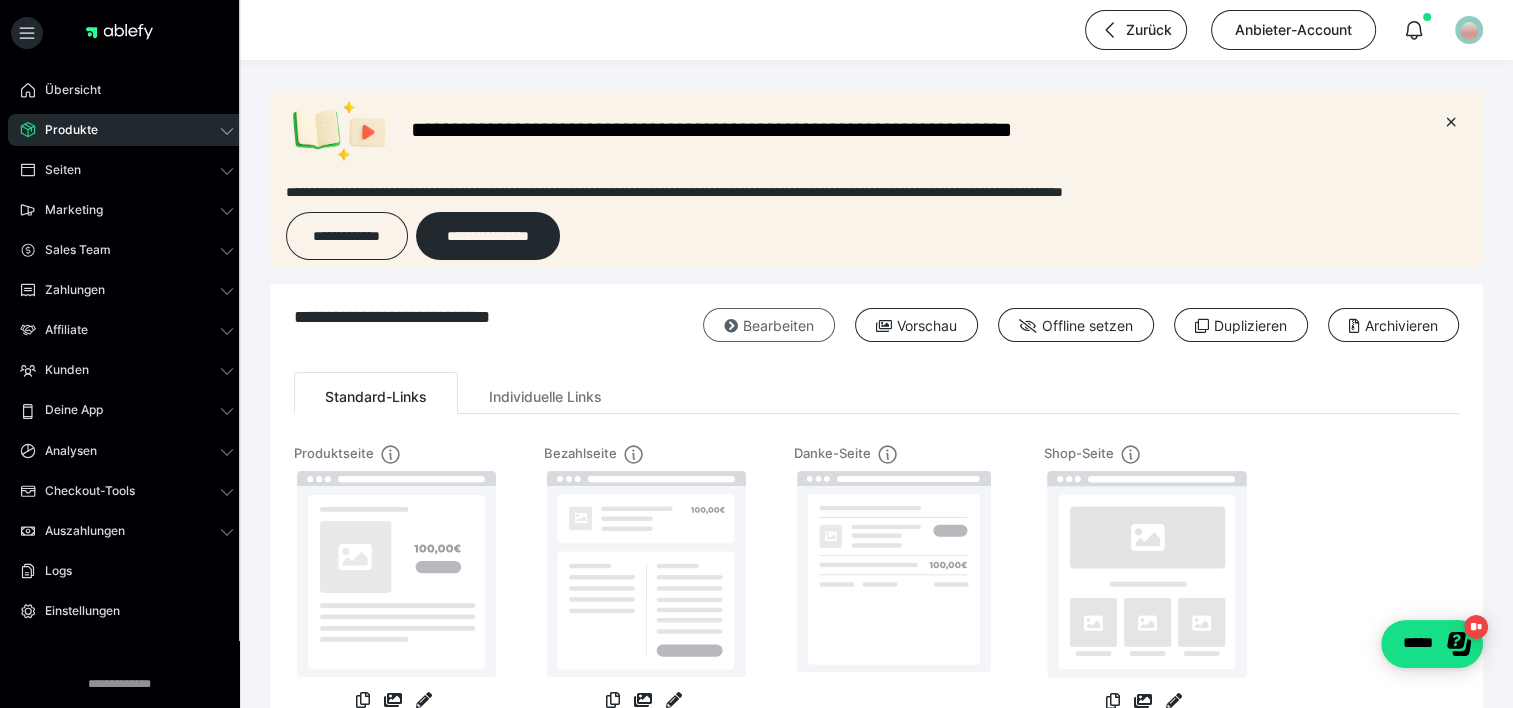 click at bounding box center [731, 326] 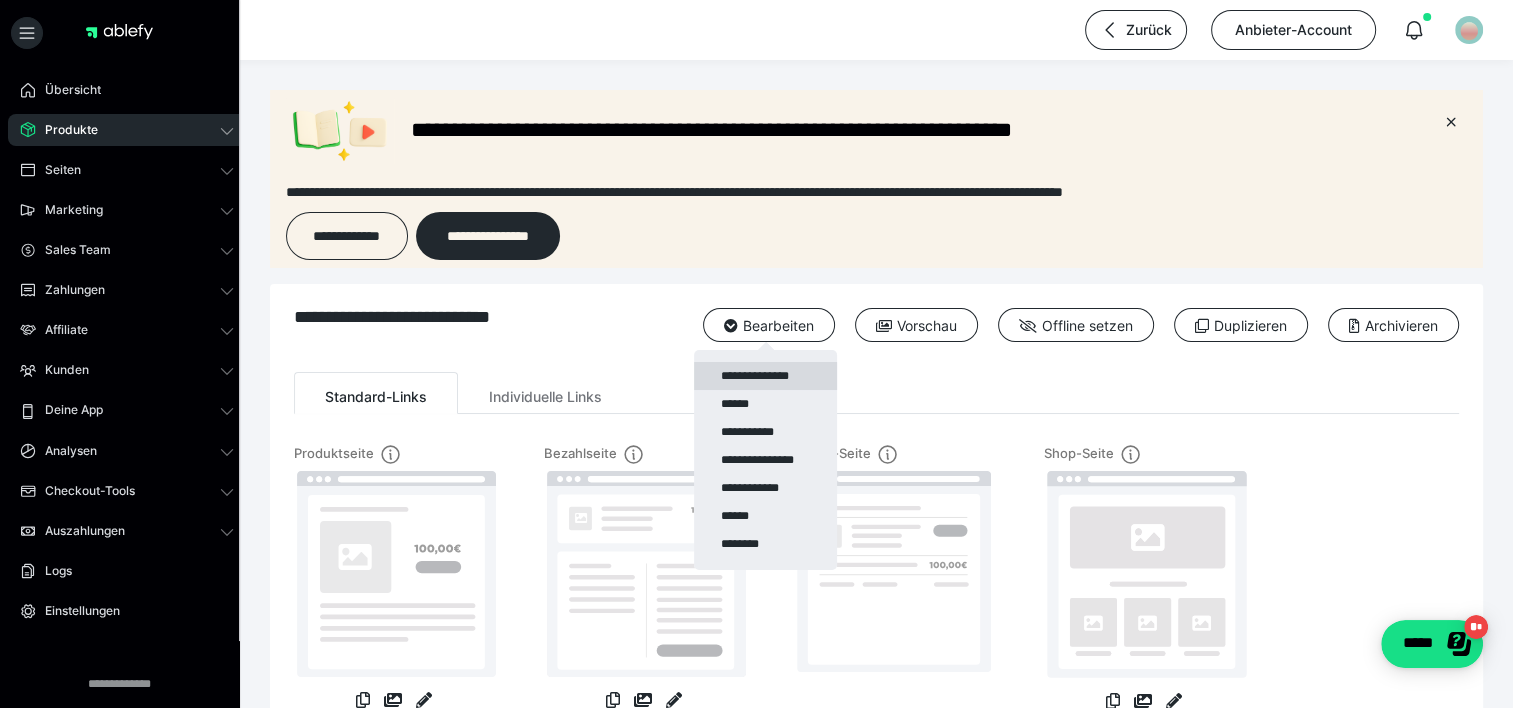 click on "**********" at bounding box center [765, 376] 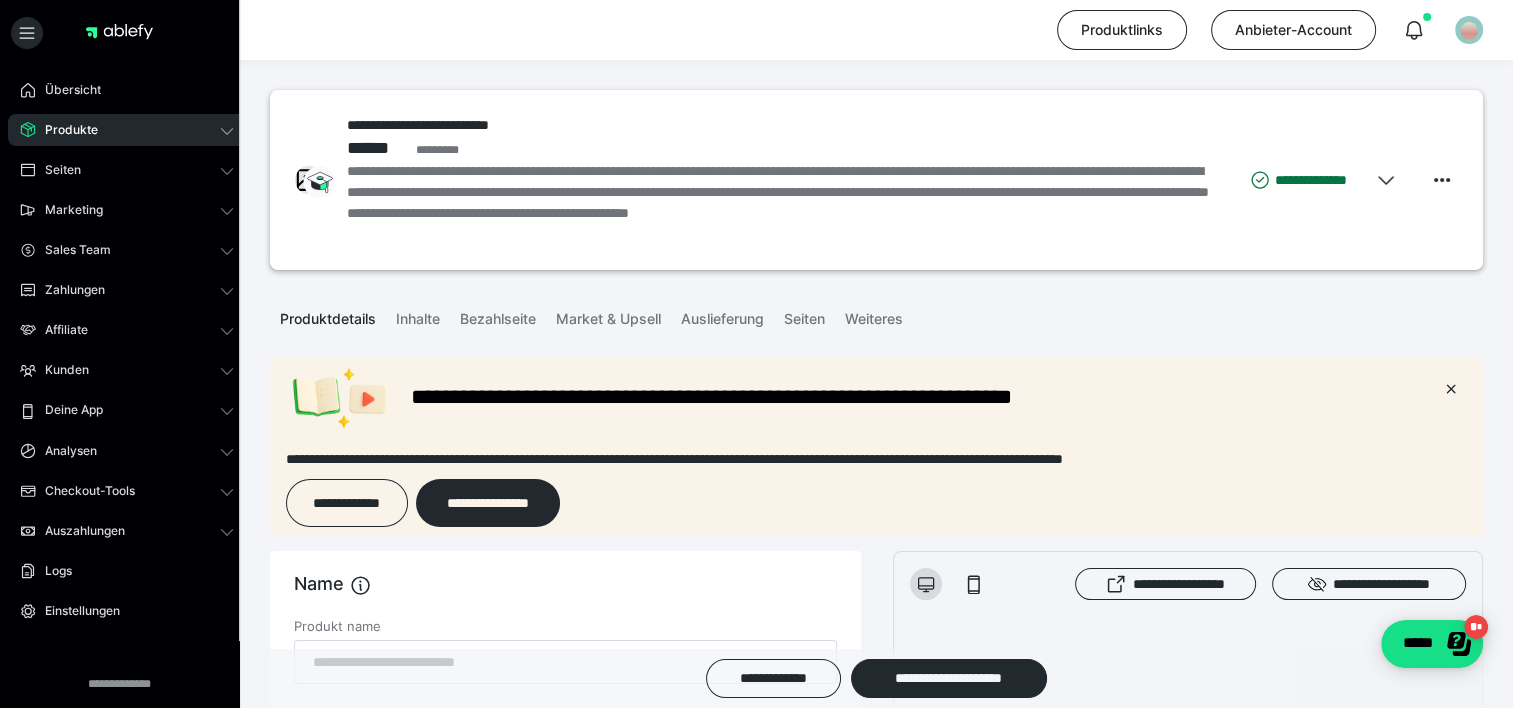 scroll, scrollTop: 0, scrollLeft: 0, axis: both 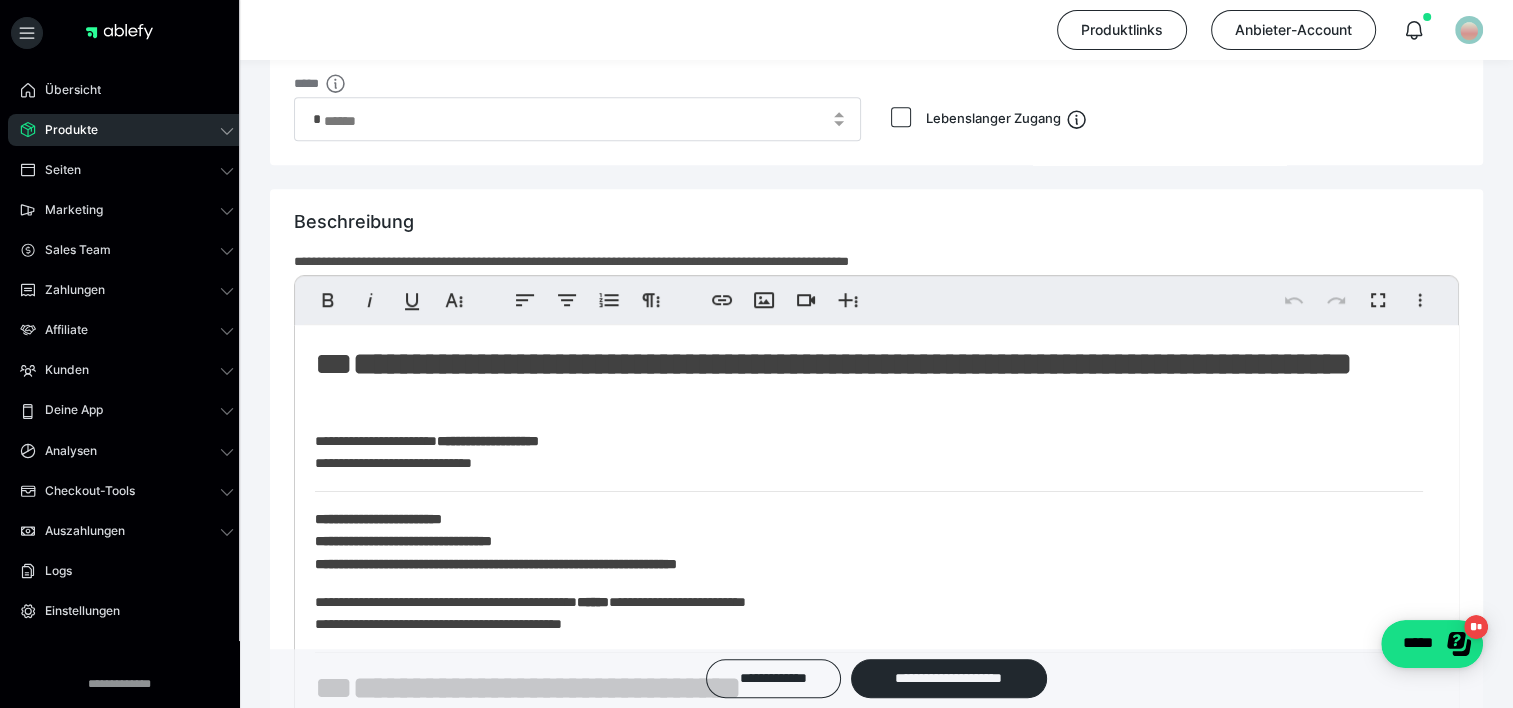 click on "**********" at bounding box center [488, 441] 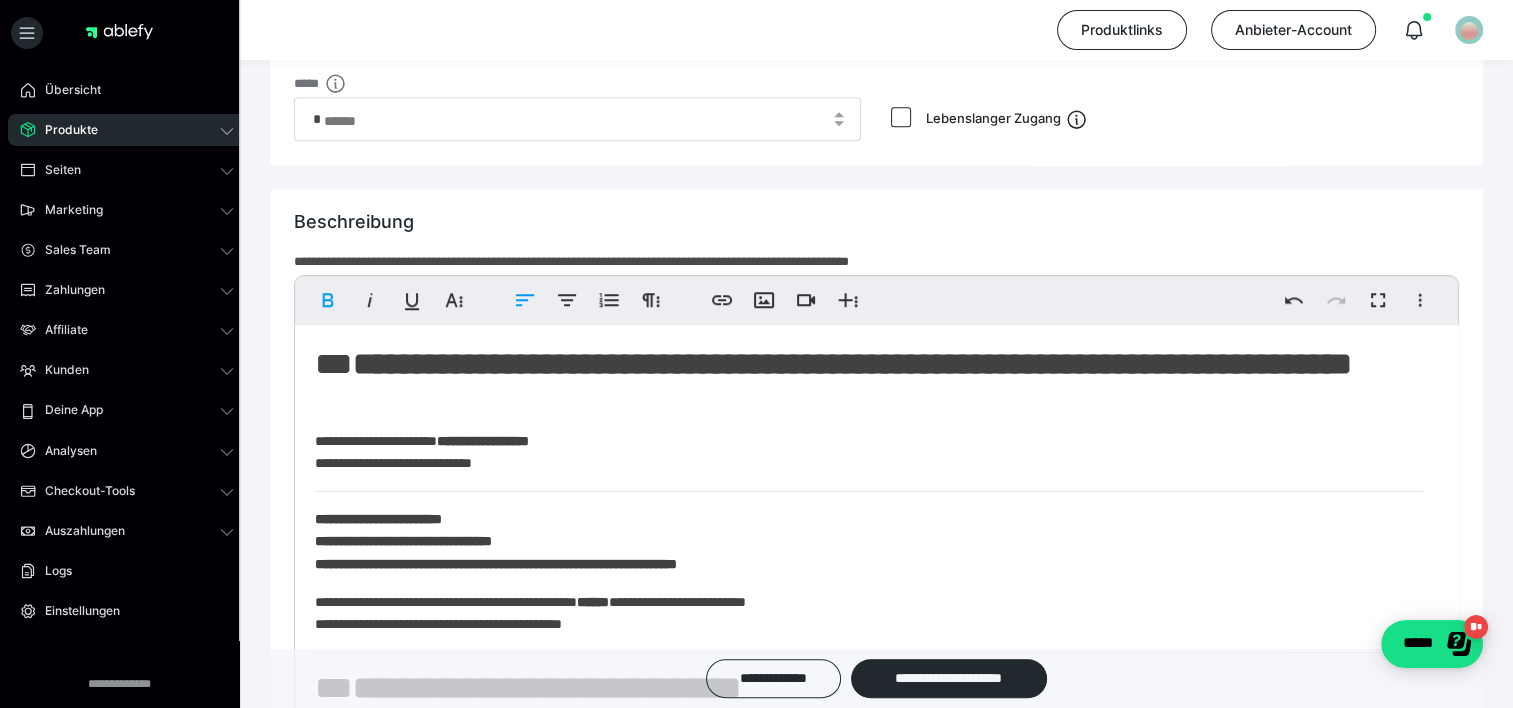 type 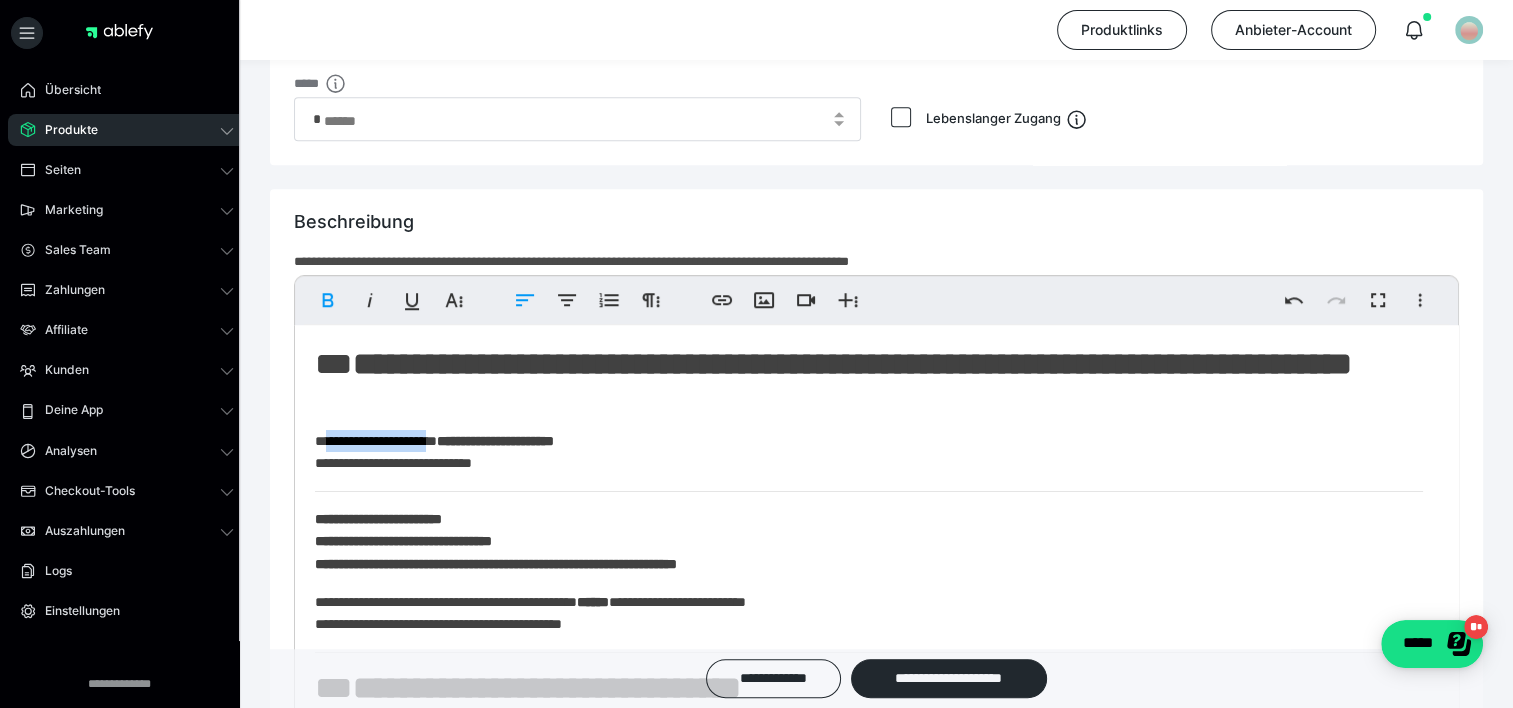 drag, startPoint x: 453, startPoint y: 440, endPoint x: 336, endPoint y: 448, distance: 117.273186 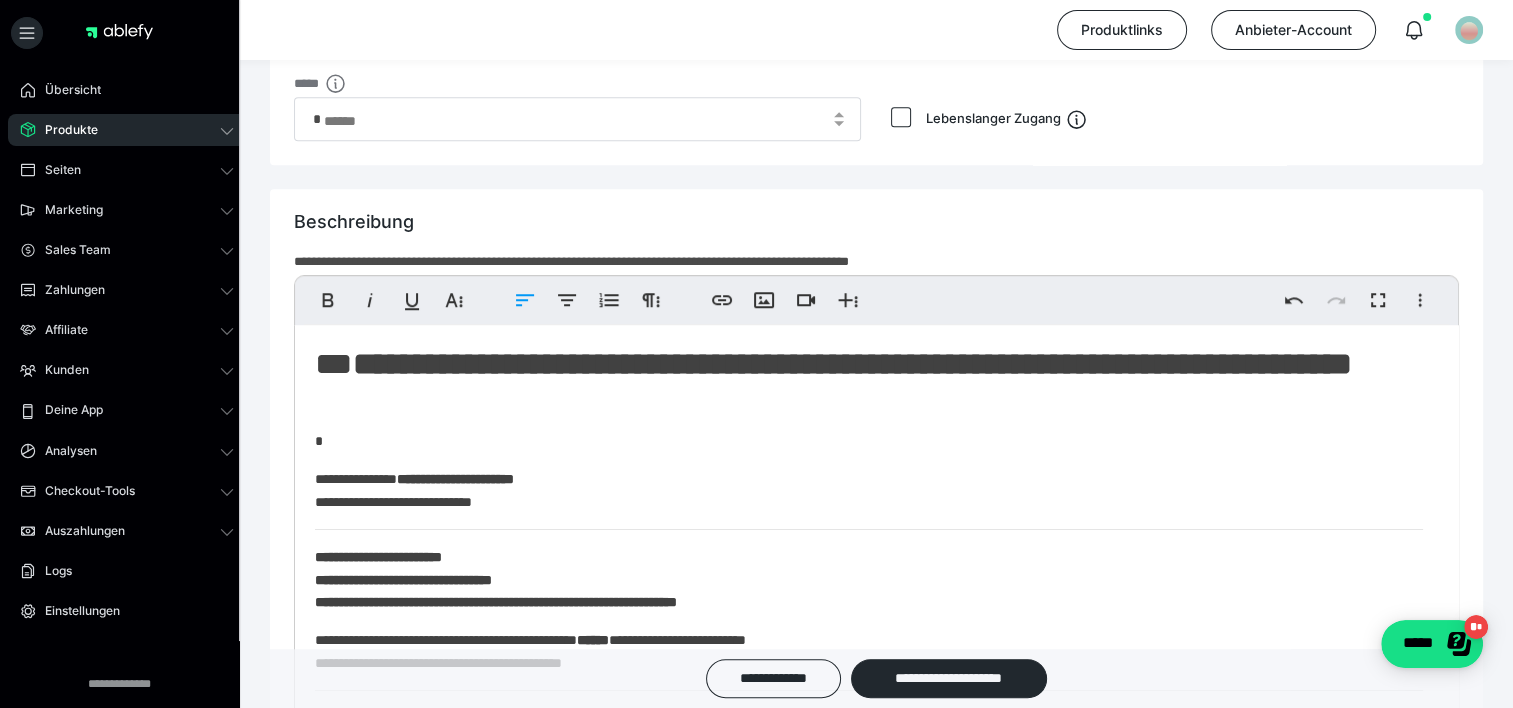 click on "**********" at bounding box center (869, 490) 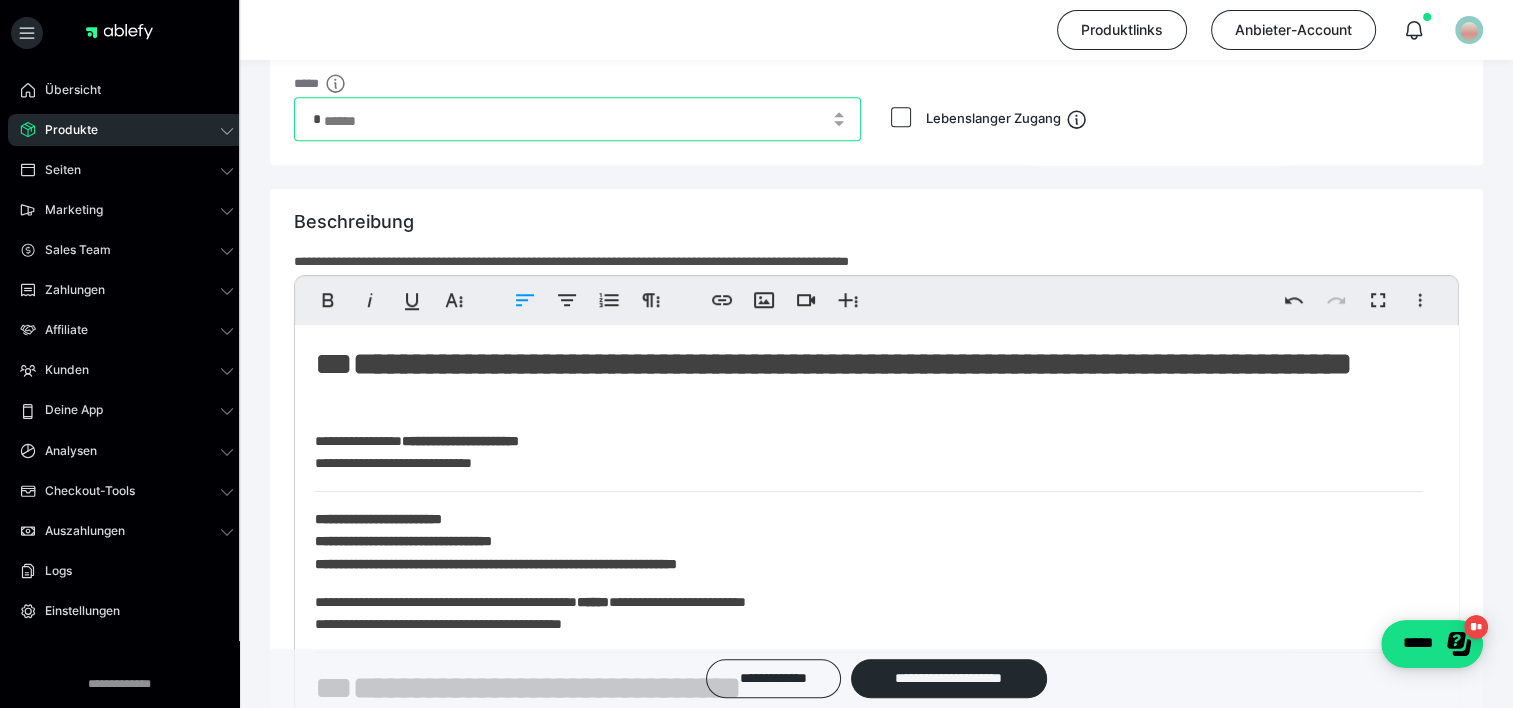 click on "*" at bounding box center [577, 119] 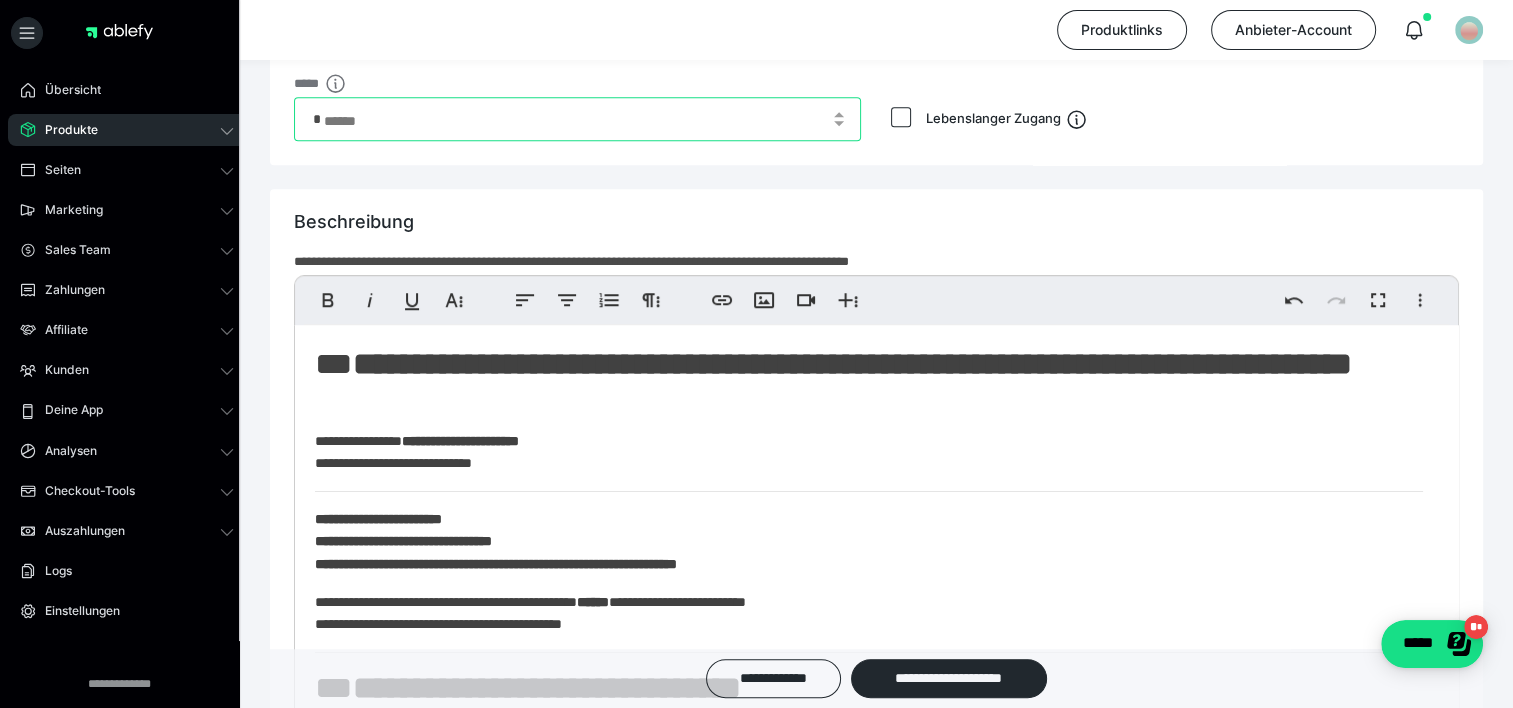 drag, startPoint x: 318, startPoint y: 108, endPoint x: 300, endPoint y: 114, distance: 18.973665 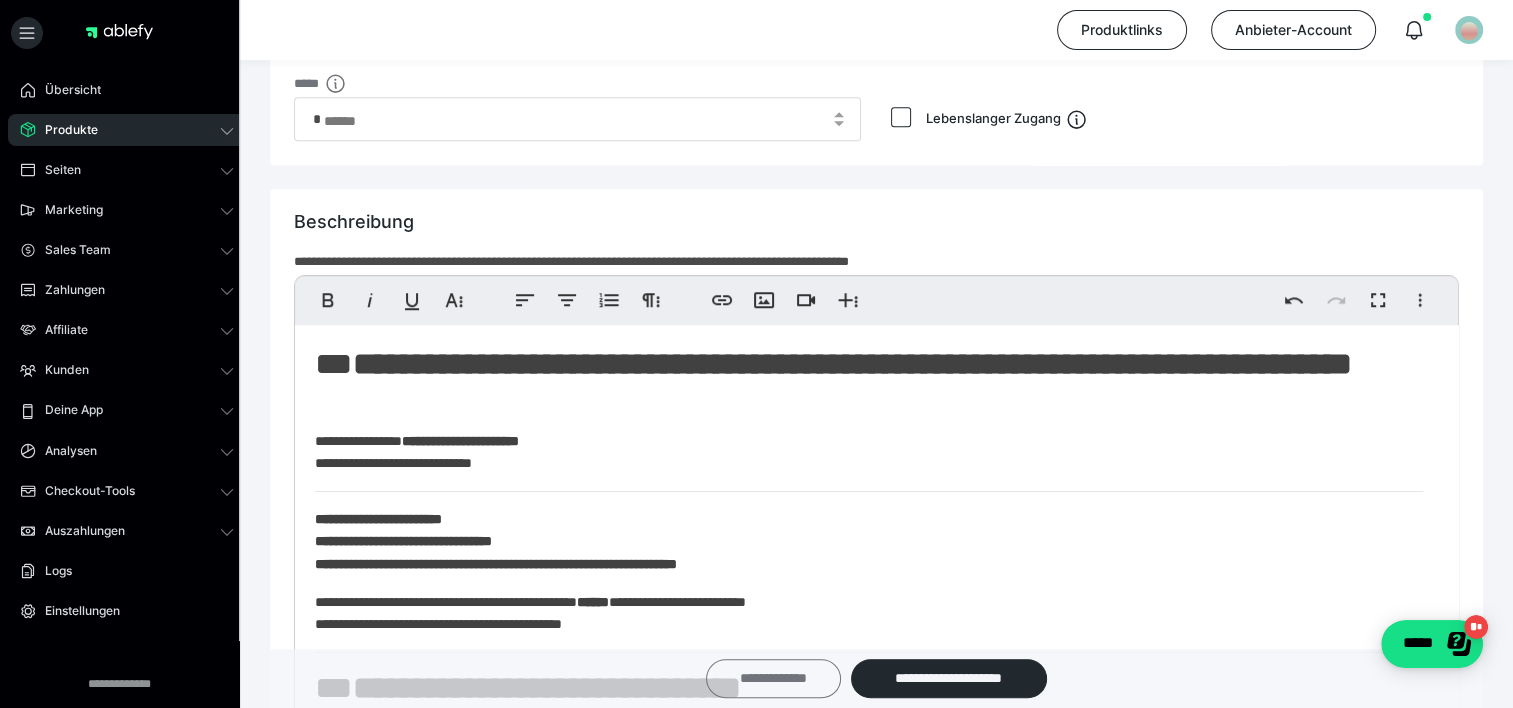 click on "**********" at bounding box center [773, 678] 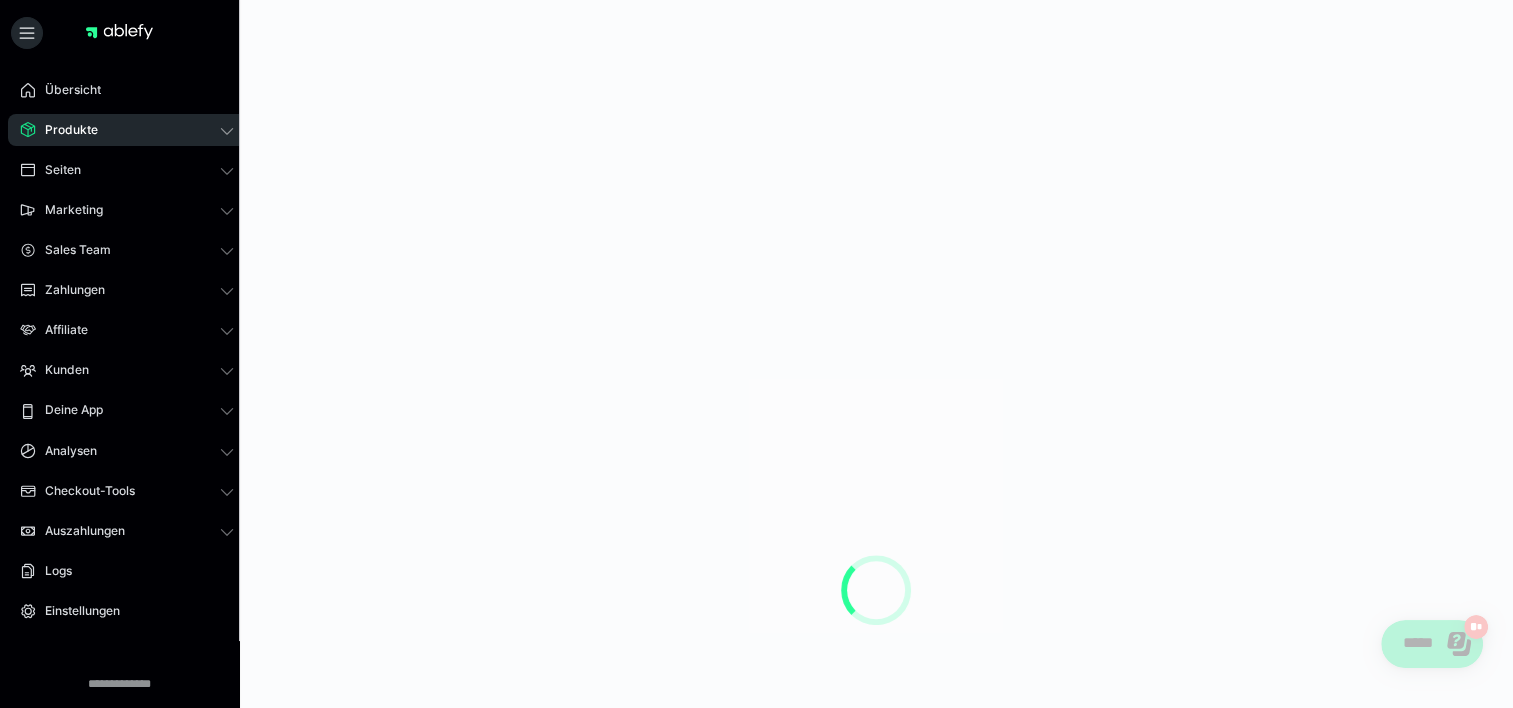 scroll, scrollTop: 0, scrollLeft: 0, axis: both 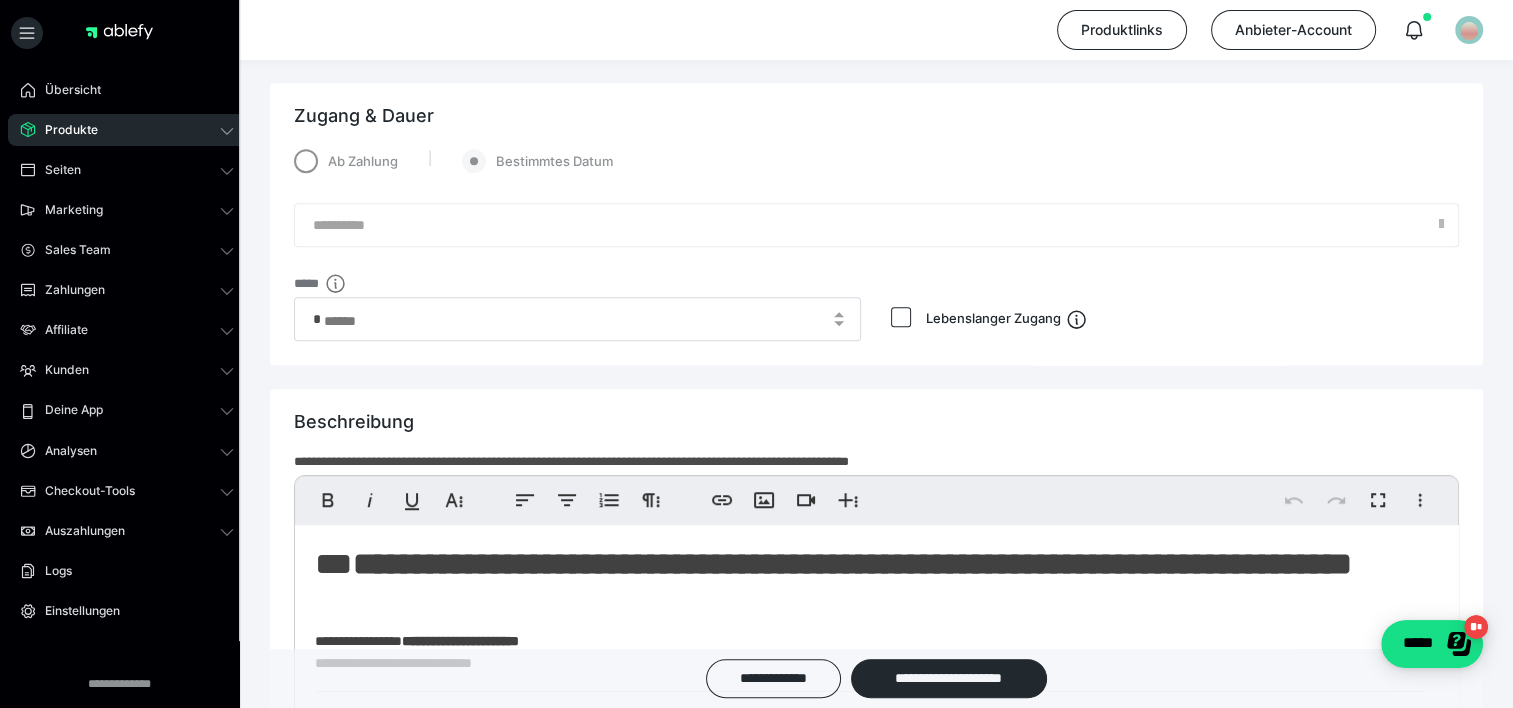 click on "Ab Zahlung | Bestimmtes Datum" at bounding box center [876, 176] 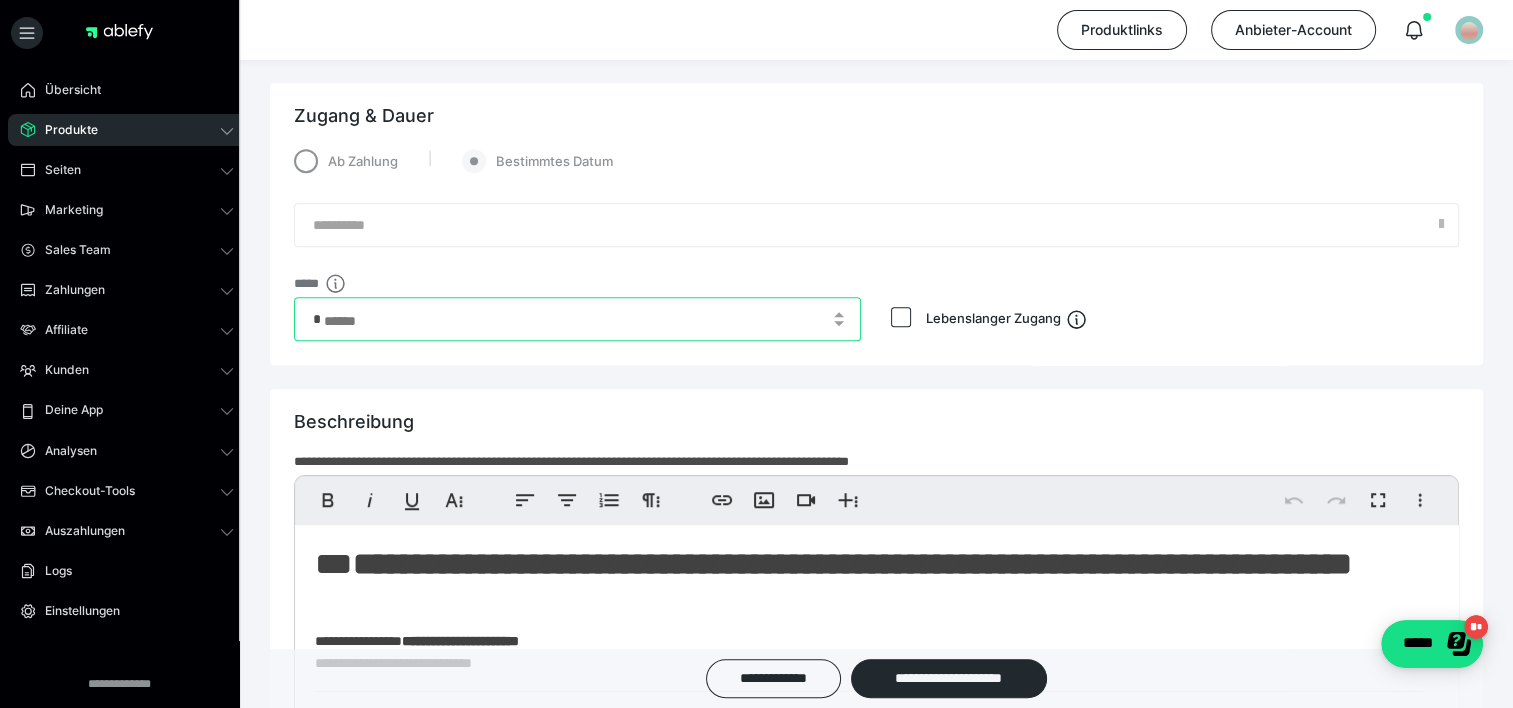 click on "*" at bounding box center [577, 319] 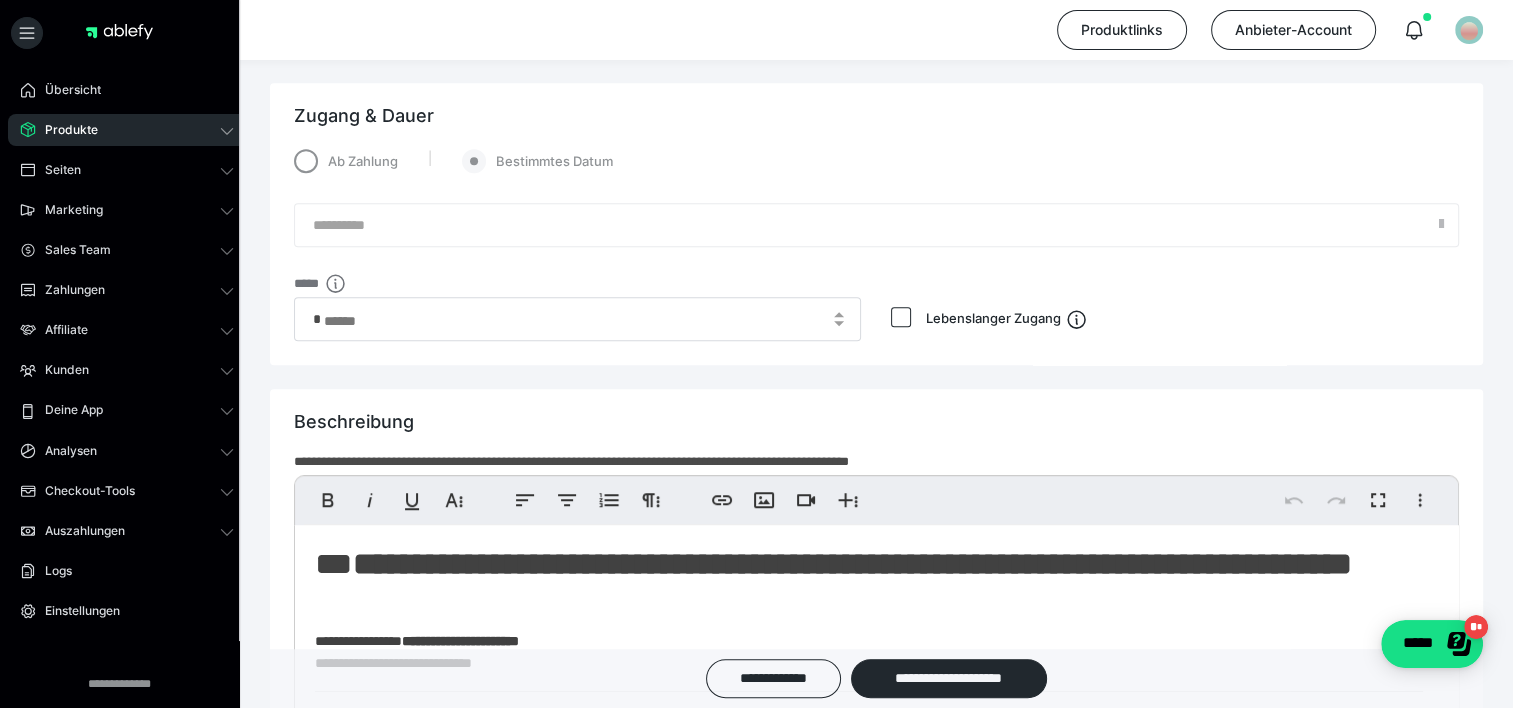 click on "**********" at bounding box center (876, 245) 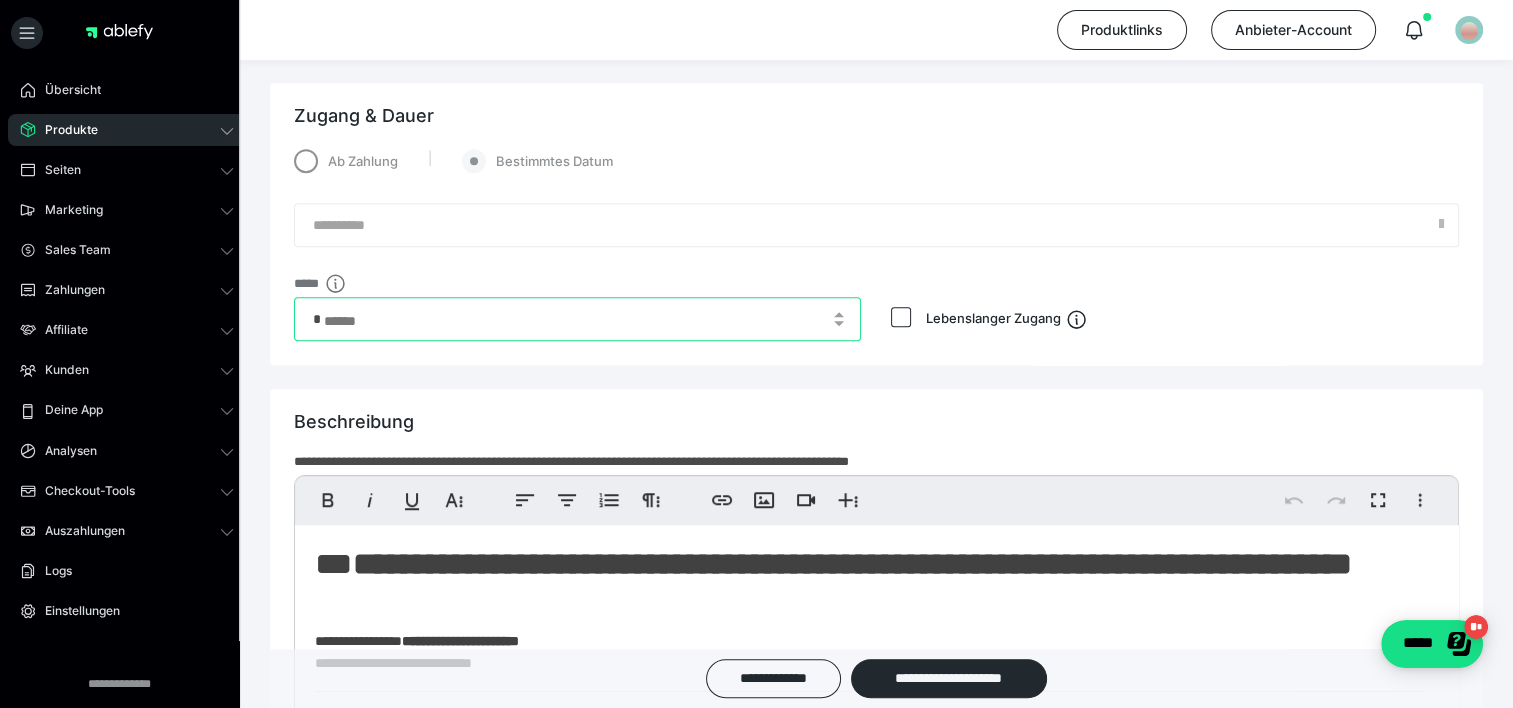 click on "*" at bounding box center [577, 319] 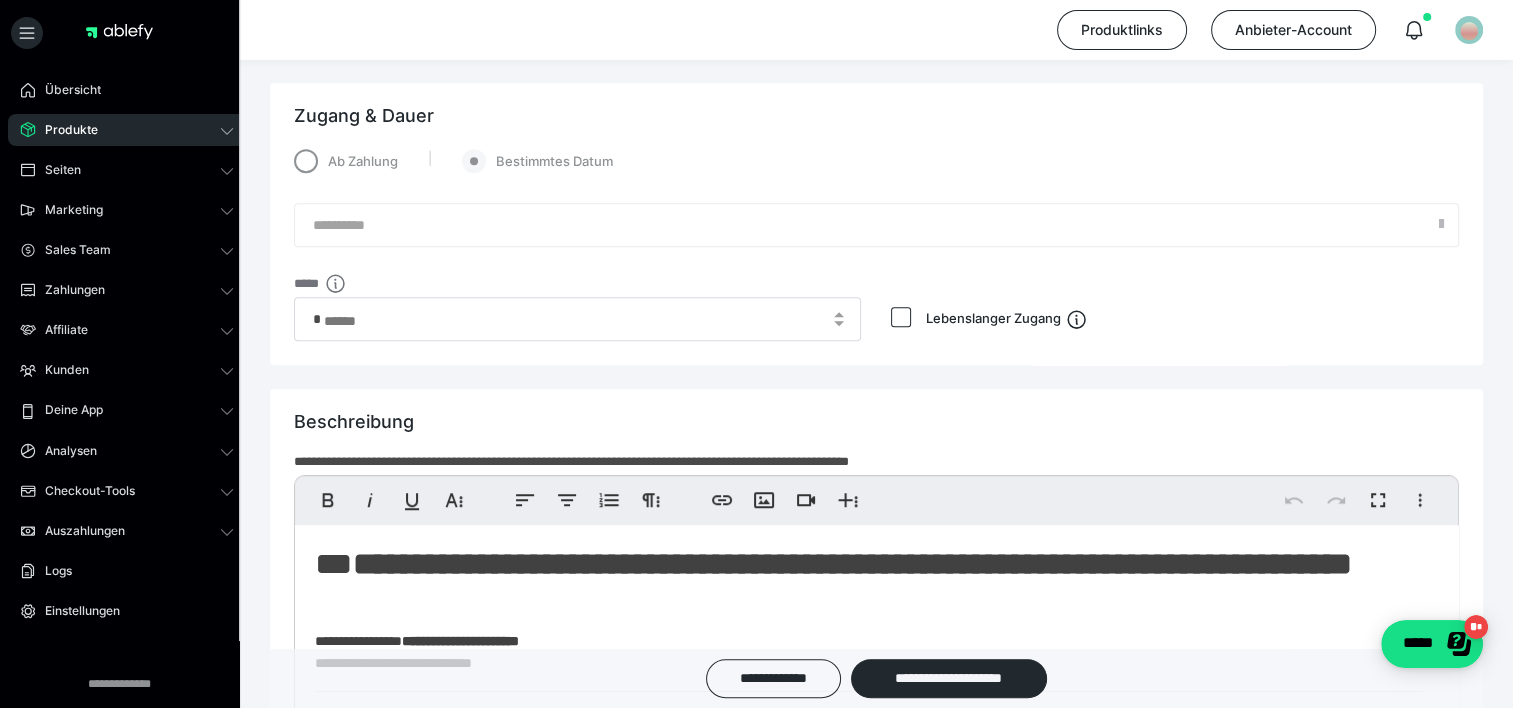 click on "Ab Zahlung | Bestimmtes Datum" at bounding box center (876, 176) 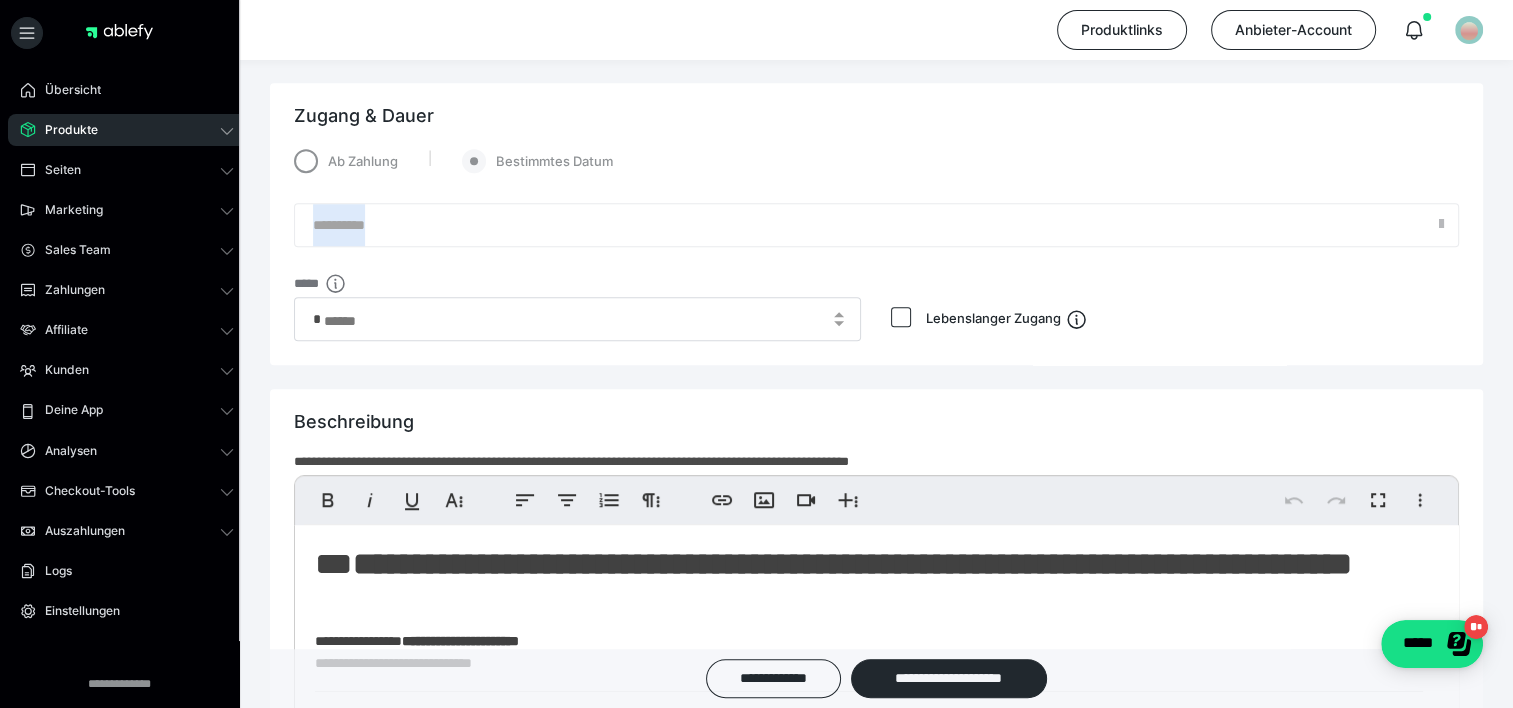 click on "Ab Zahlung | Bestimmtes Datum" at bounding box center [876, 176] 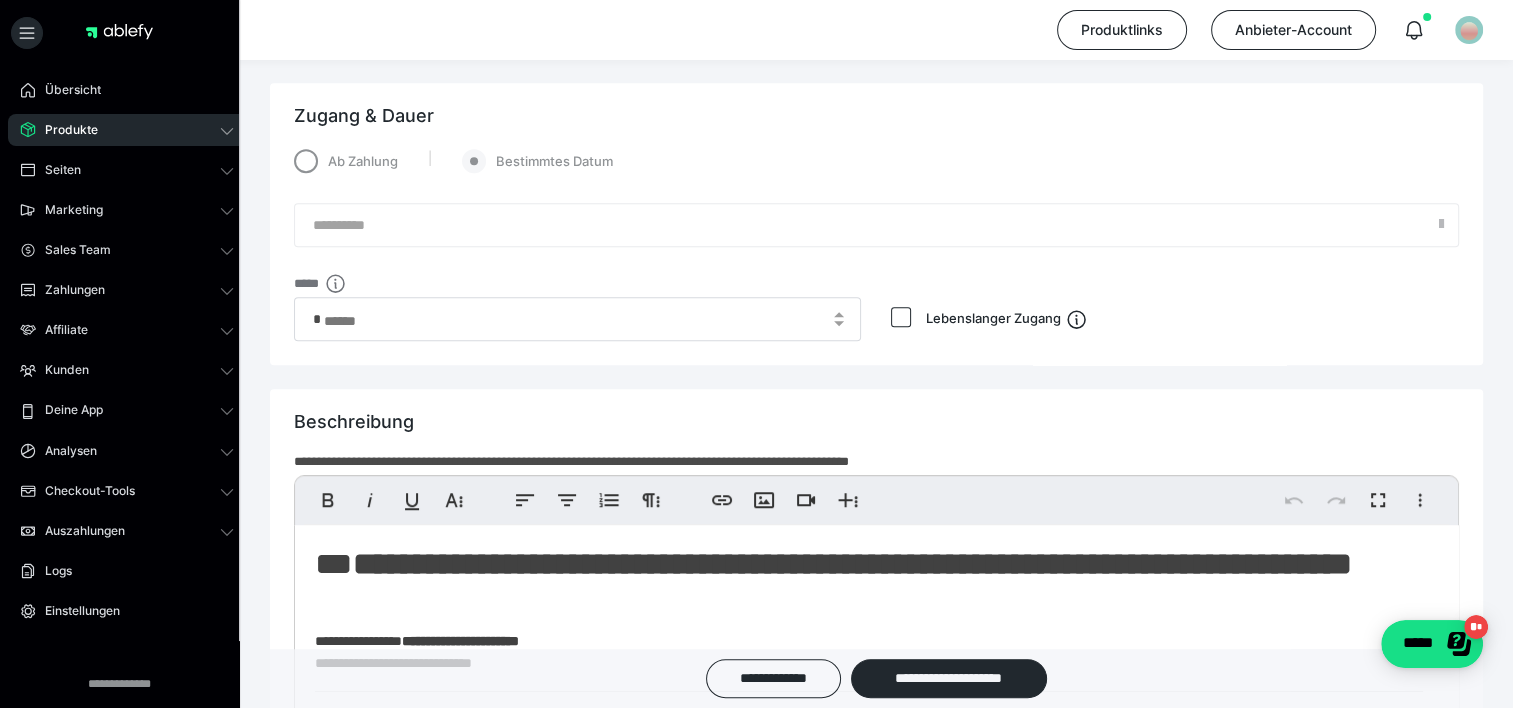 click on "Ab Zahlung | Bestimmtes Datum" at bounding box center (876, 176) 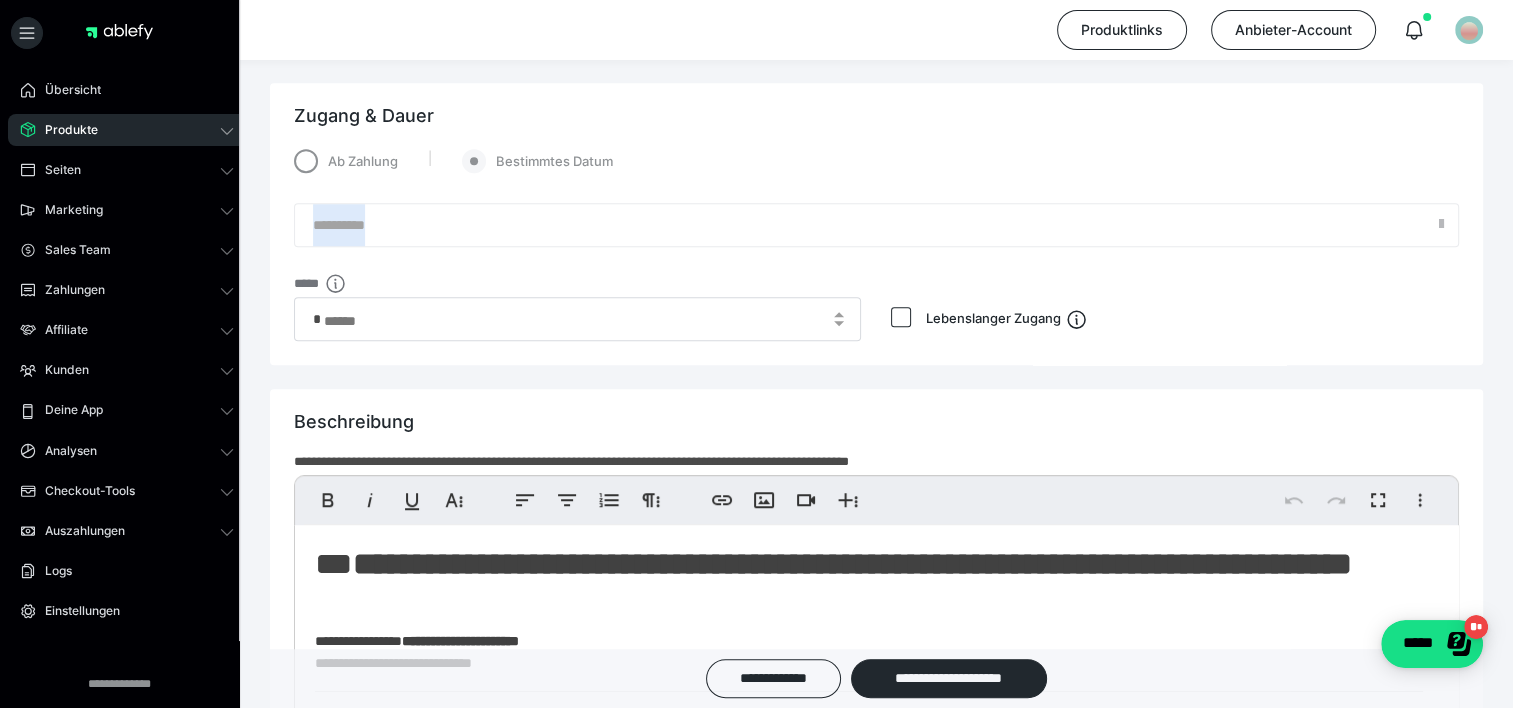click on "Ab Zahlung | Bestimmtes Datum" at bounding box center [876, 176] 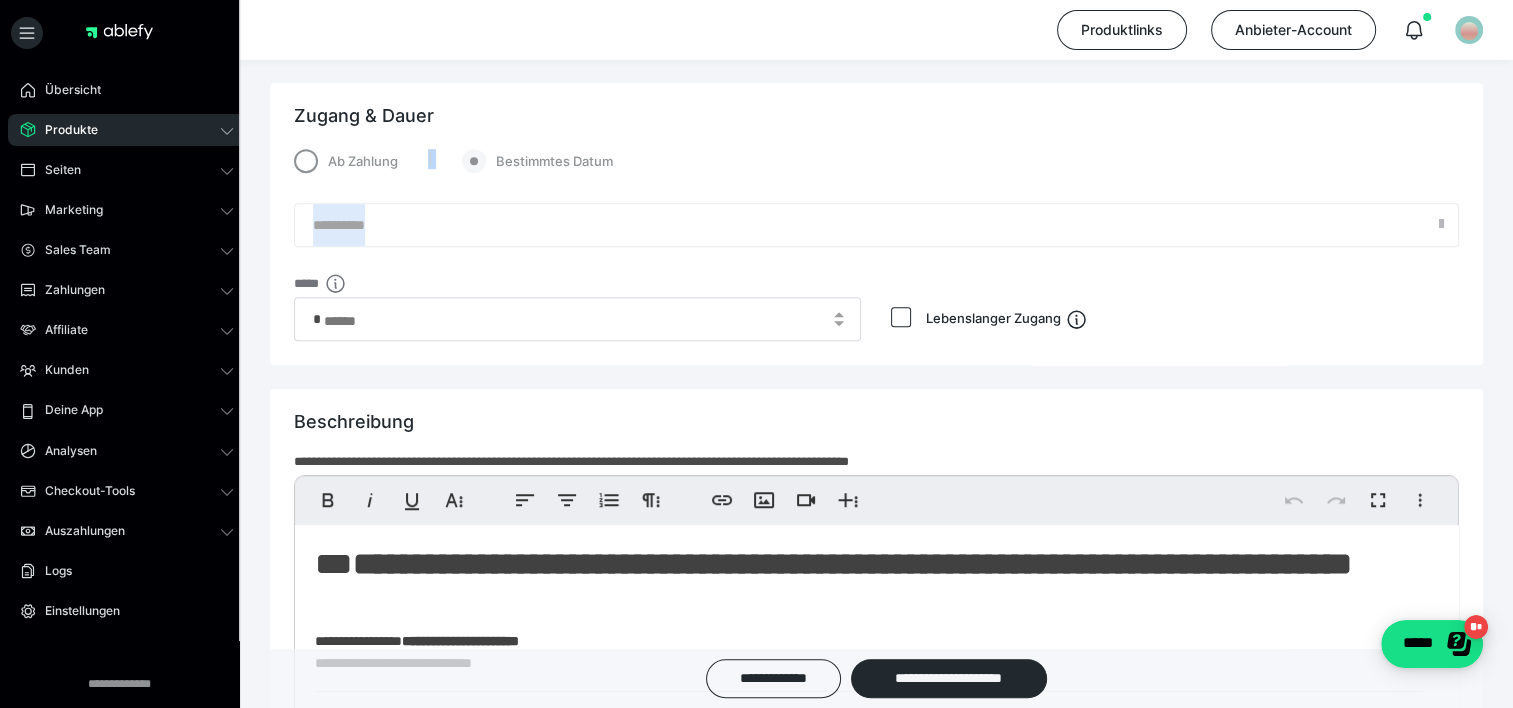 click on "Ab Zahlung | Bestimmtes Datum" at bounding box center [876, 176] 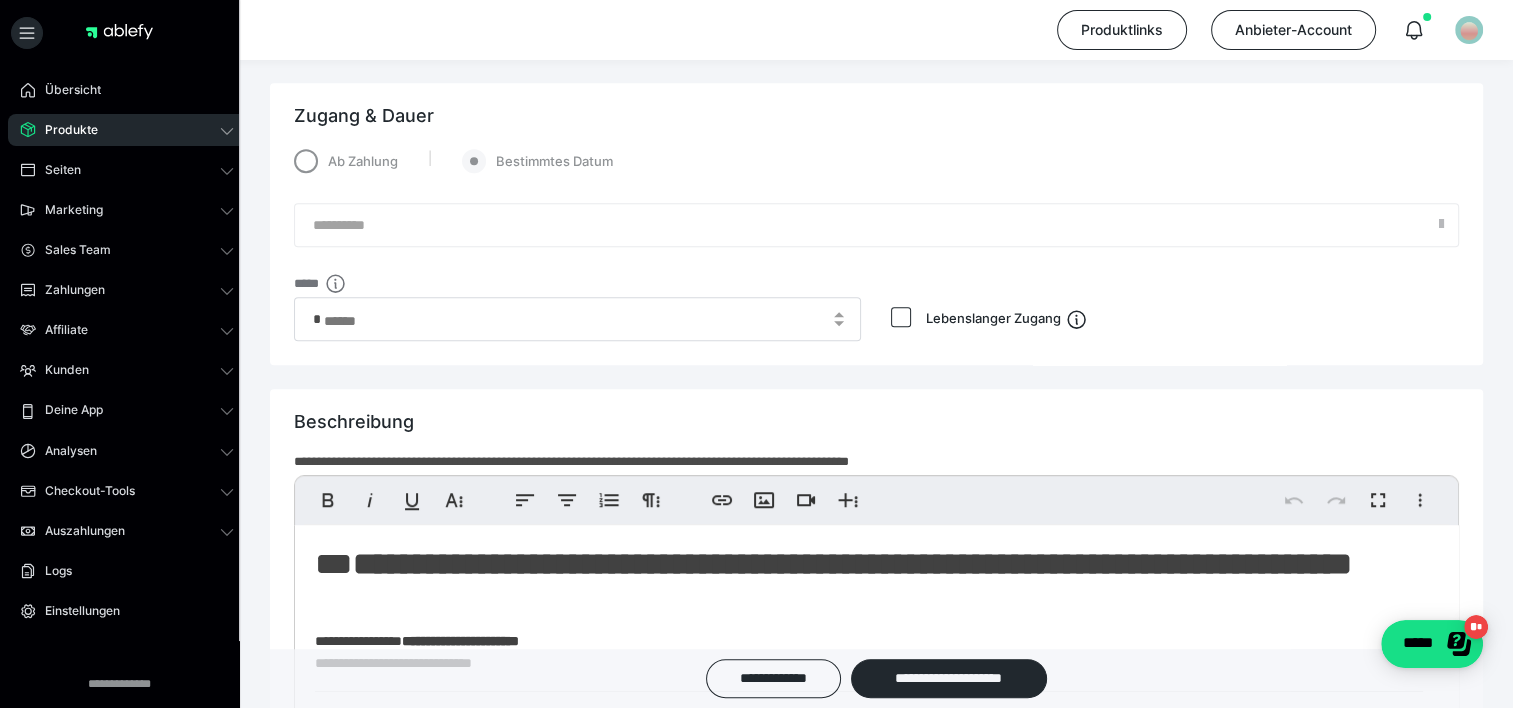 click on "**********" at bounding box center (876, 245) 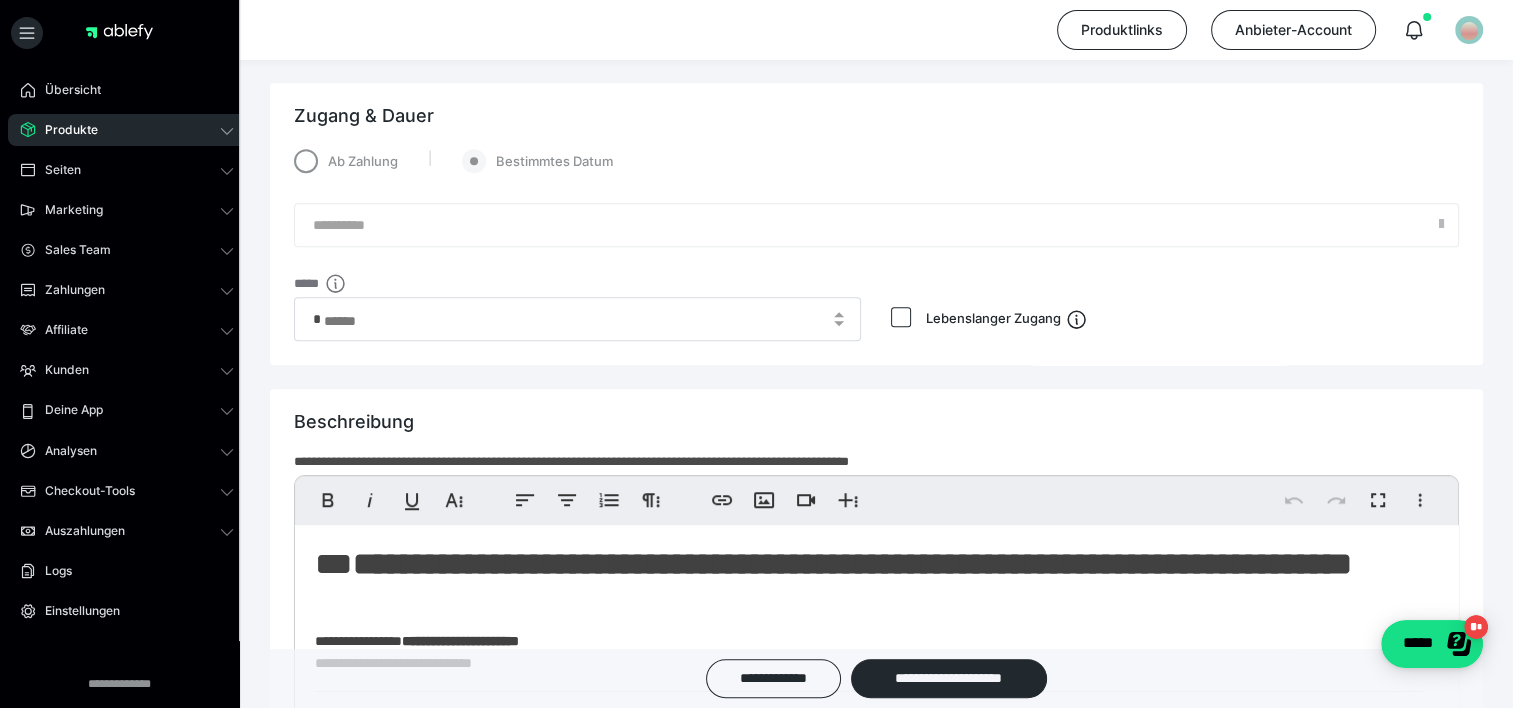 drag, startPoint x: 441, startPoint y: 237, endPoint x: 428, endPoint y: 262, distance: 28.178005 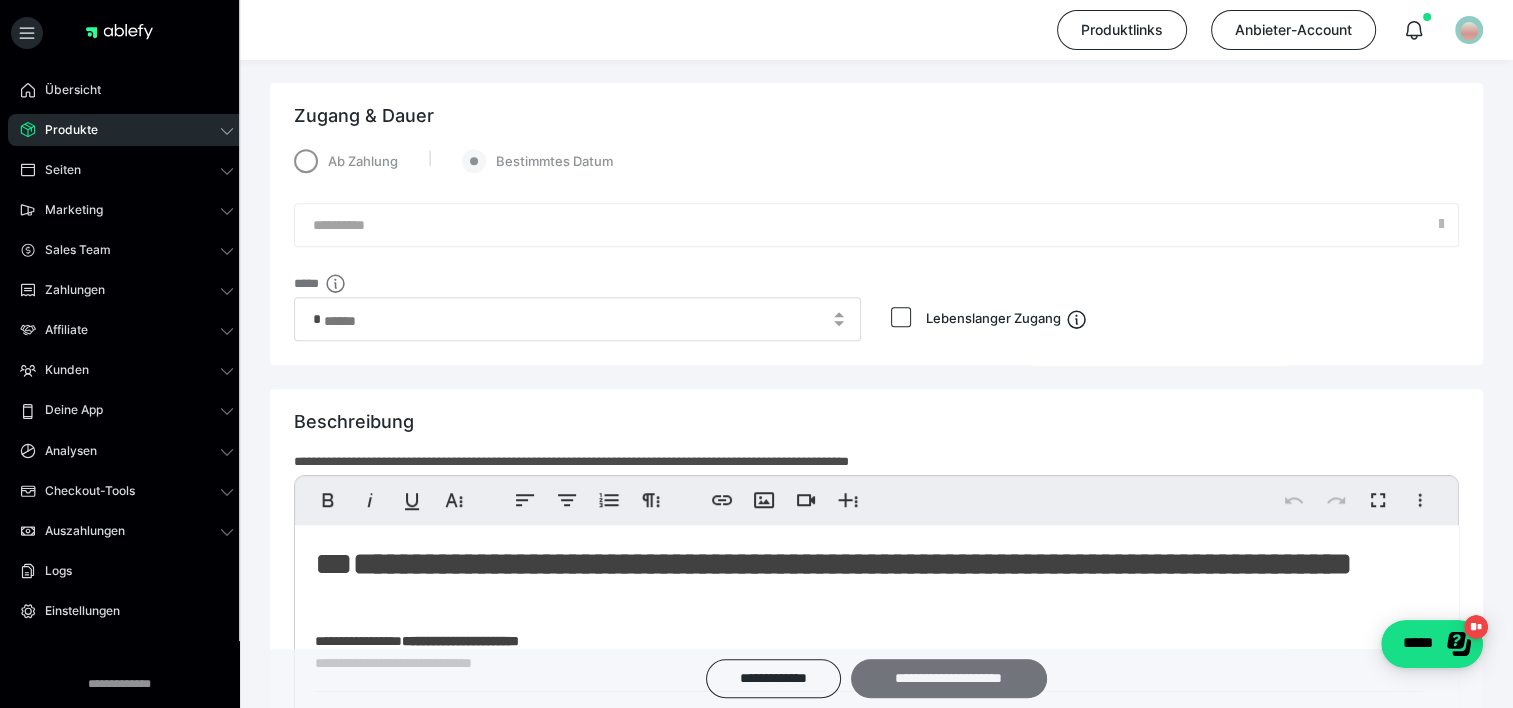 click on "**********" at bounding box center [949, 678] 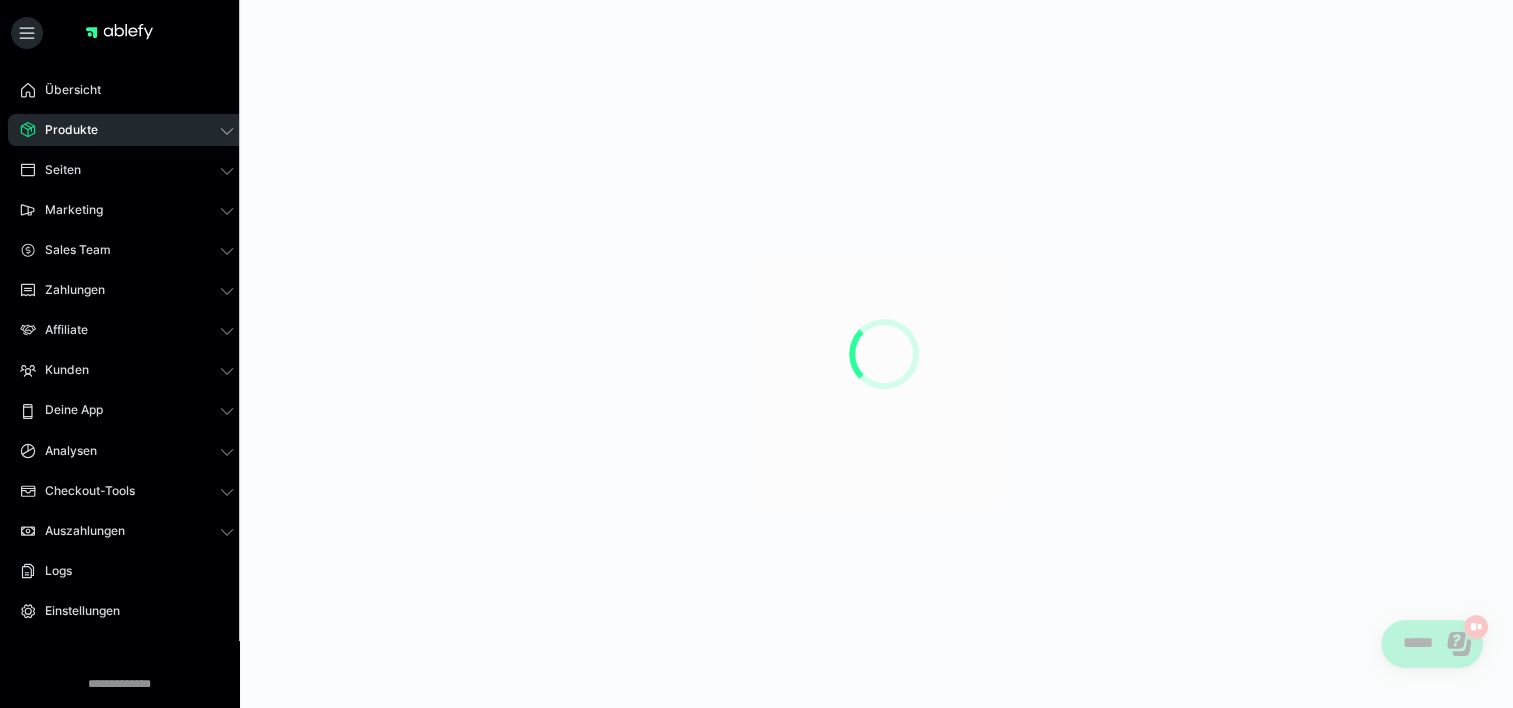 scroll, scrollTop: 0, scrollLeft: 0, axis: both 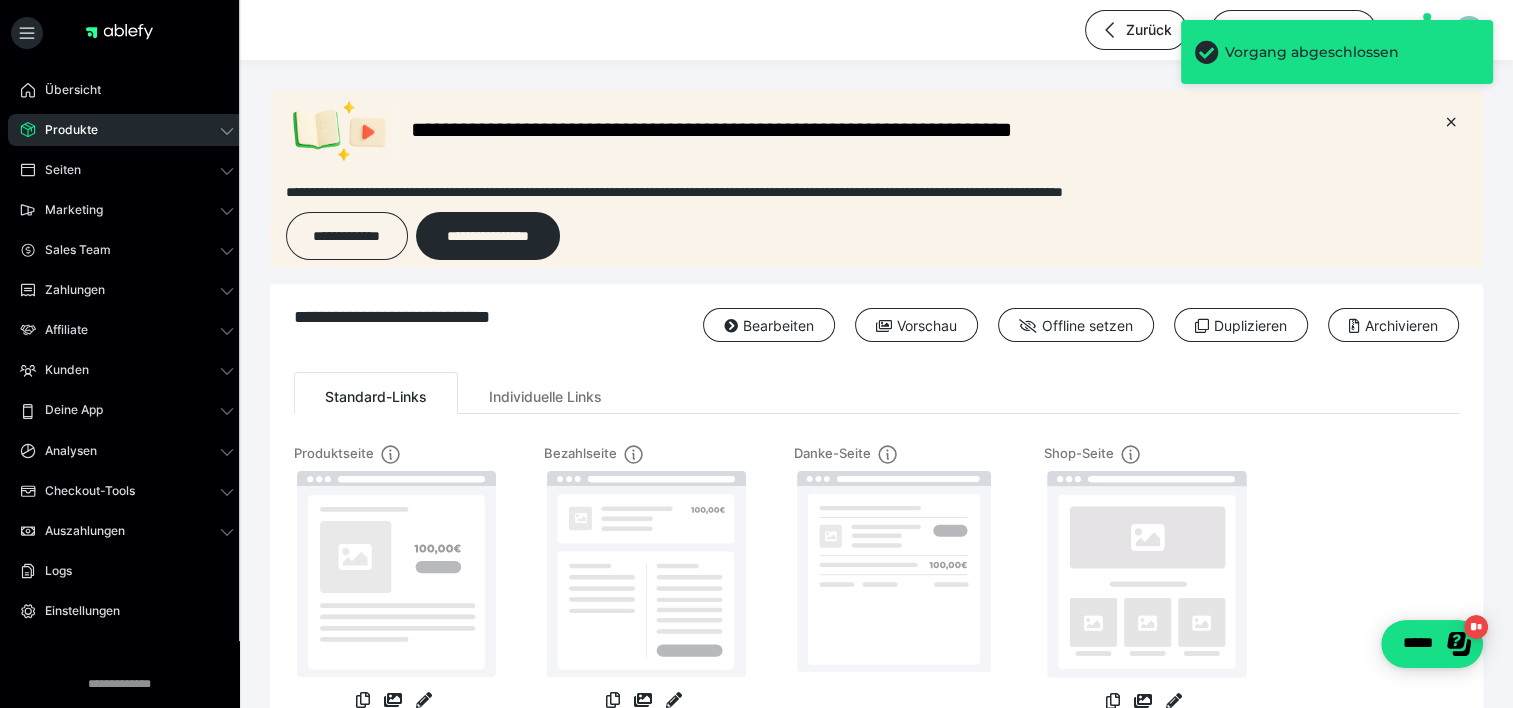 click on "Produkte" at bounding box center [64, 130] 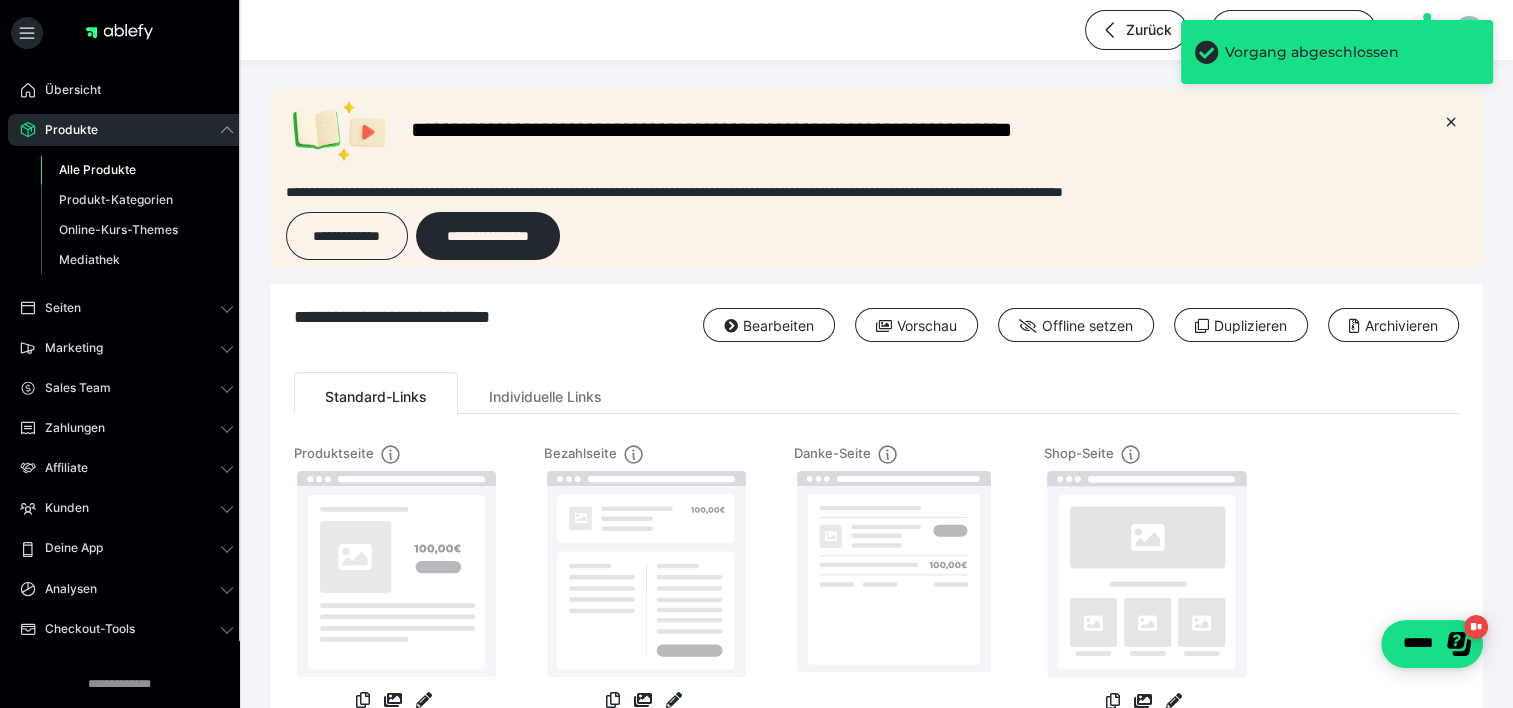 click on "Alle Produkte" at bounding box center [137, 170] 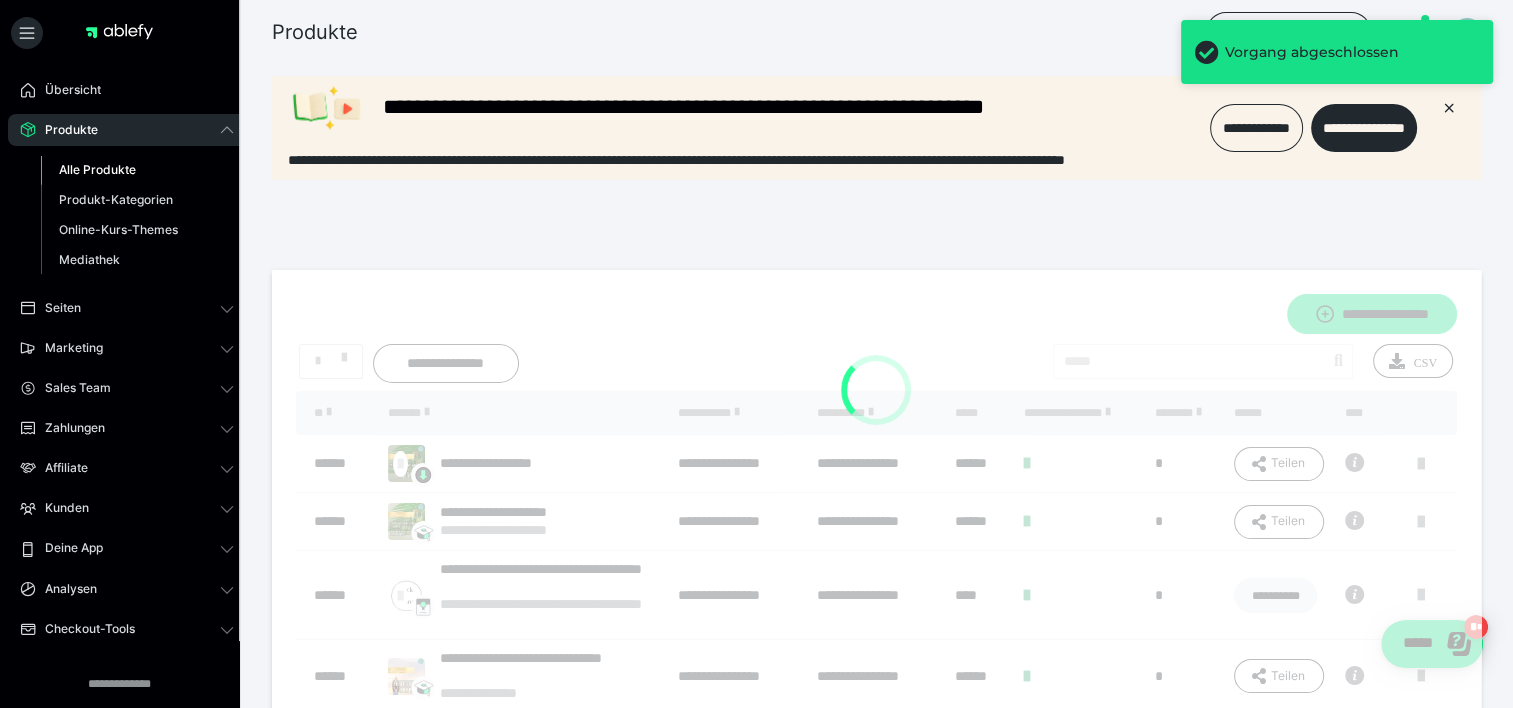 scroll, scrollTop: 0, scrollLeft: 0, axis: both 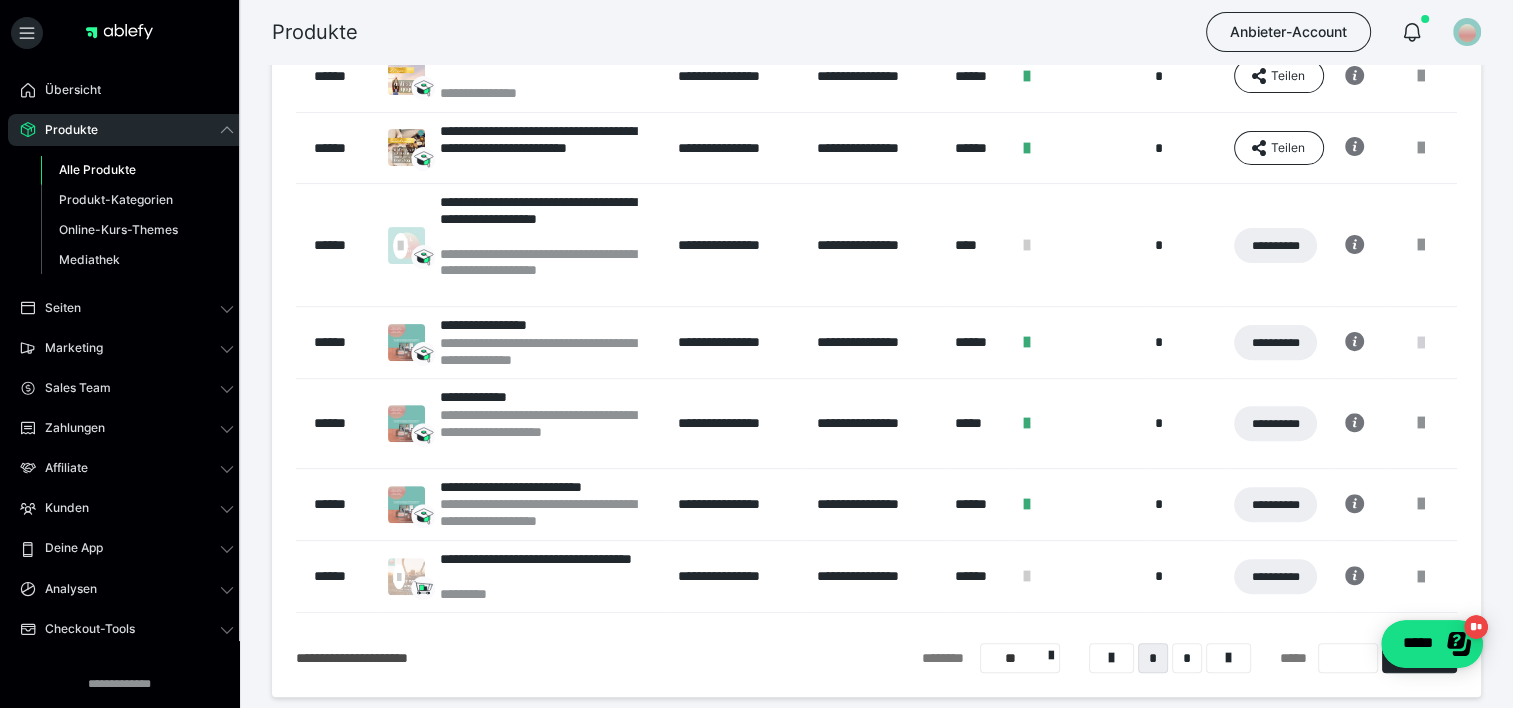 click at bounding box center (1421, 343) 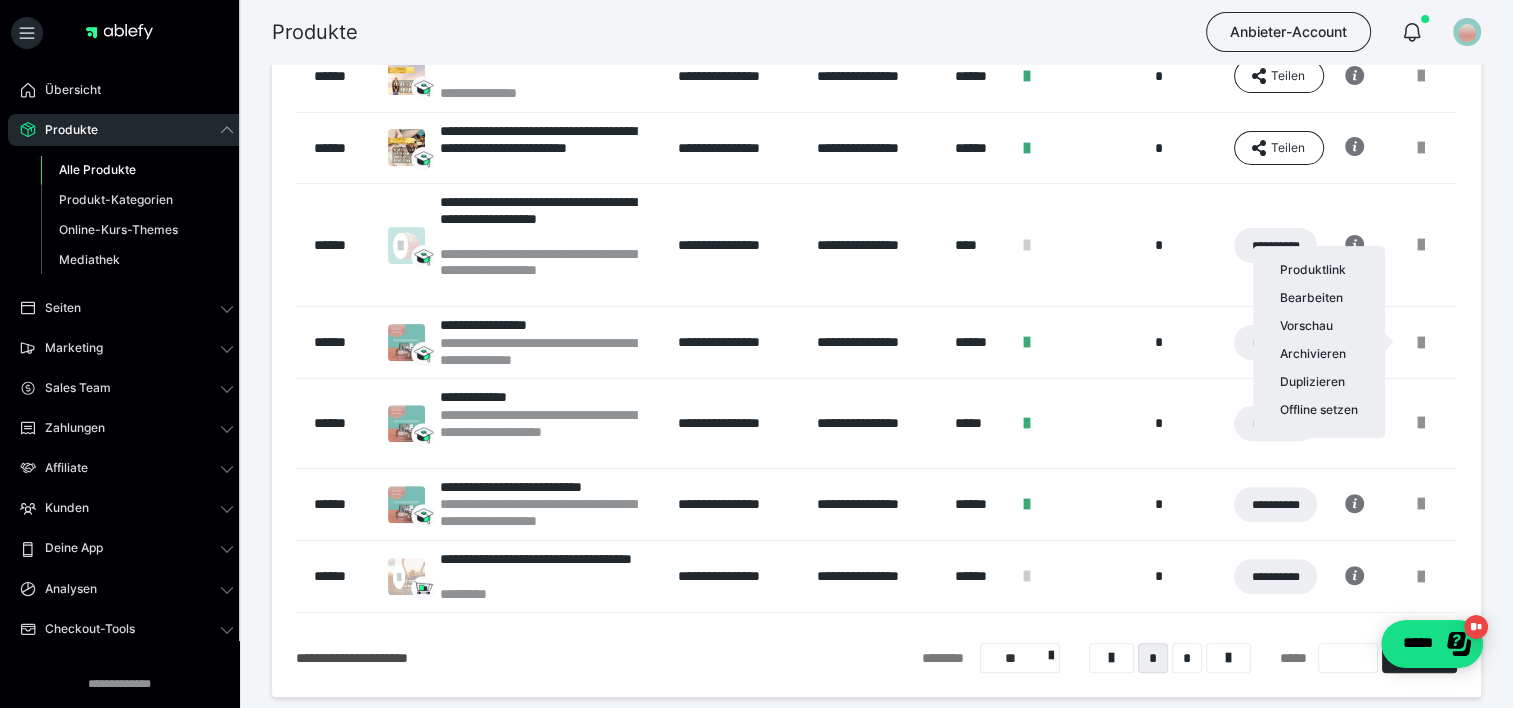 click at bounding box center (756, 354) 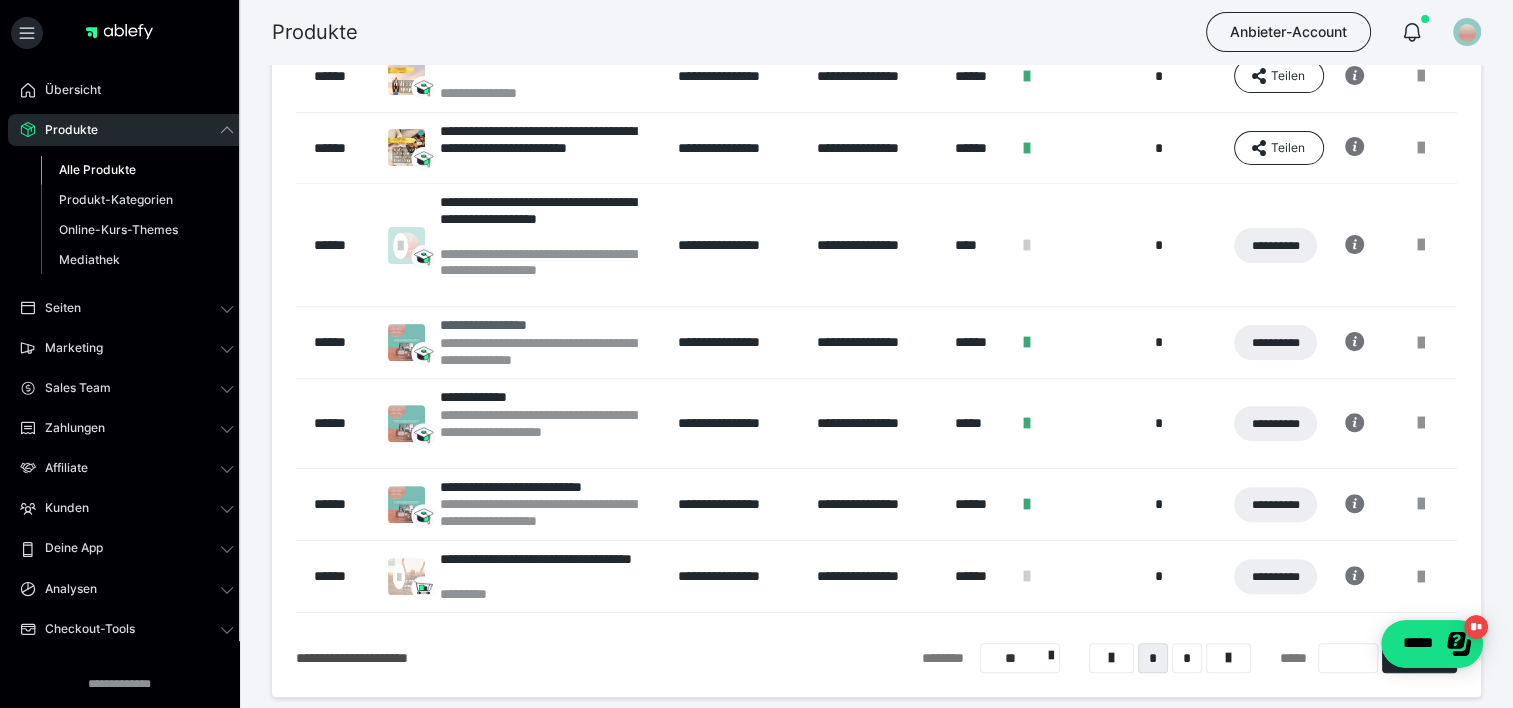 click on "**********" at bounding box center (549, 325) 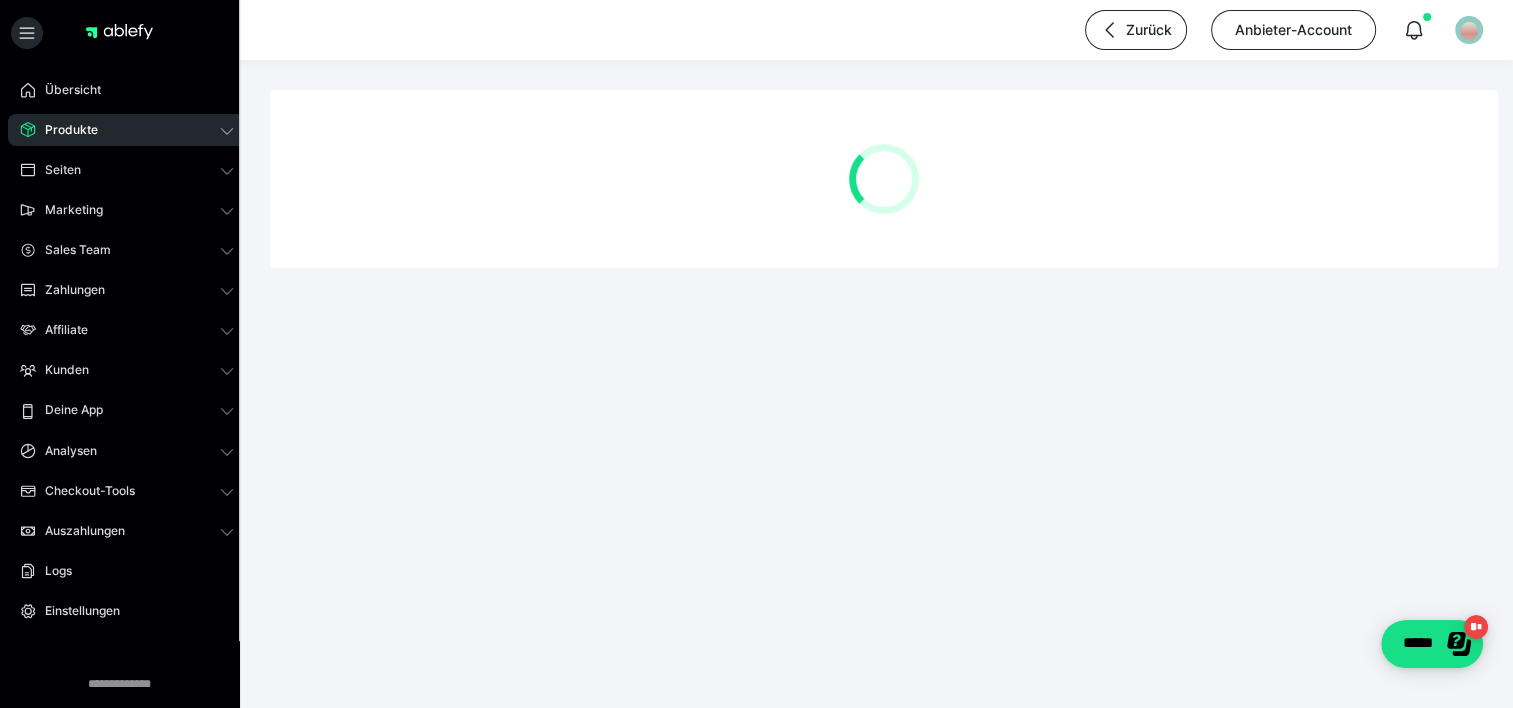scroll, scrollTop: 0, scrollLeft: 0, axis: both 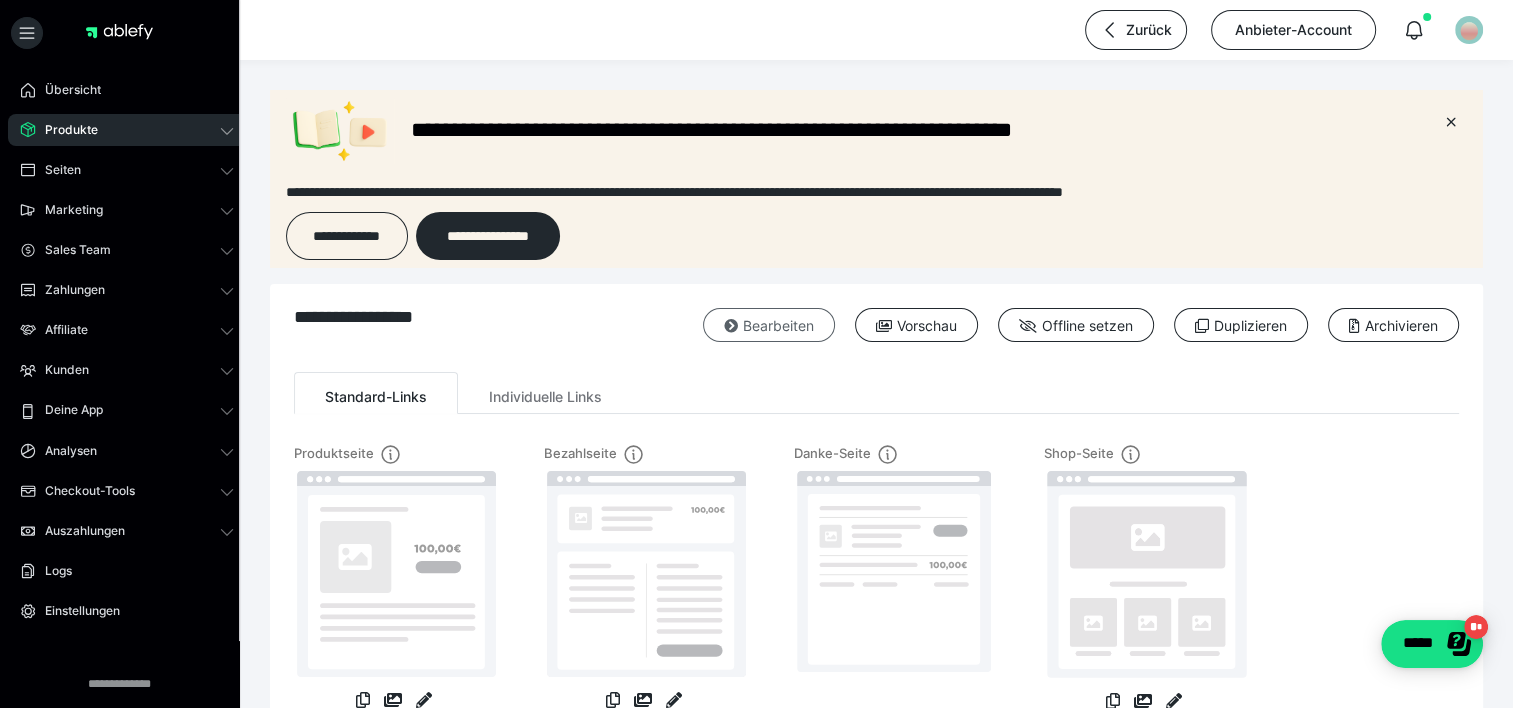 click on "Bearbeiten" at bounding box center [769, 325] 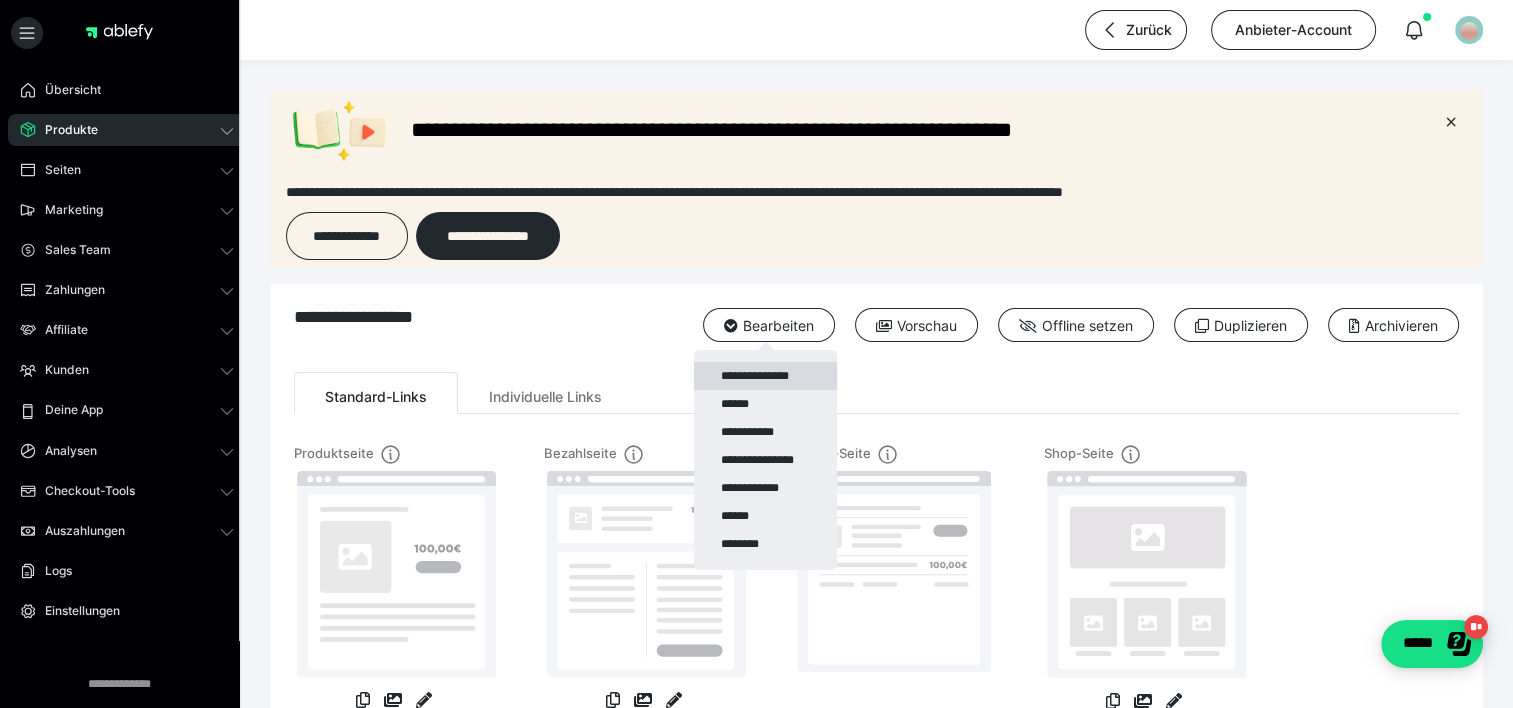 click on "**********" at bounding box center [765, 376] 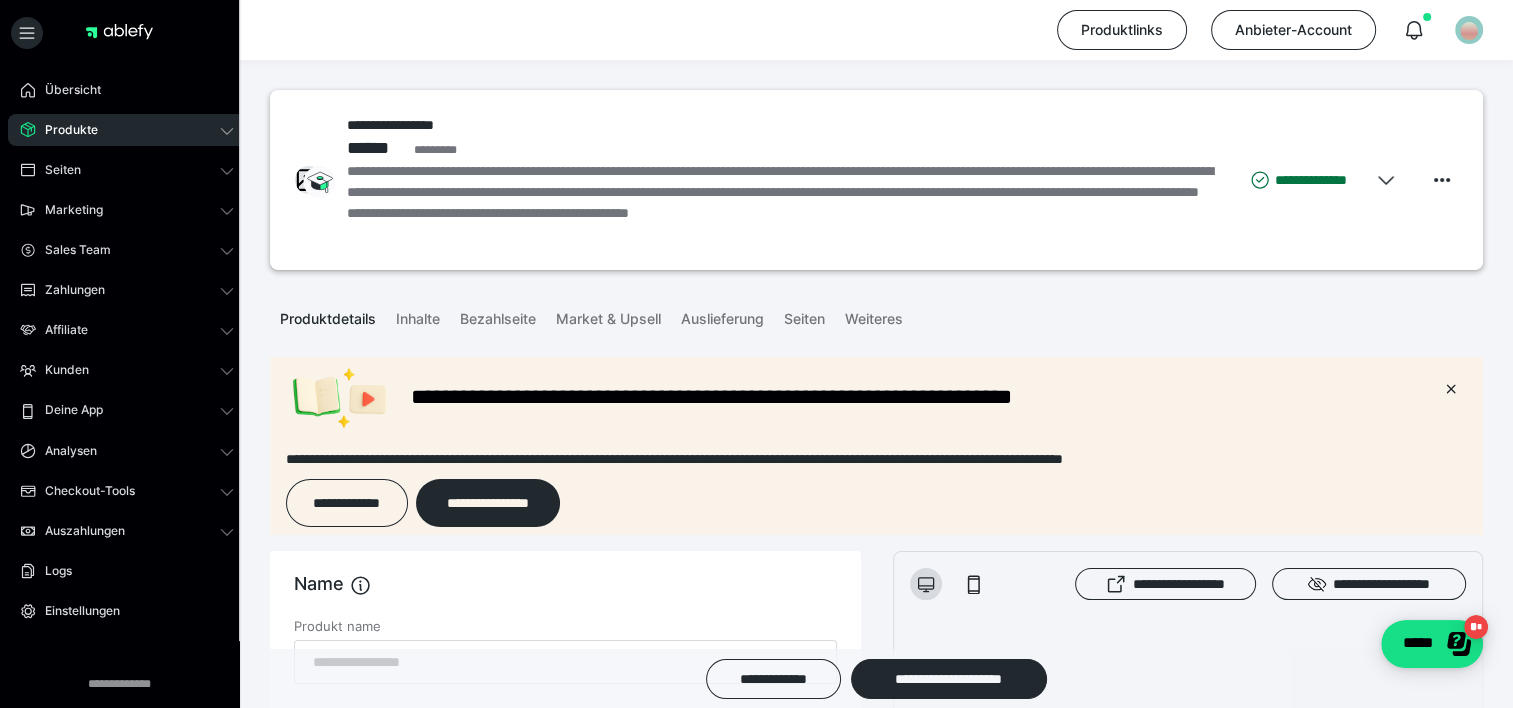 scroll, scrollTop: 0, scrollLeft: 0, axis: both 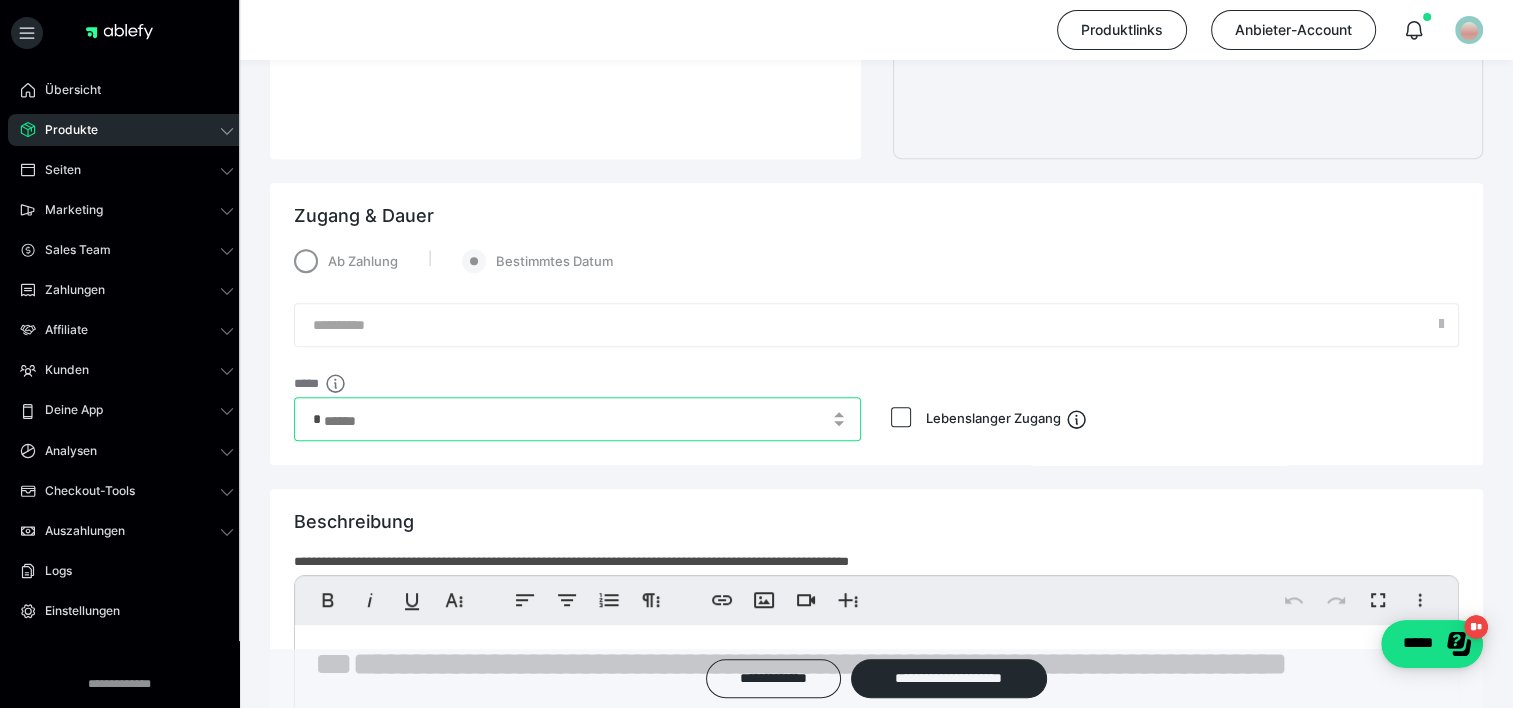 click on "*" at bounding box center [577, 419] 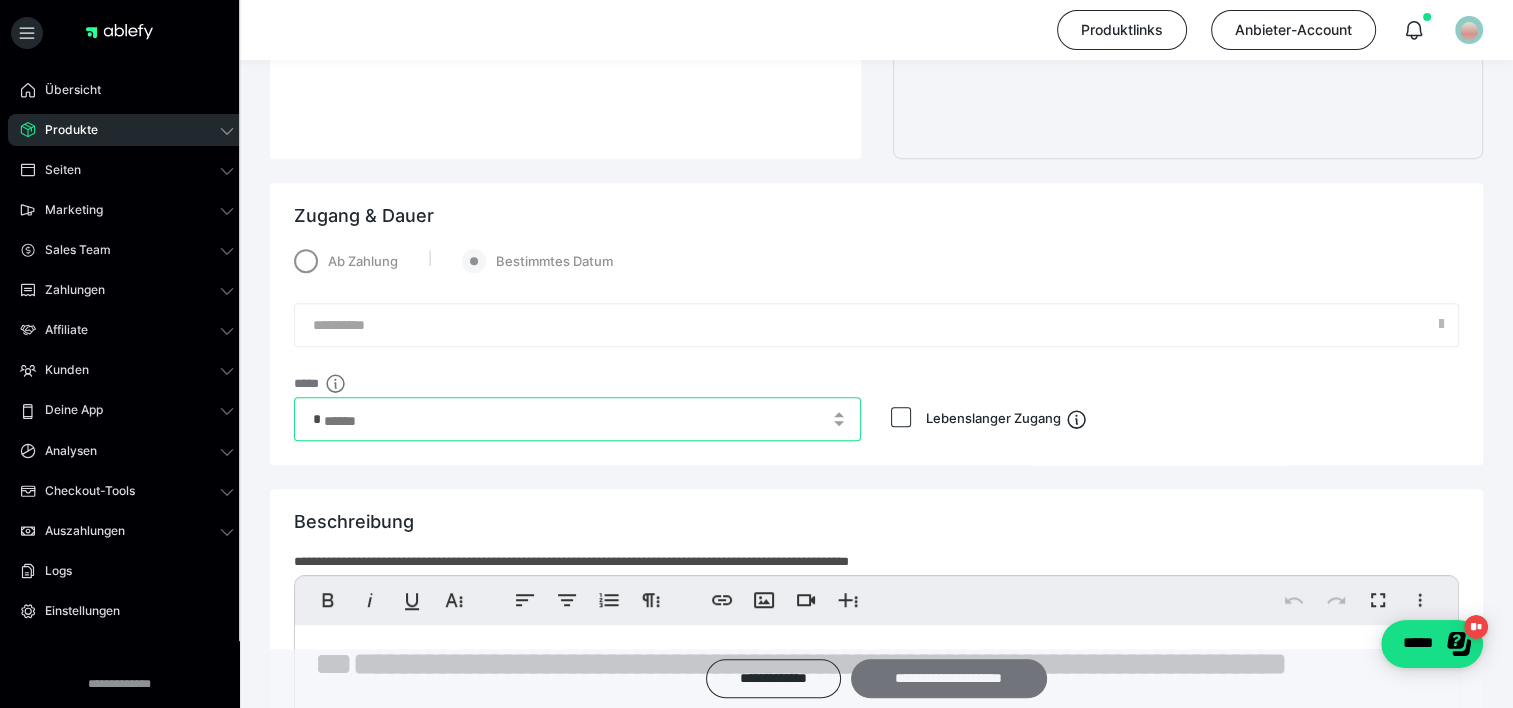 type on "*" 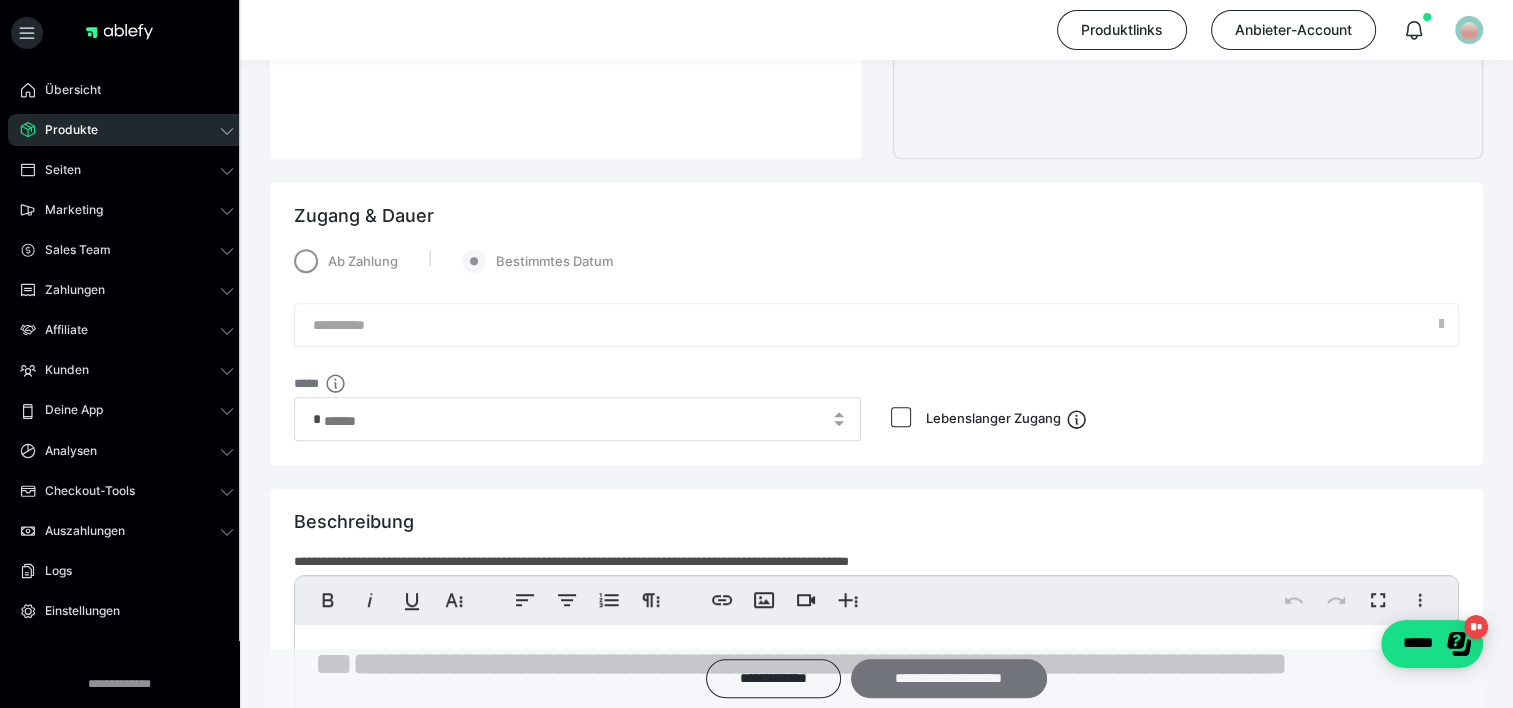 click on "**********" at bounding box center (949, 678) 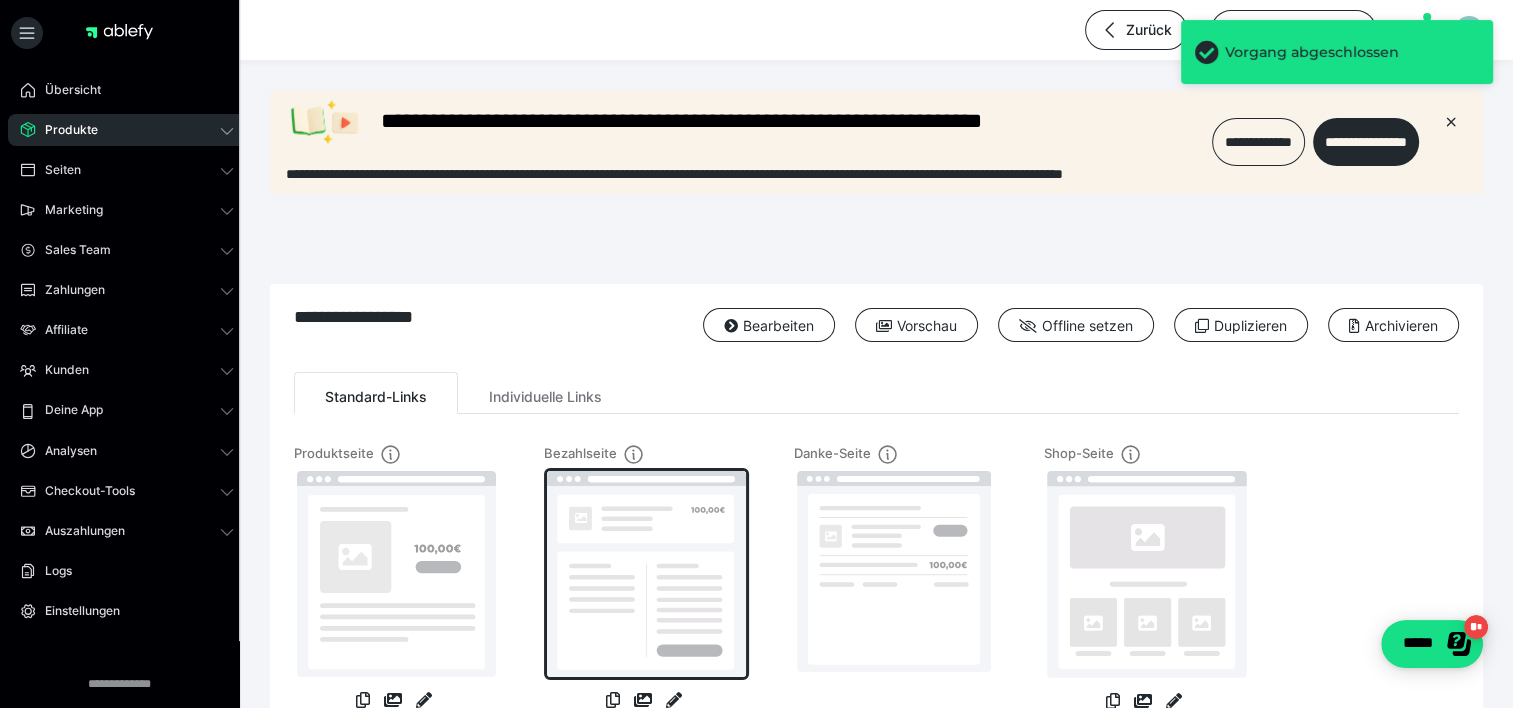scroll, scrollTop: 0, scrollLeft: 0, axis: both 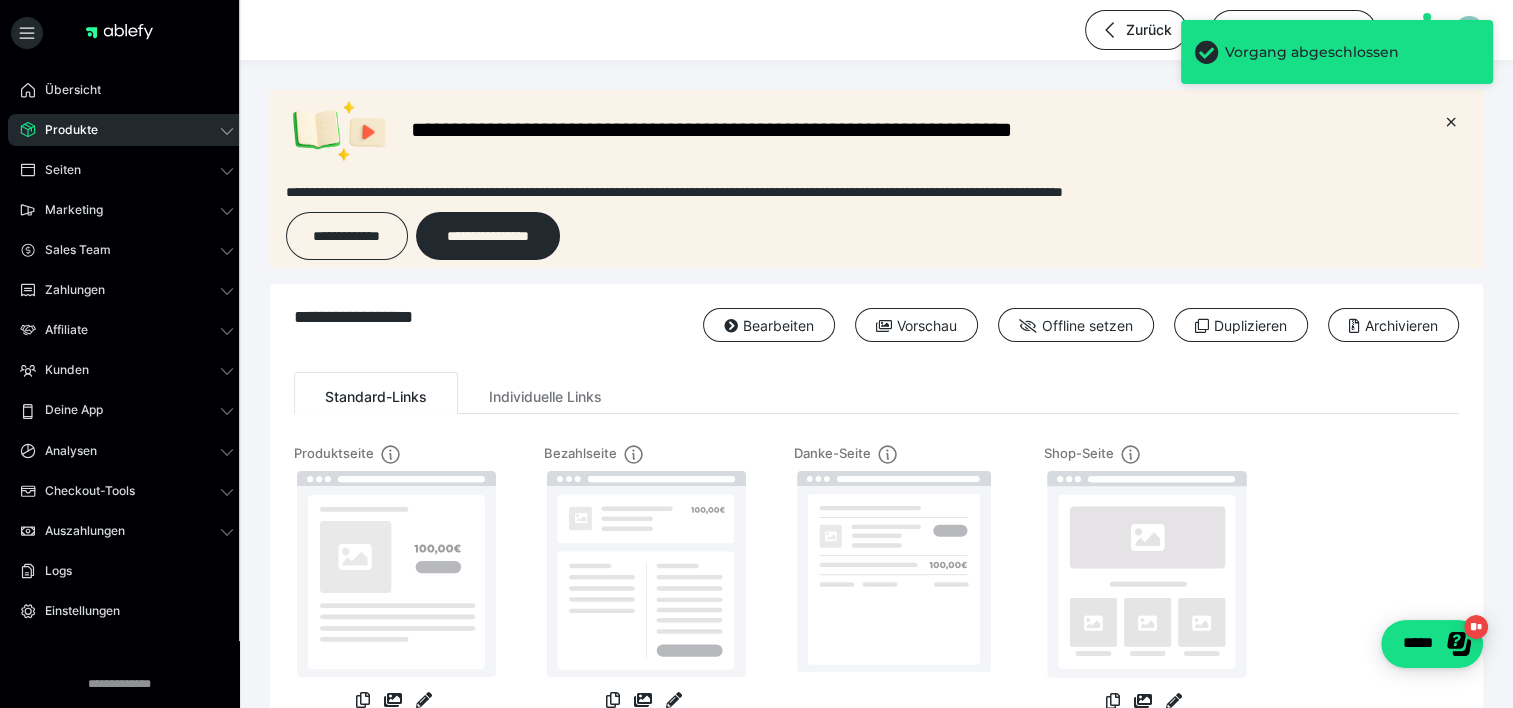click on "Produkte" at bounding box center (64, 130) 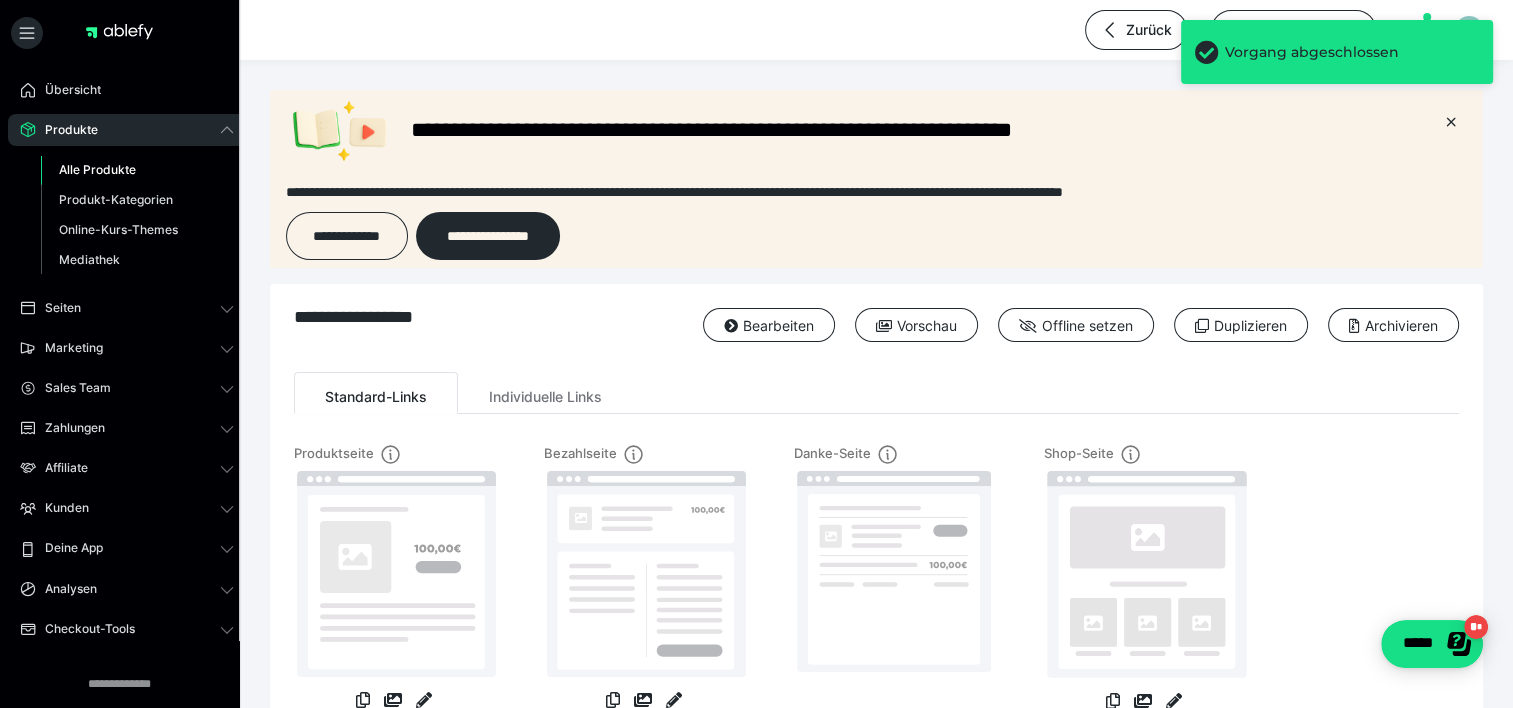 click on "Alle Produkte" at bounding box center (97, 169) 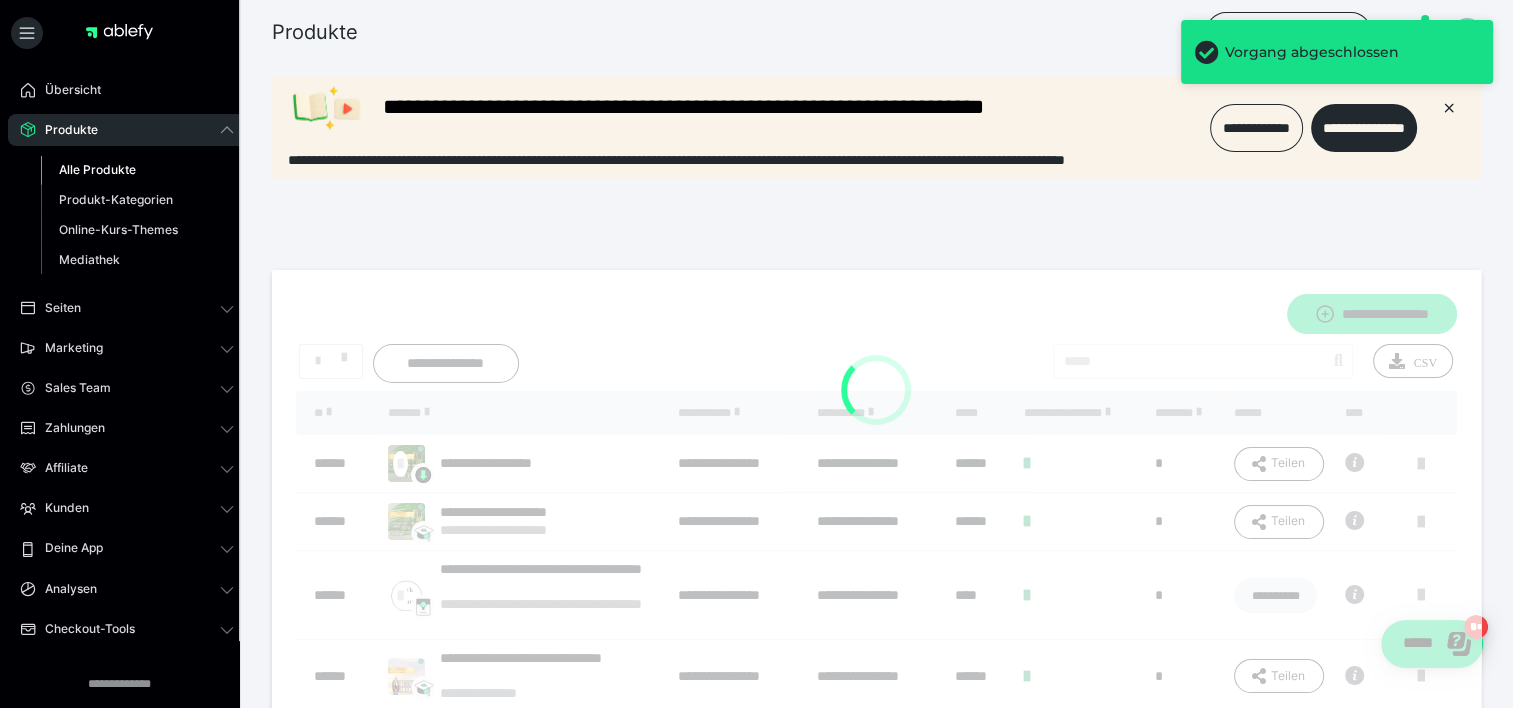 scroll, scrollTop: 0, scrollLeft: 0, axis: both 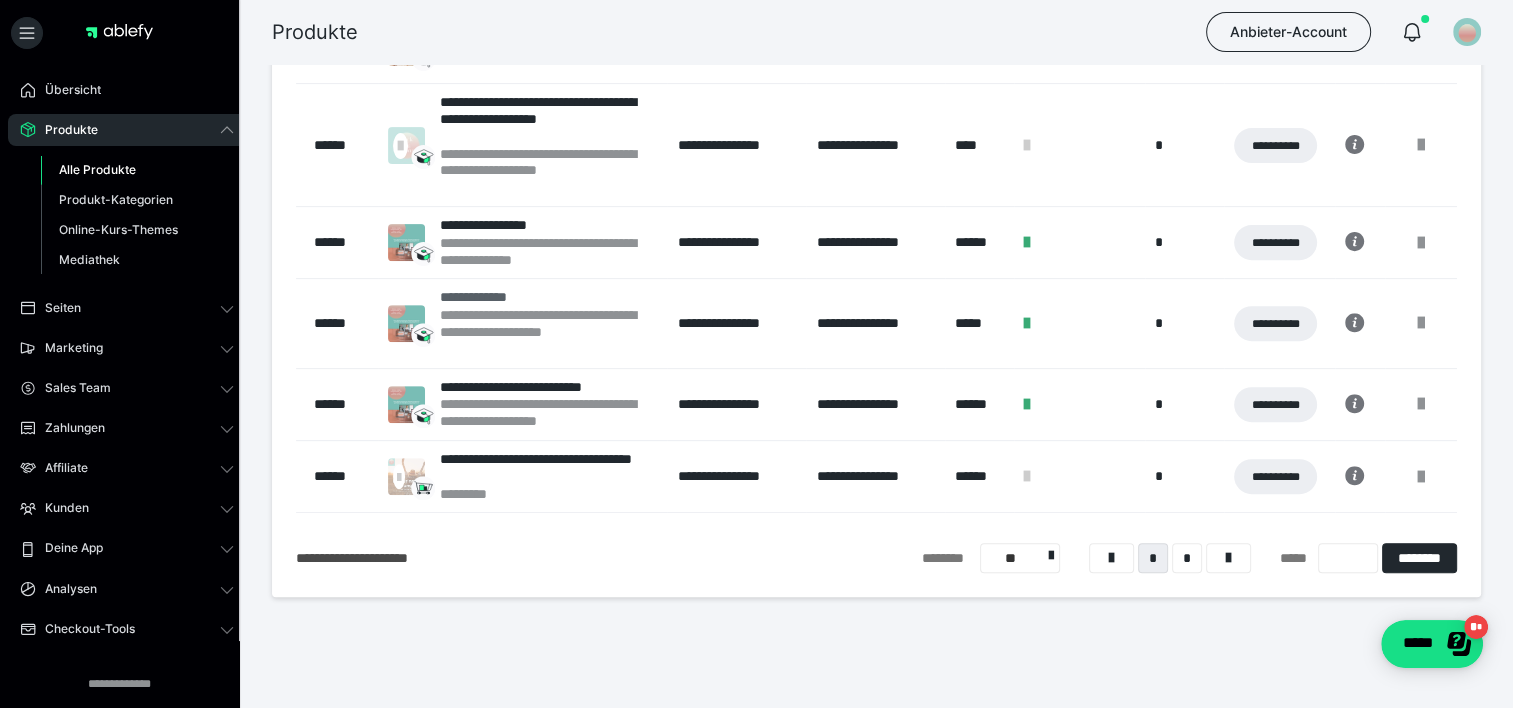 click on "**********" at bounding box center (549, 332) 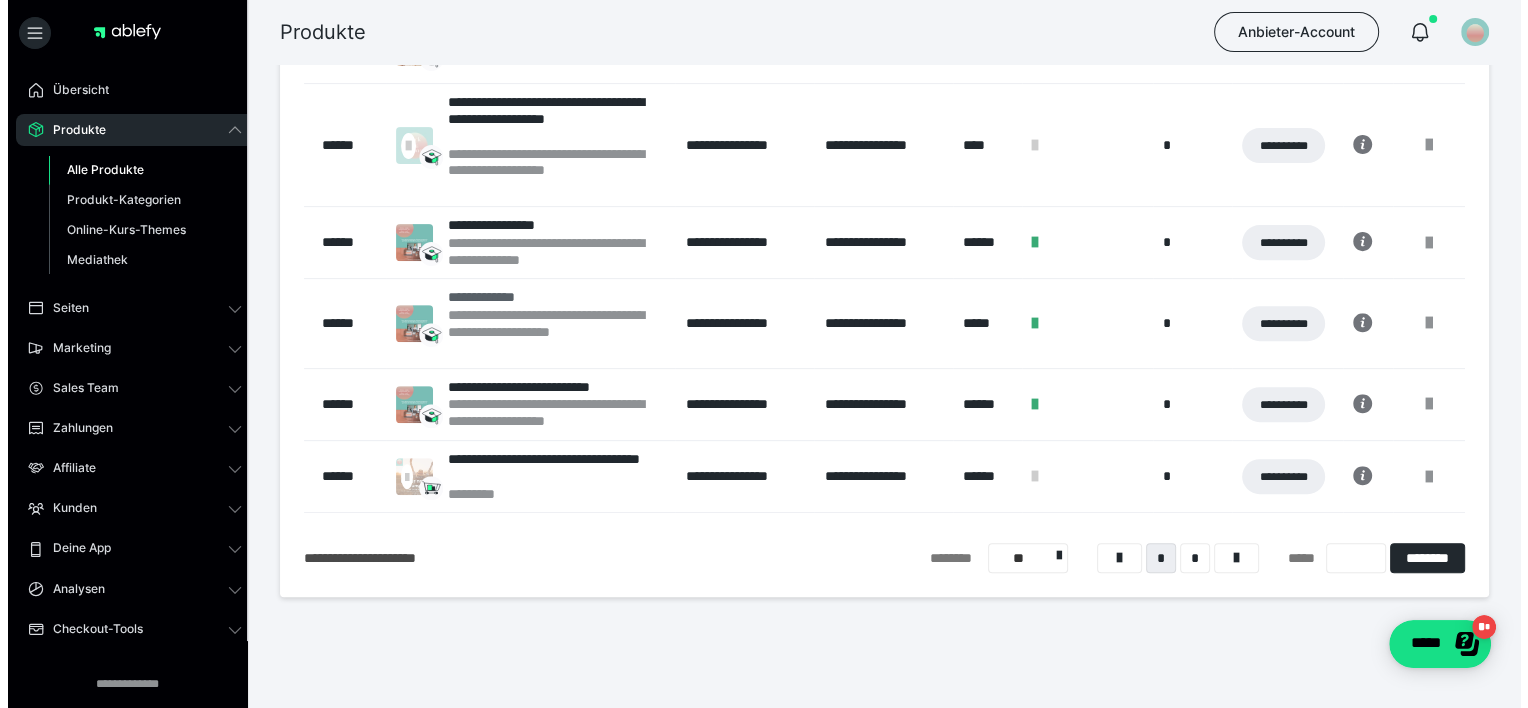 scroll, scrollTop: 0, scrollLeft: 0, axis: both 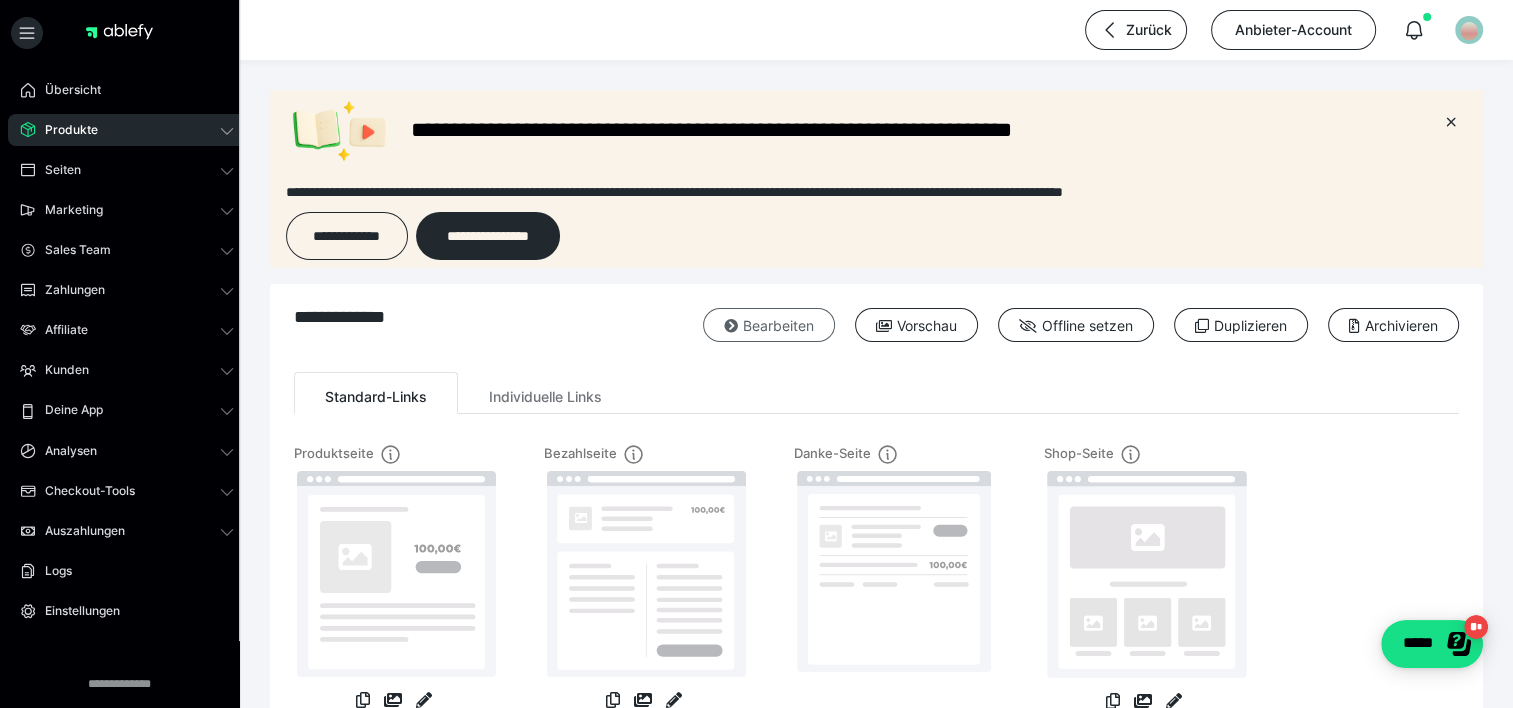 click on "Bearbeiten" at bounding box center [769, 325] 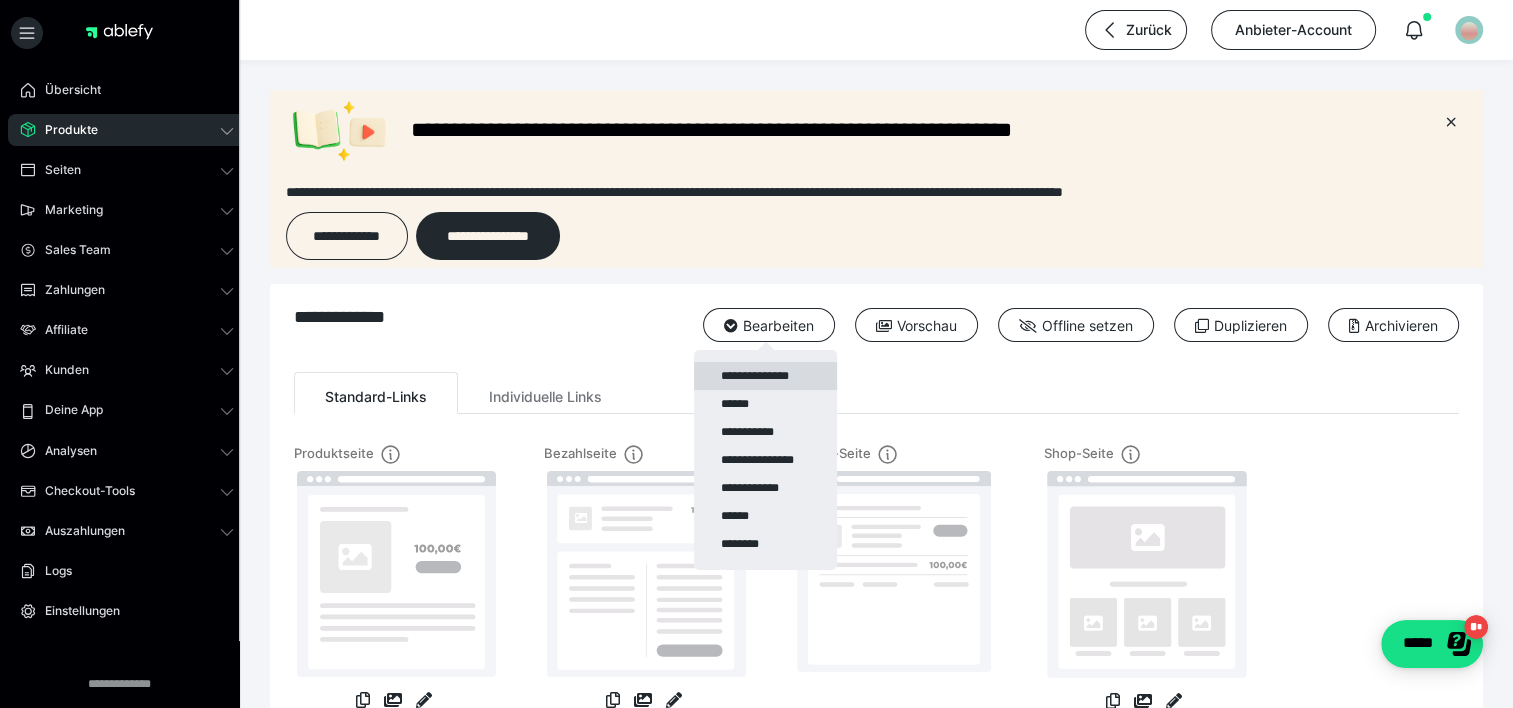 click on "**********" at bounding box center (765, 376) 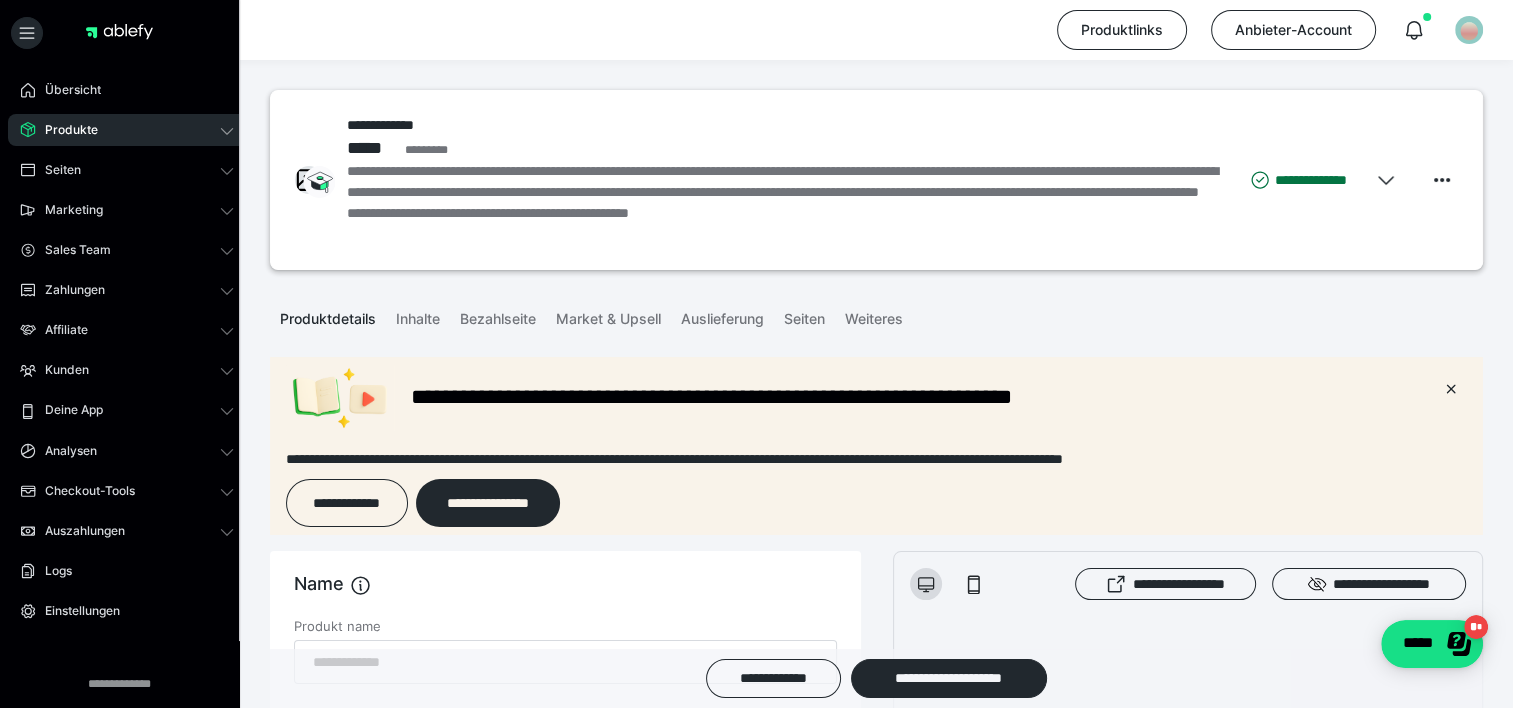 scroll, scrollTop: 0, scrollLeft: 0, axis: both 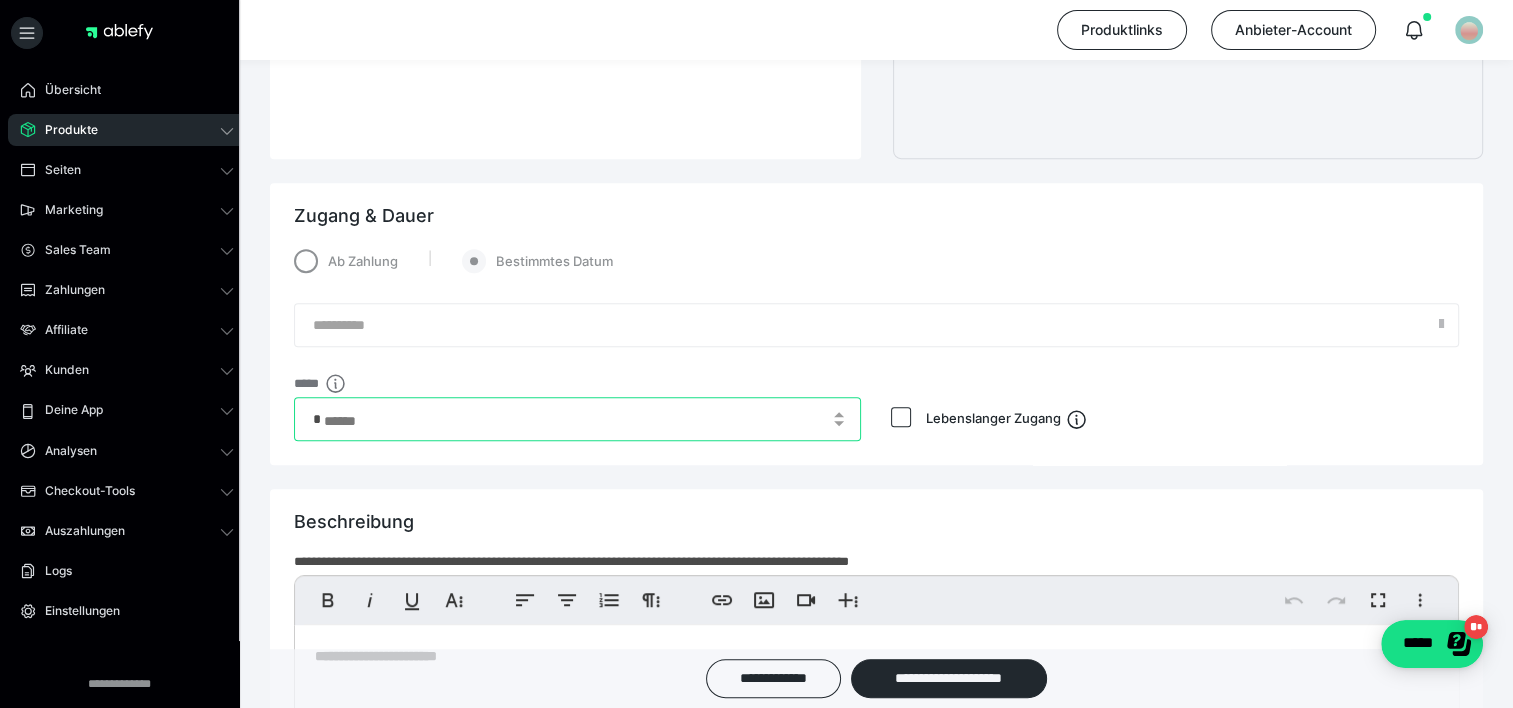 click on "*" at bounding box center (577, 419) 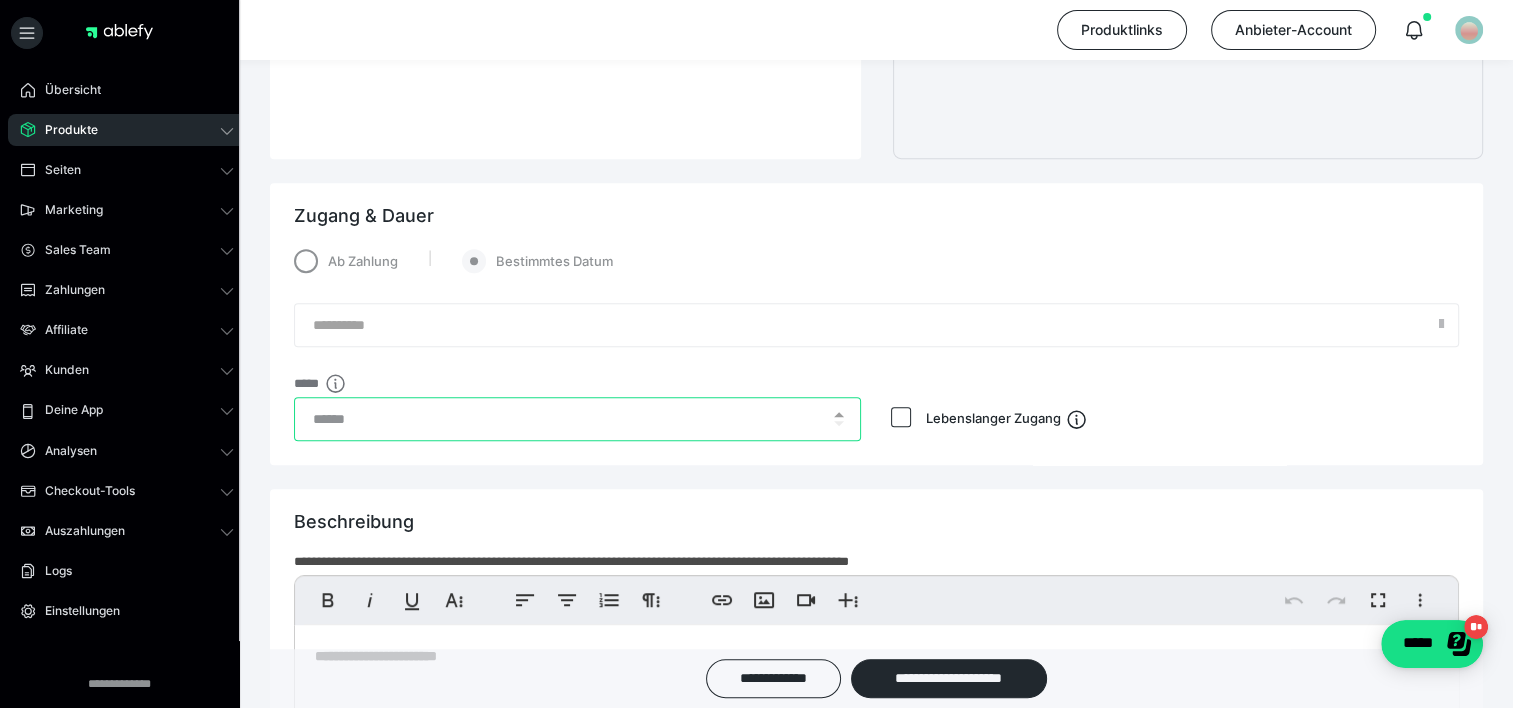 type on "*" 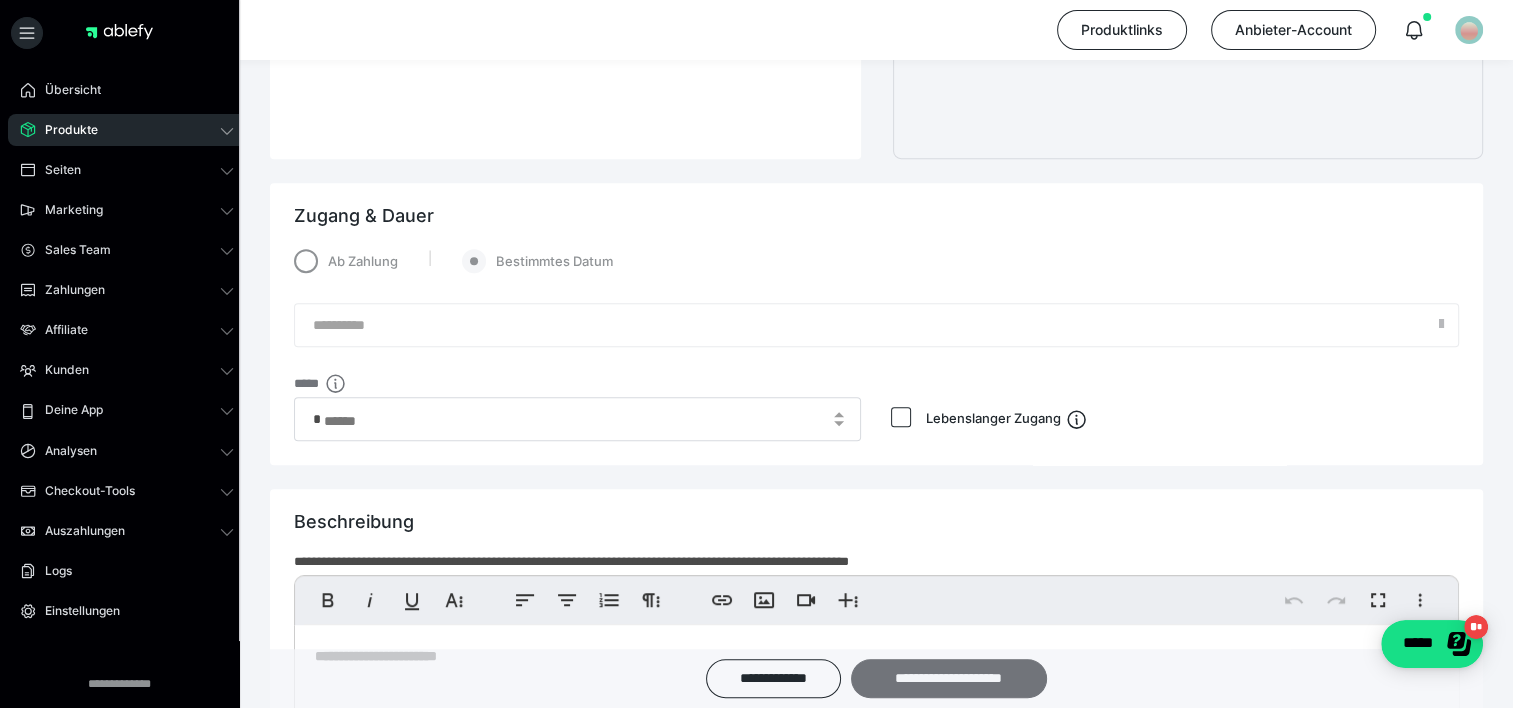 click on "**********" at bounding box center [949, 678] 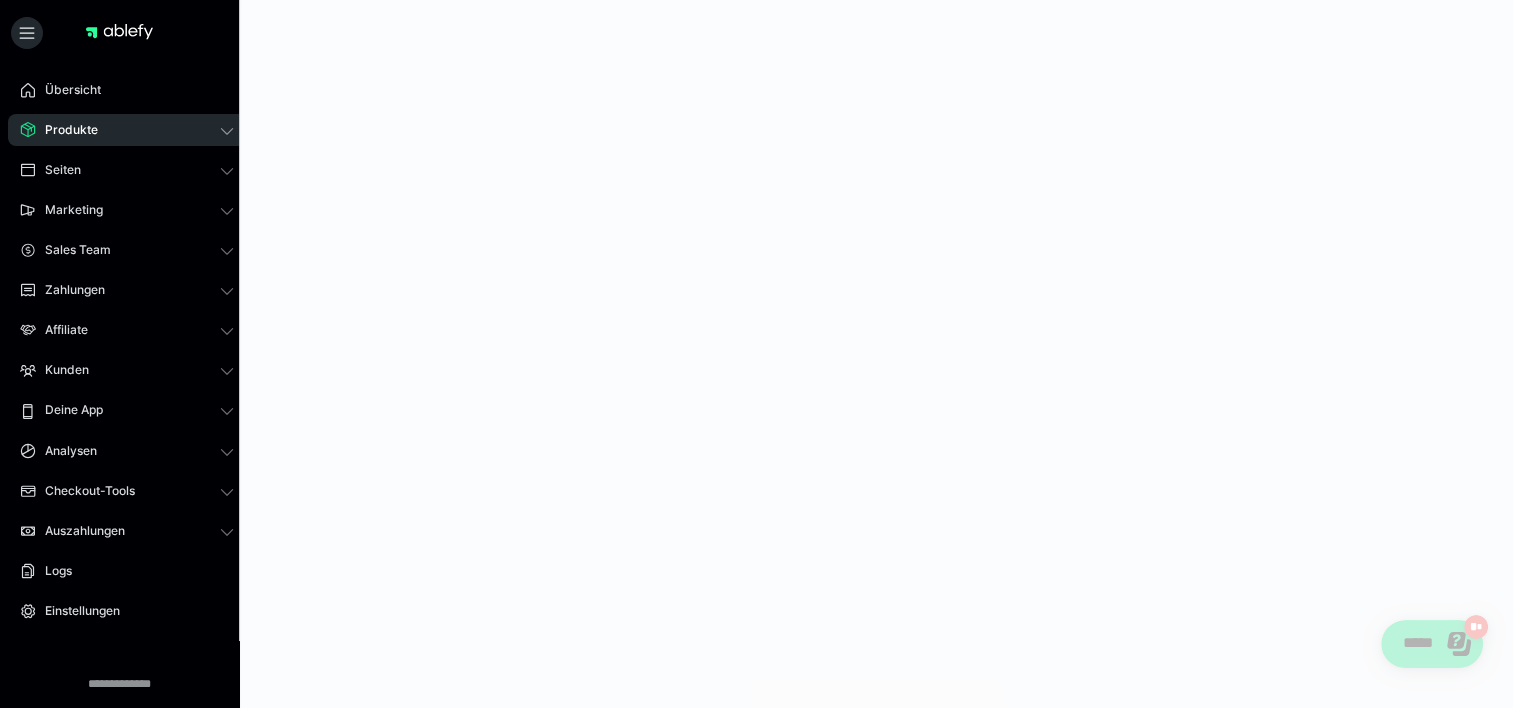 scroll, scrollTop: 0, scrollLeft: 0, axis: both 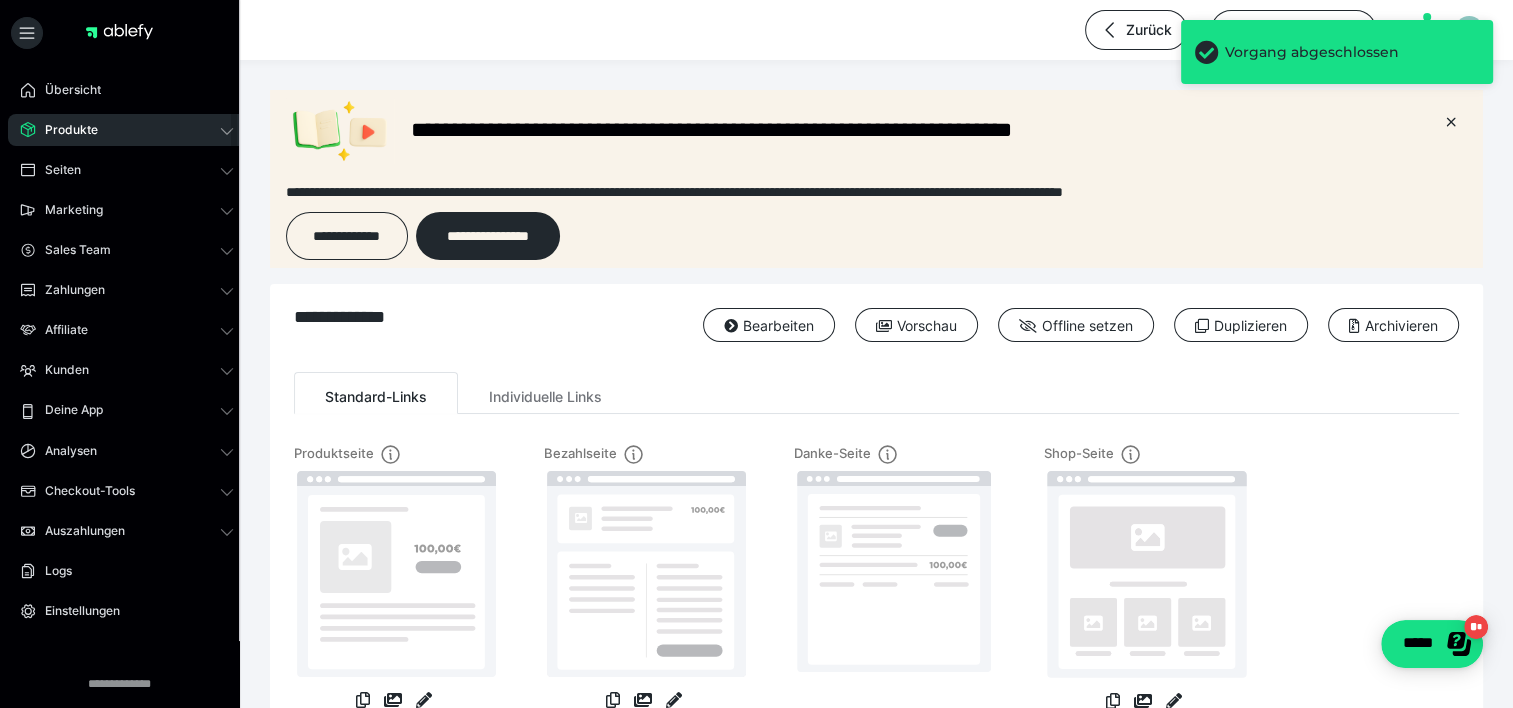 click on "Produkte" at bounding box center (127, 130) 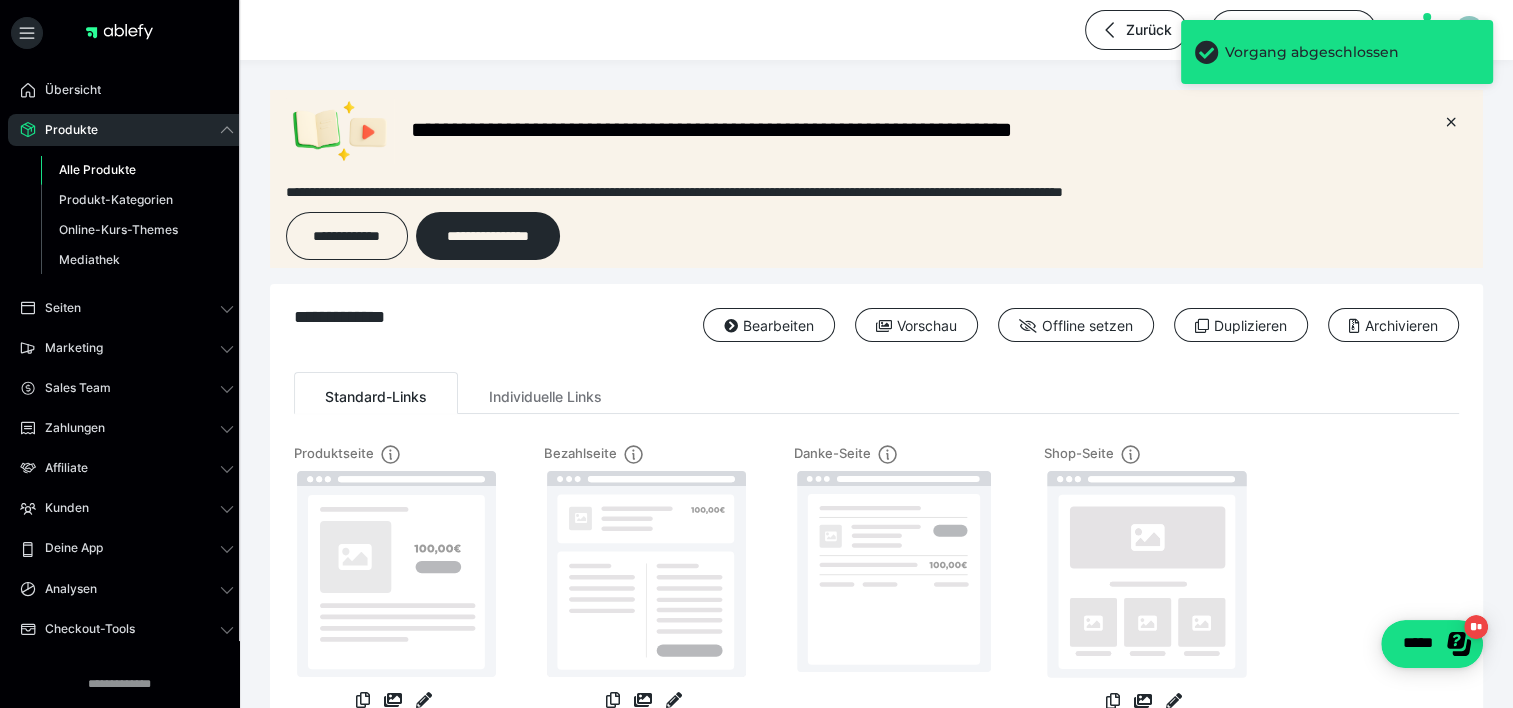 click on "Alle Produkte" at bounding box center [97, 169] 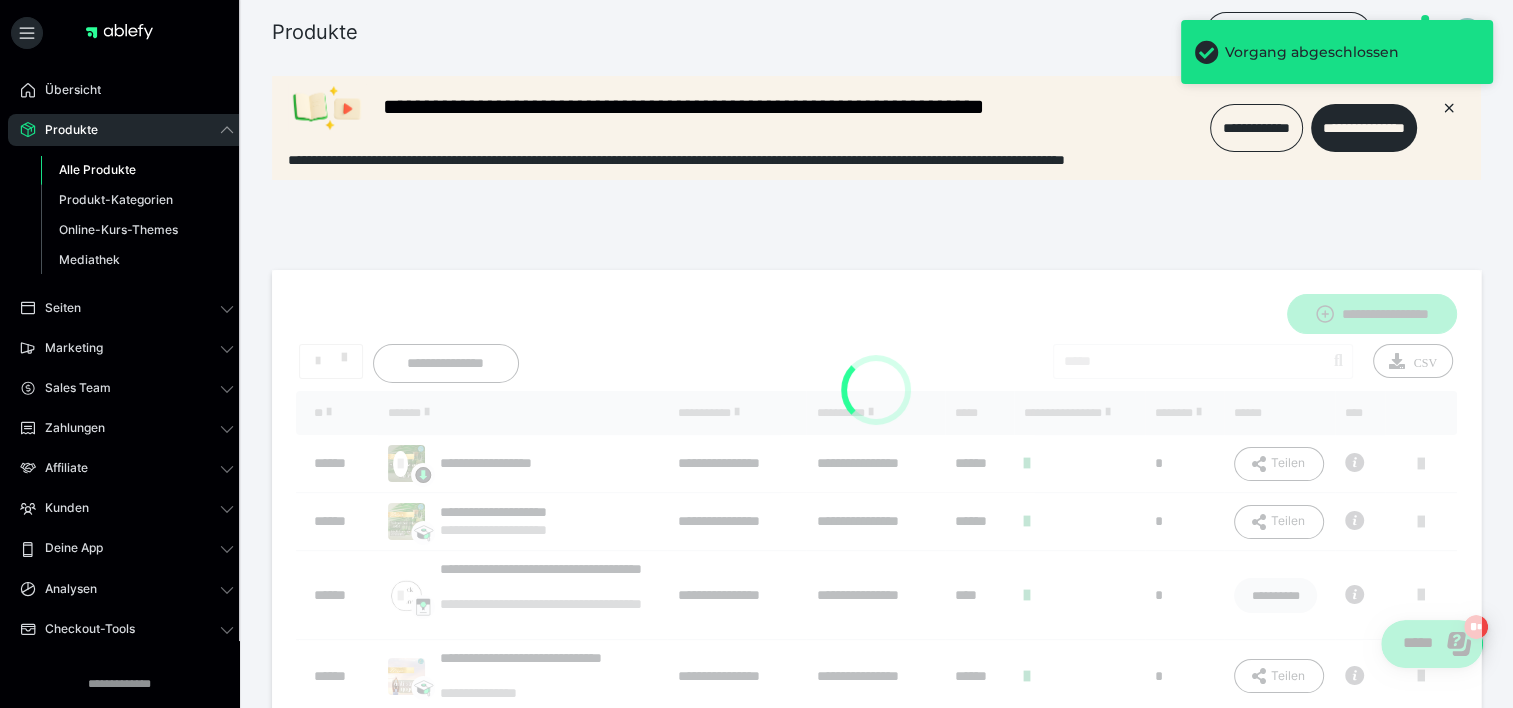 scroll, scrollTop: 0, scrollLeft: 0, axis: both 